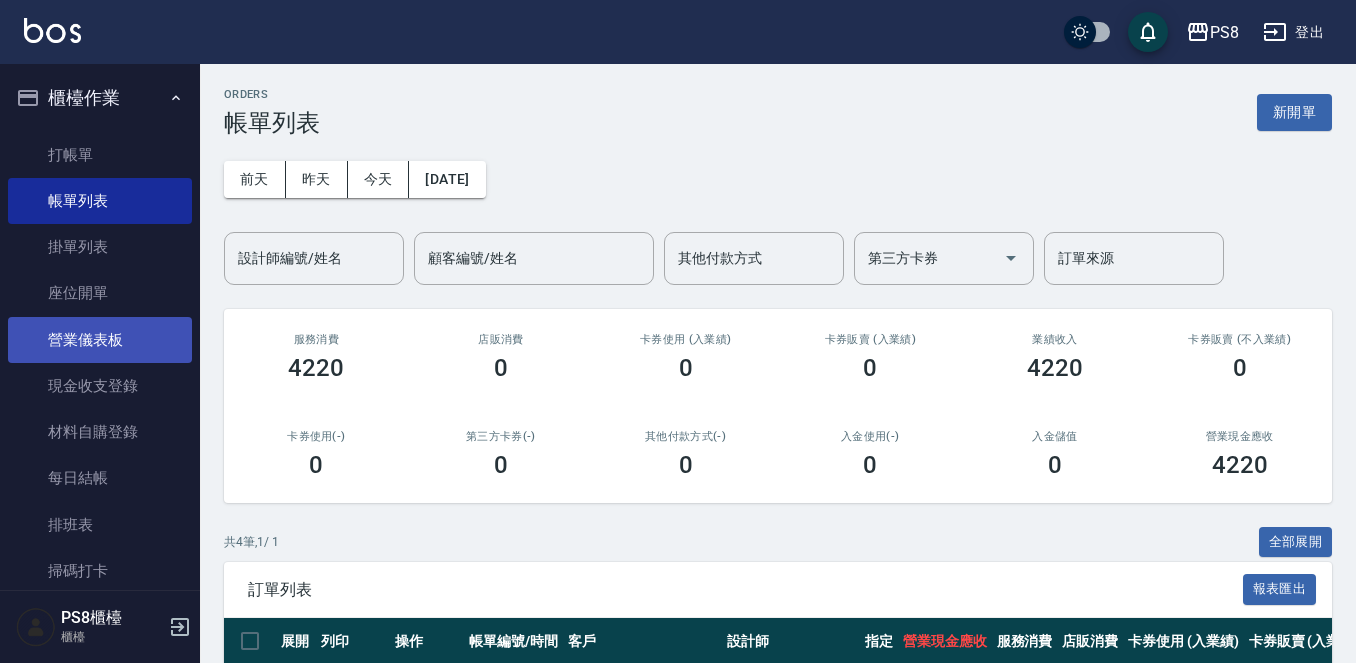 scroll, scrollTop: 0, scrollLeft: 0, axis: both 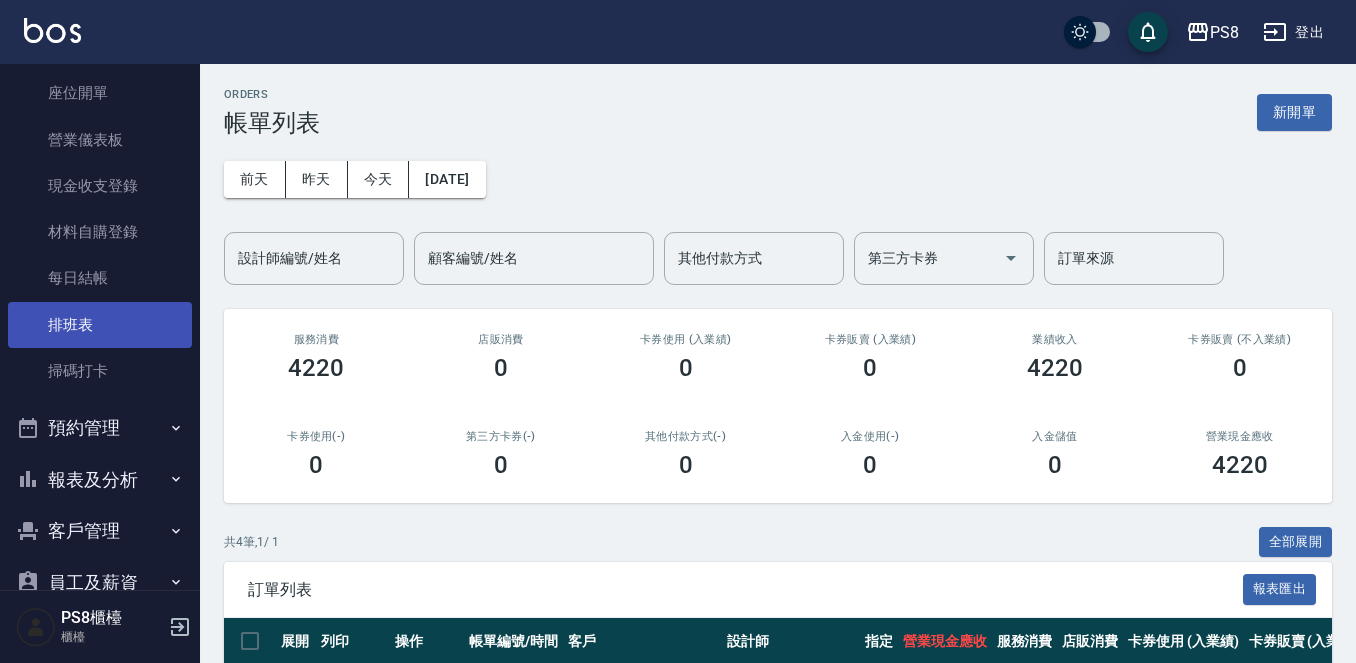click on "排班表" at bounding box center (100, 325) 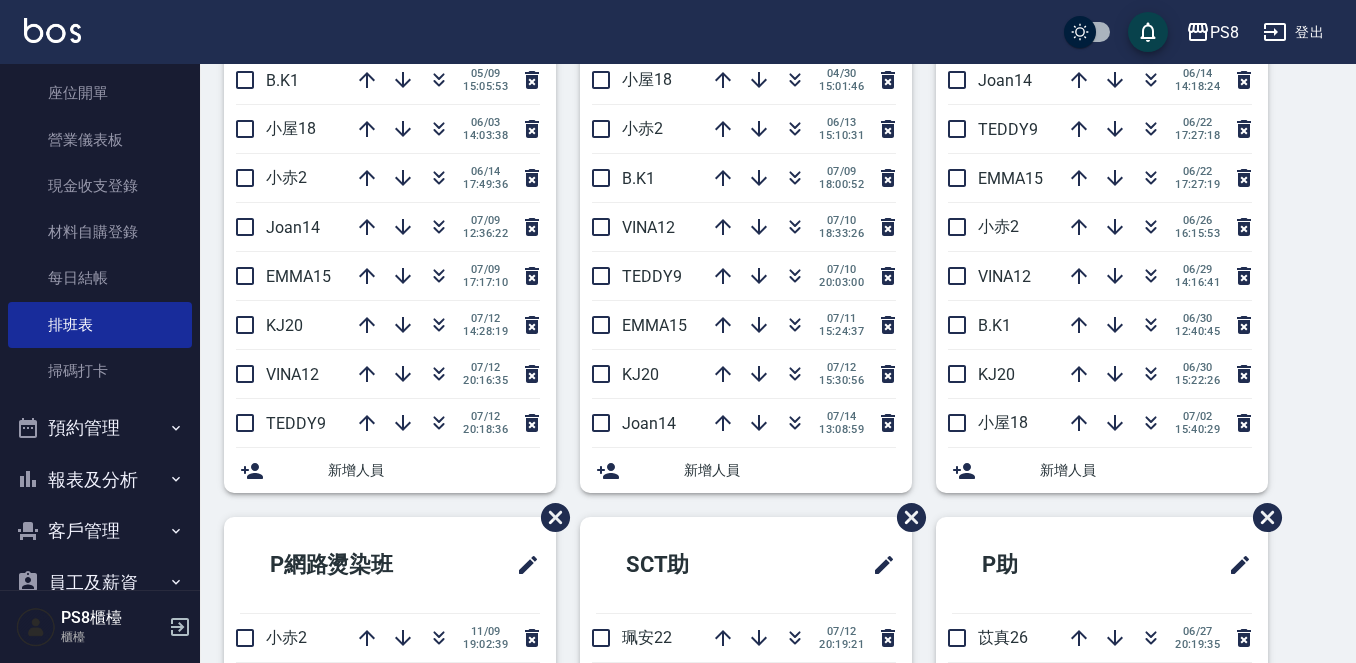 scroll, scrollTop: 100, scrollLeft: 0, axis: vertical 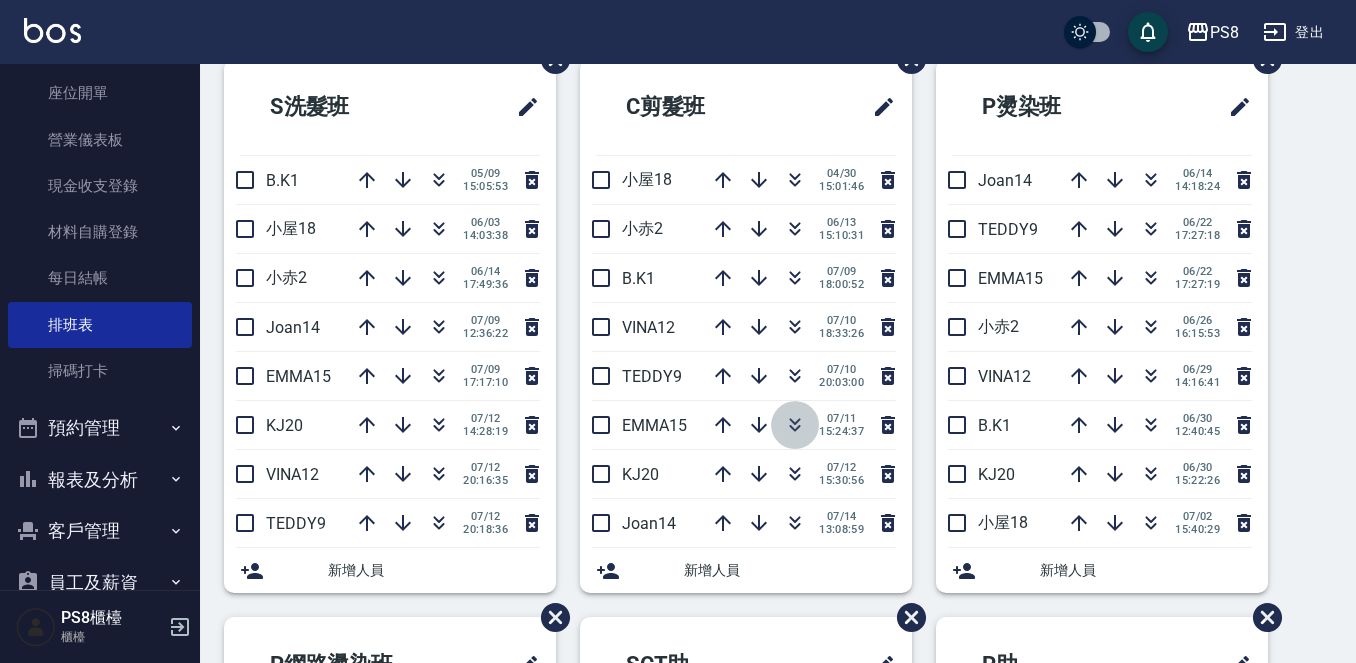 click 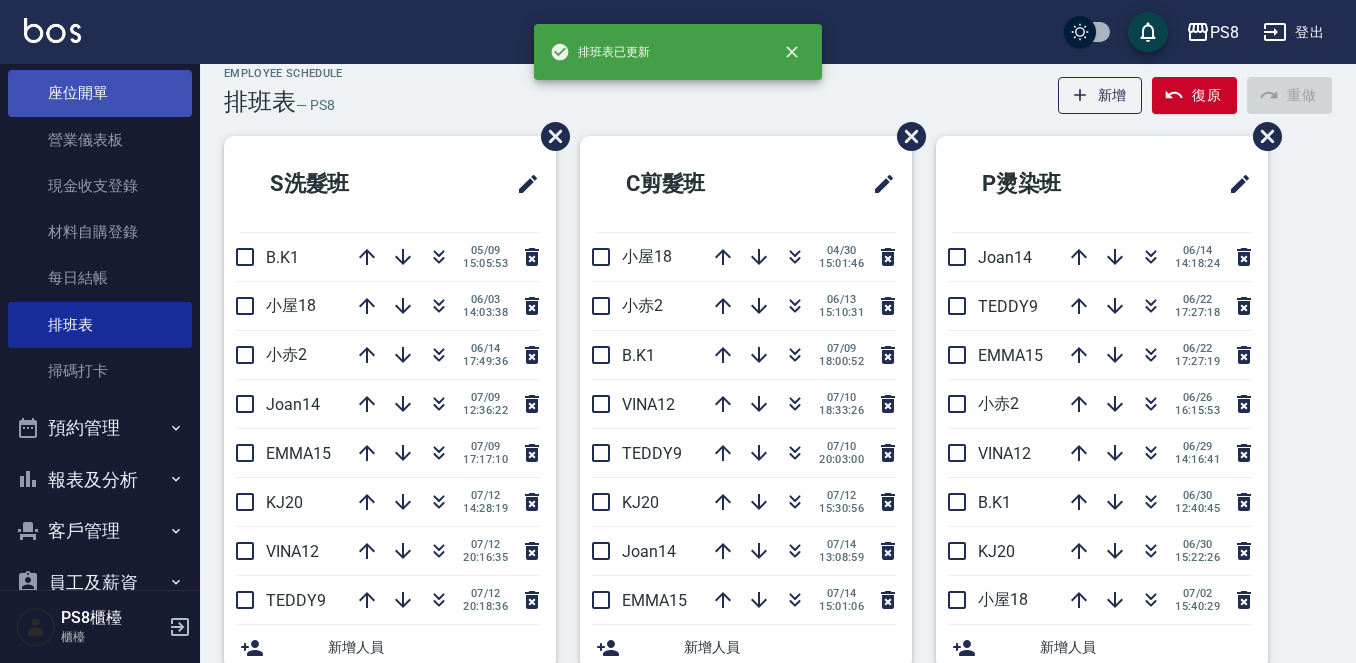 scroll, scrollTop: 0, scrollLeft: 0, axis: both 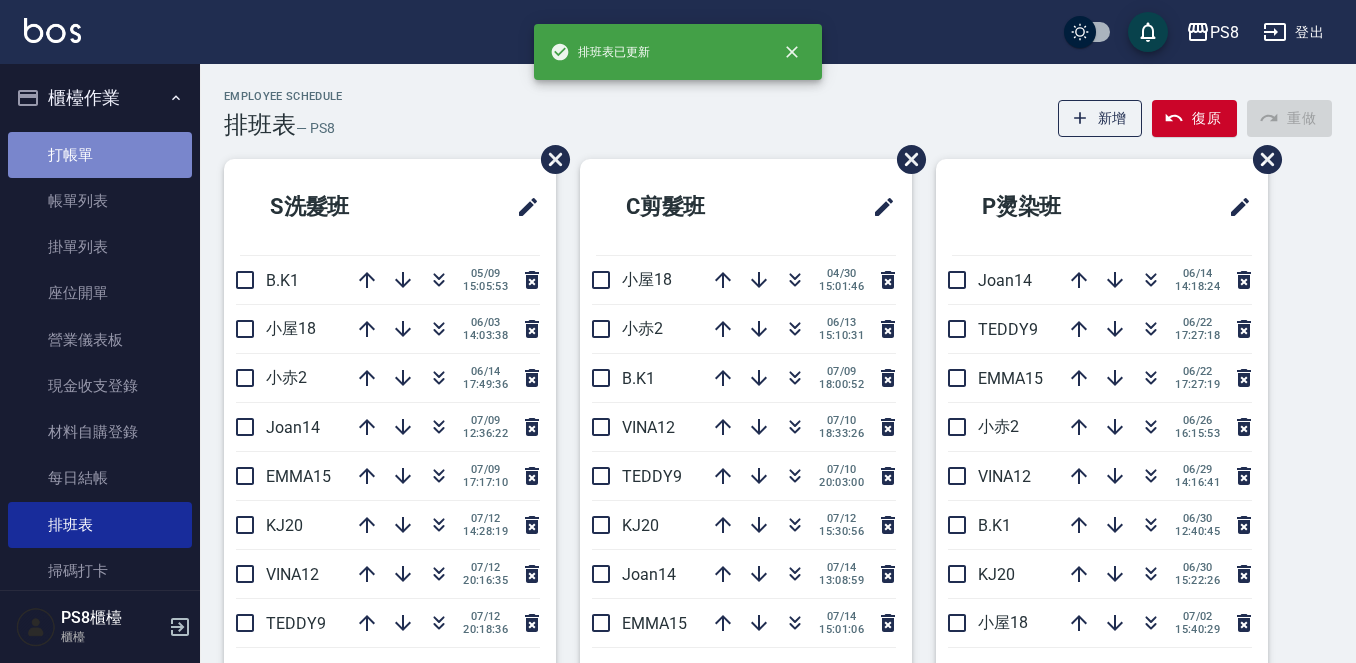 click on "打帳單" at bounding box center (100, 155) 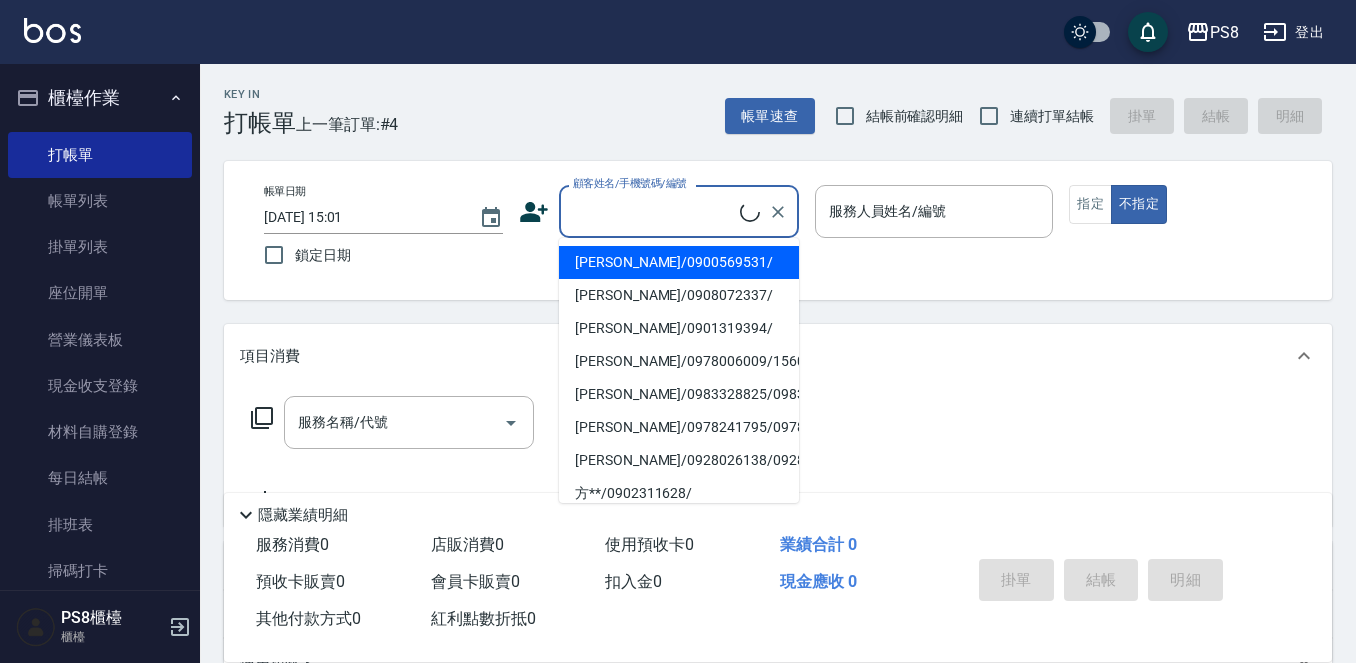 click on "顧客姓名/手機號碼/編號" at bounding box center [654, 211] 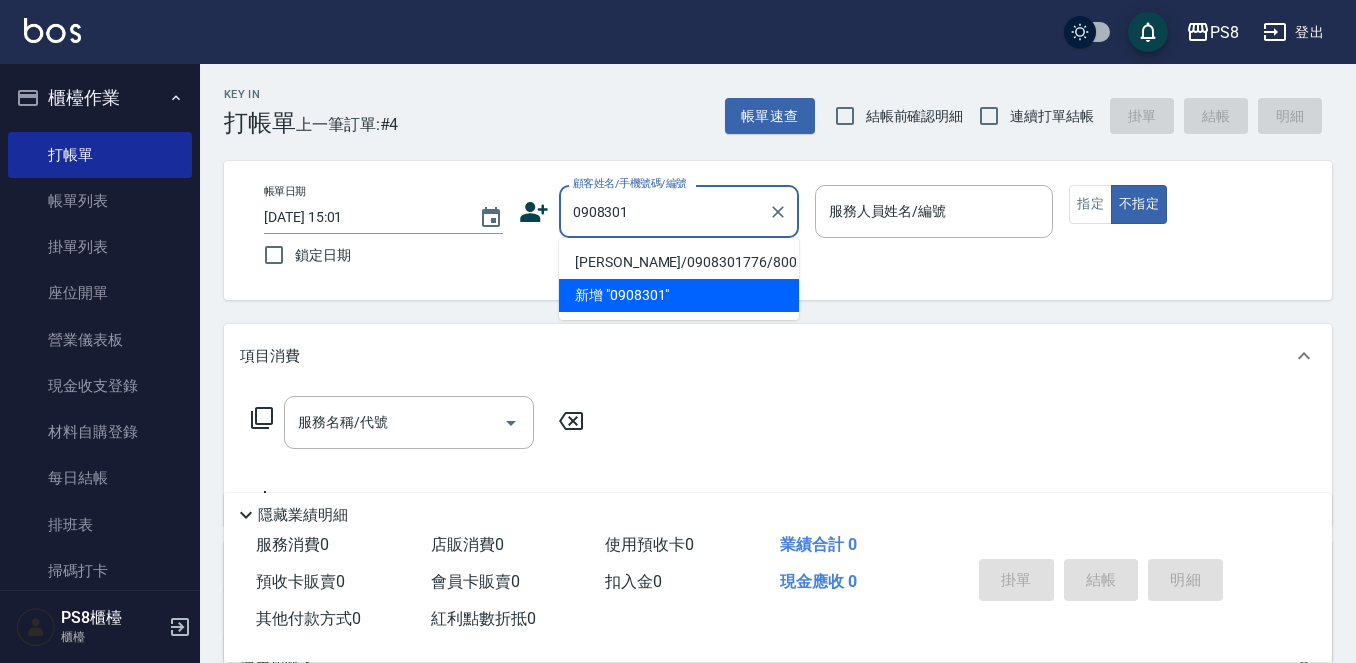 click on "[PERSON_NAME]/0908301776/800" at bounding box center [679, 262] 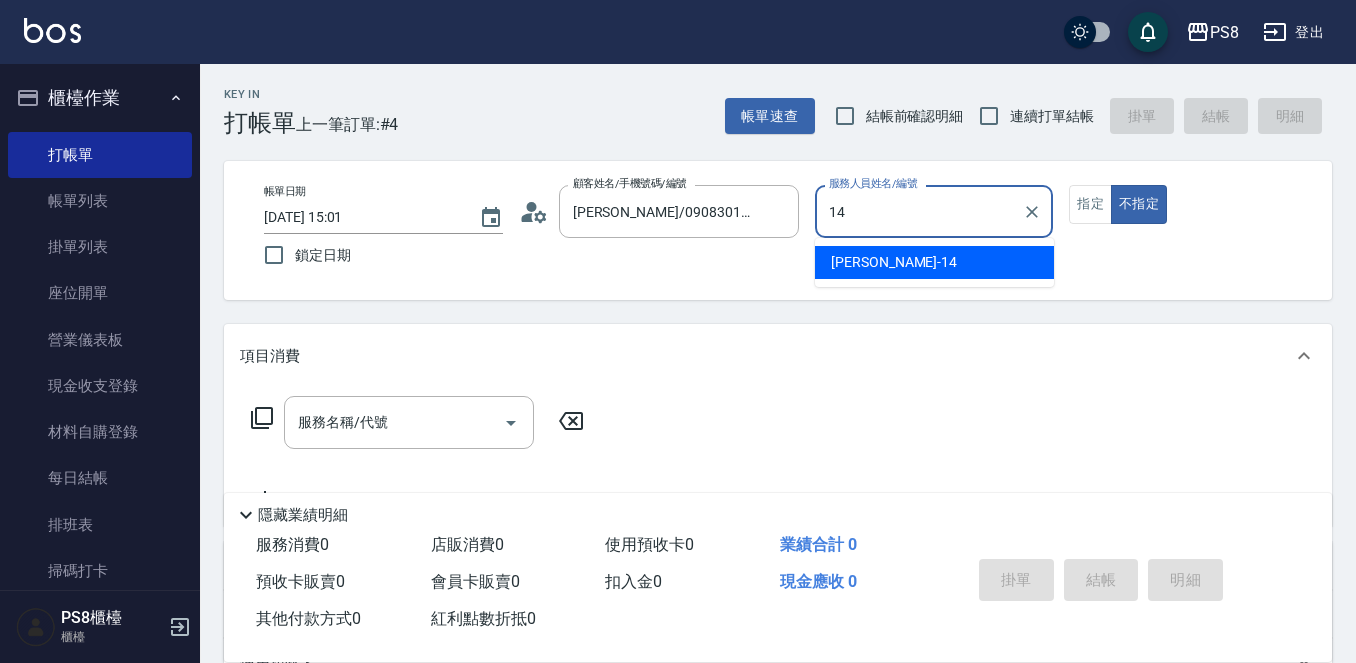 type on "Joan-14" 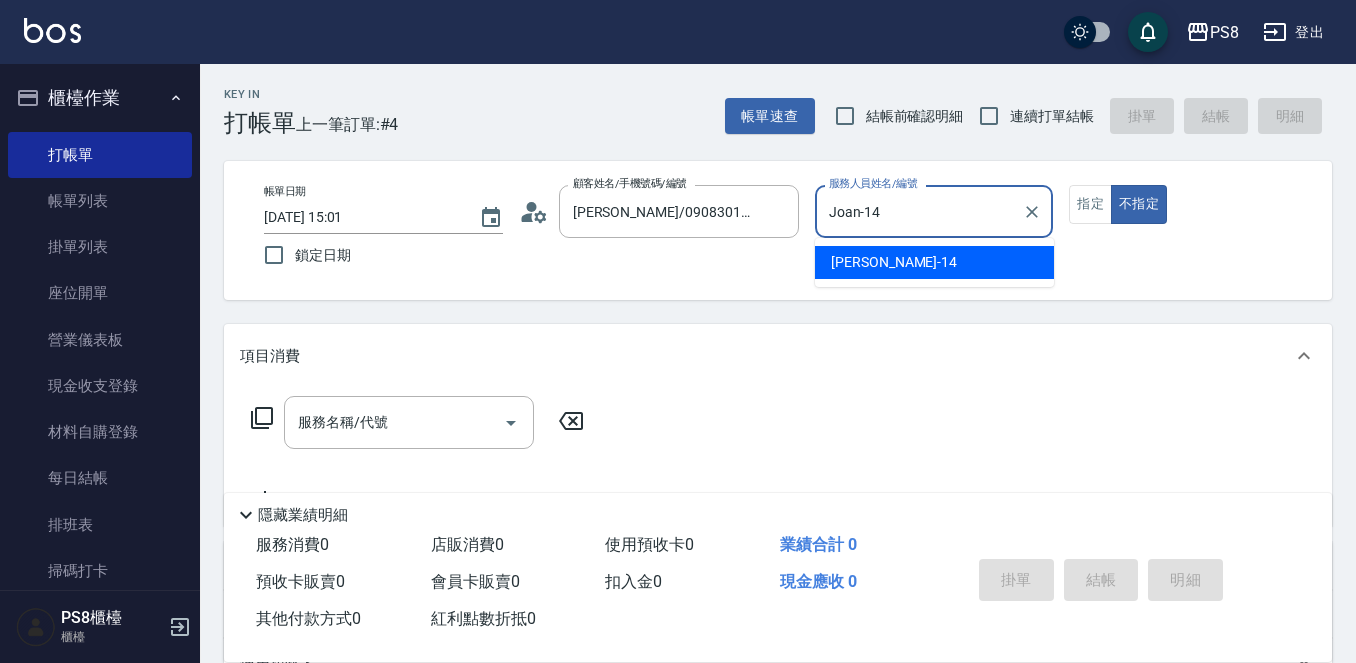 type on "false" 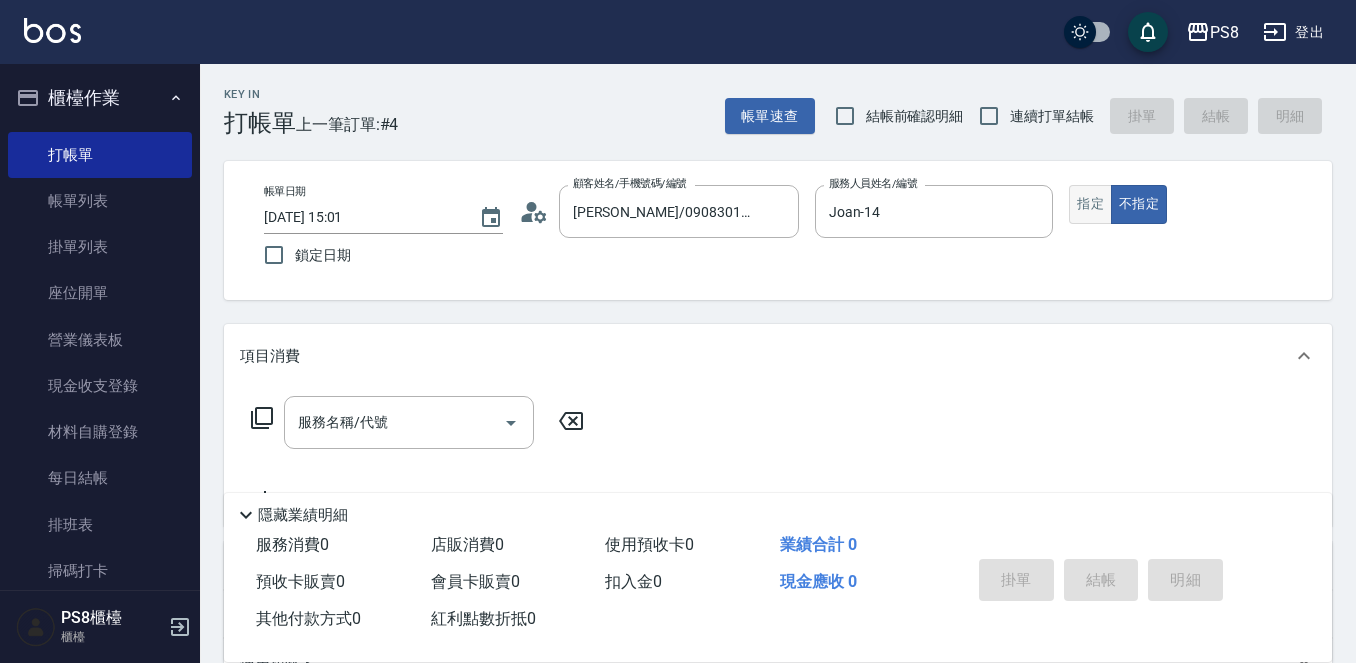 click on "指定" at bounding box center (1090, 204) 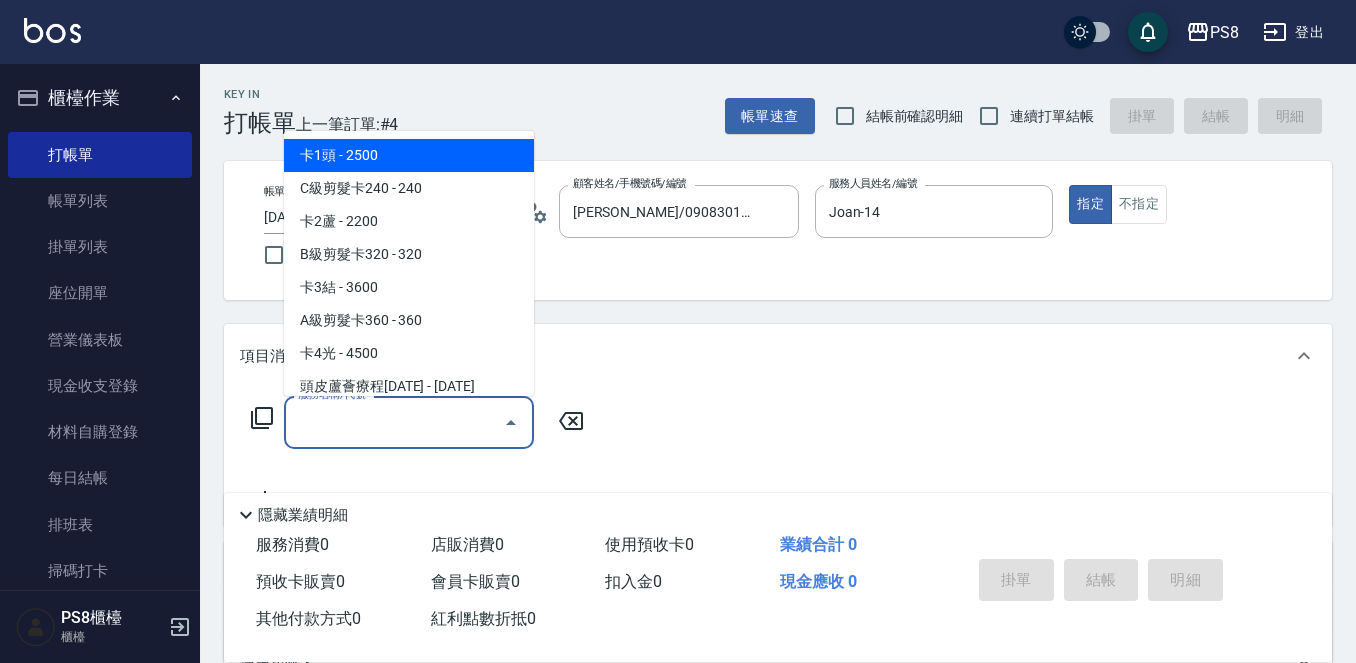 click on "服務名稱/代號" at bounding box center (394, 422) 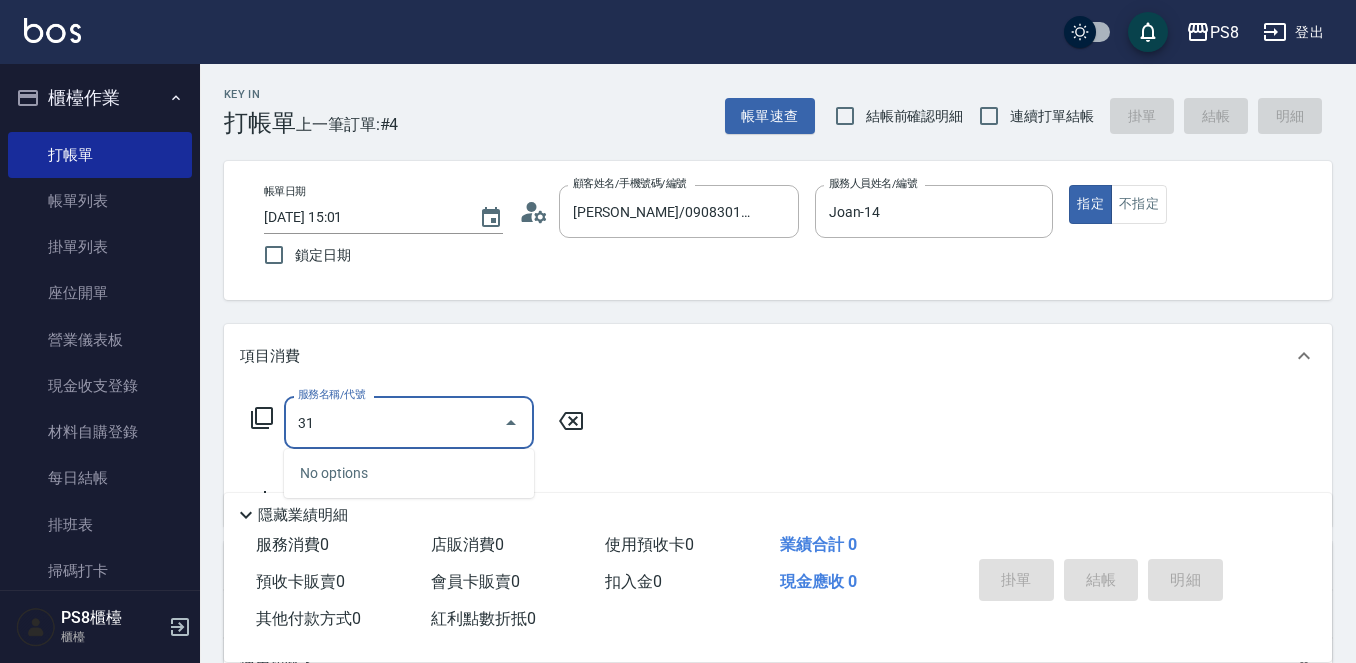 type on "3" 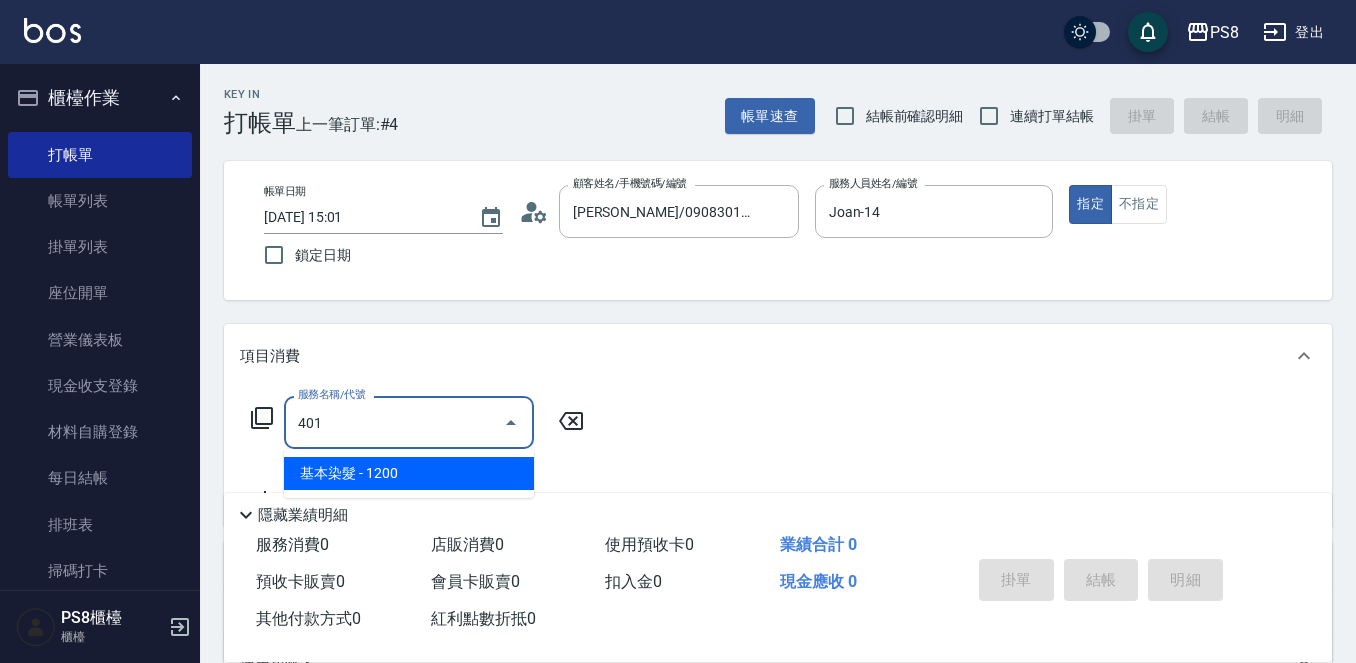 click on "基本染髮 - 1200" at bounding box center [409, 473] 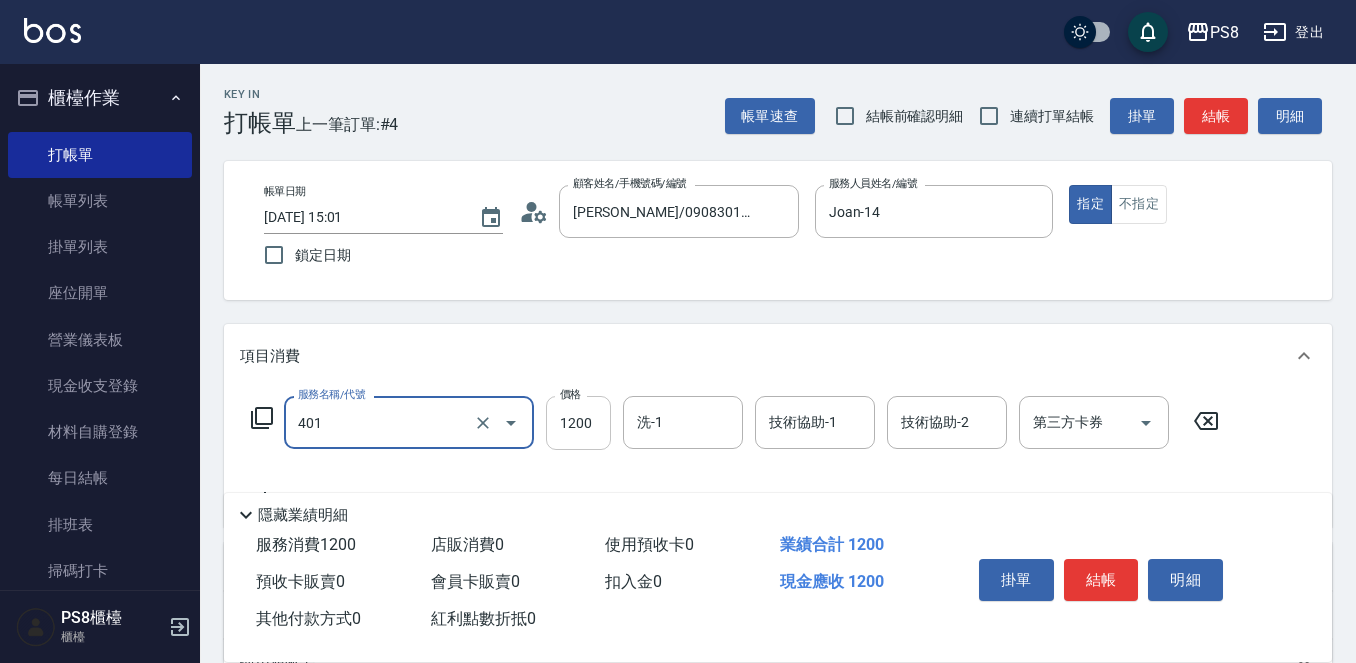 type on "基本染髮(401)" 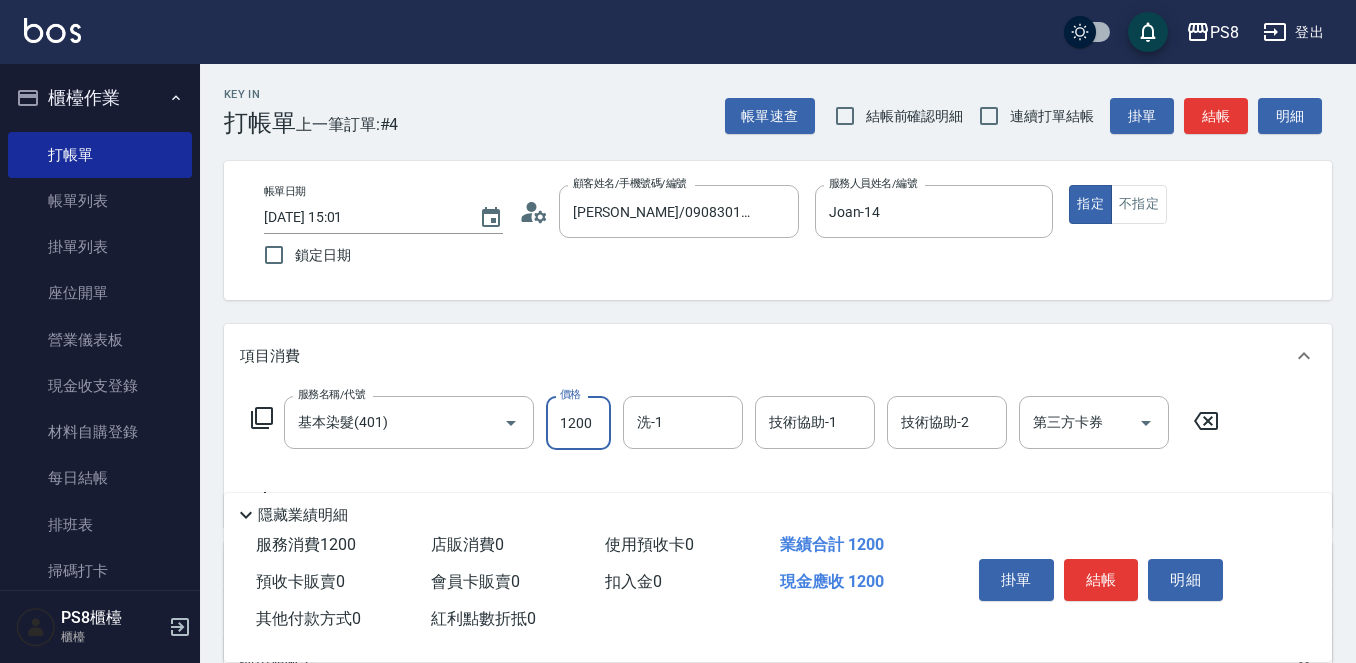click on "1200" at bounding box center [578, 423] 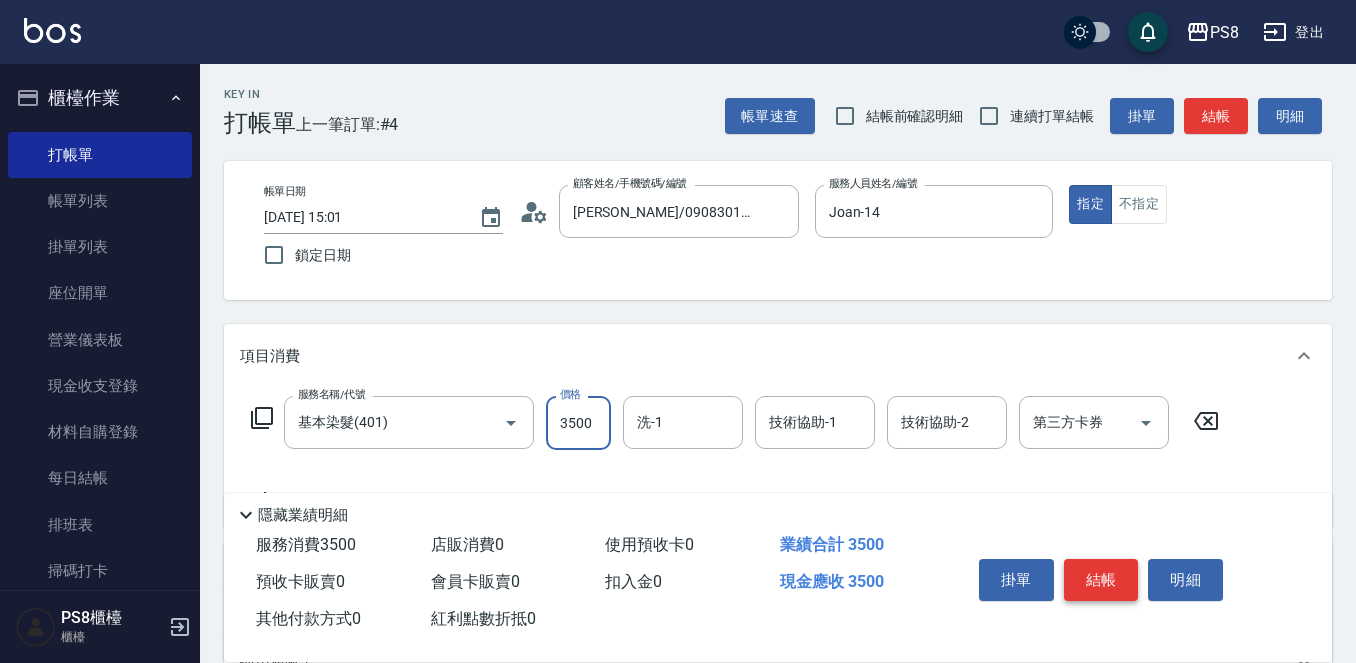 type on "3500" 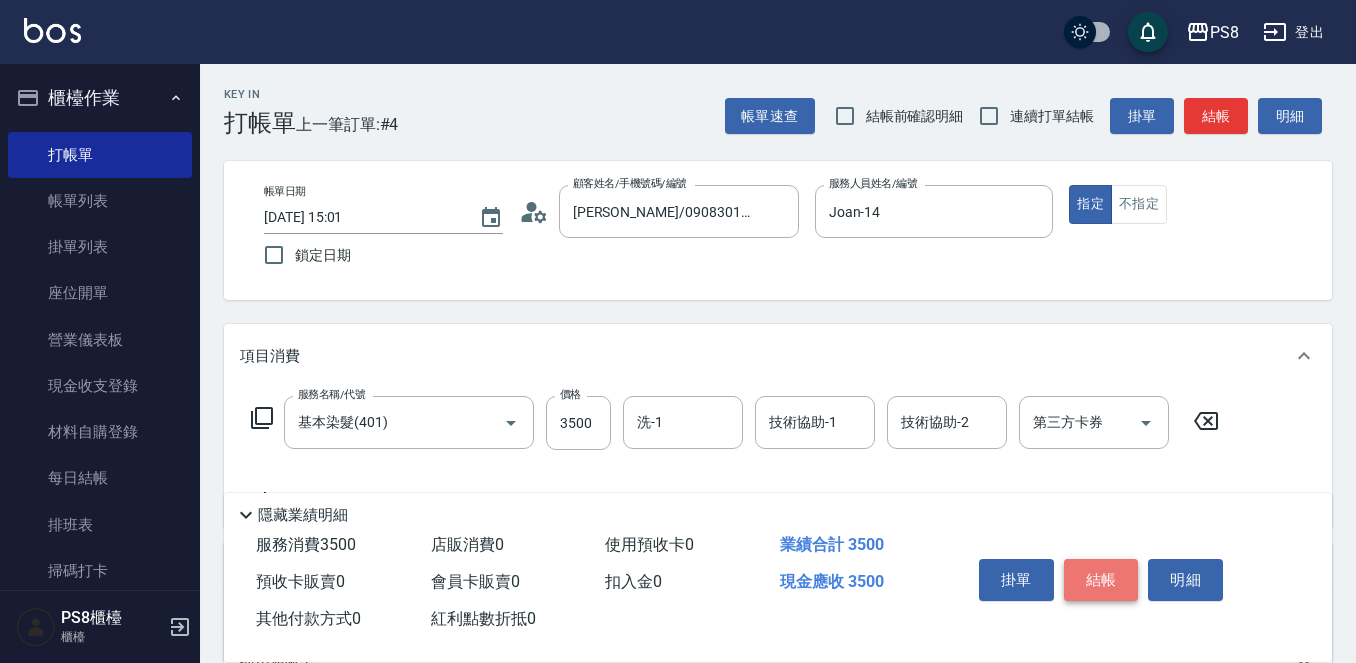 click on "結帳" at bounding box center (1101, 580) 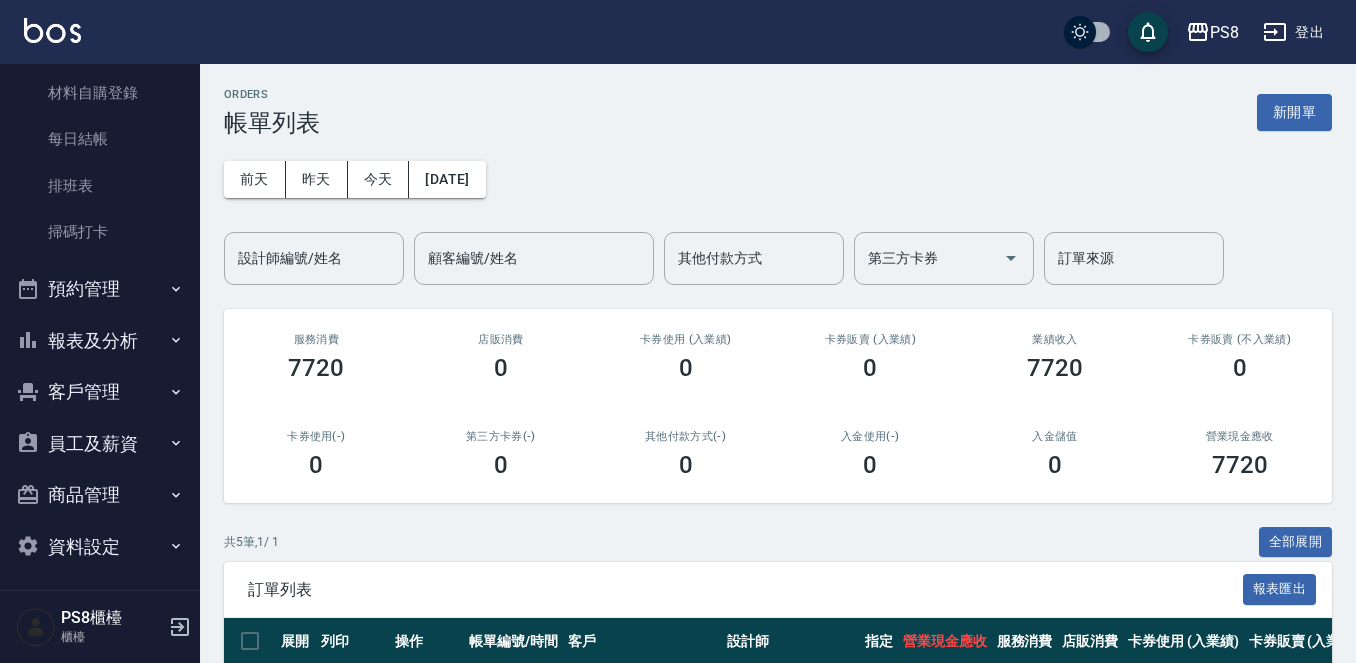 scroll, scrollTop: 345, scrollLeft: 0, axis: vertical 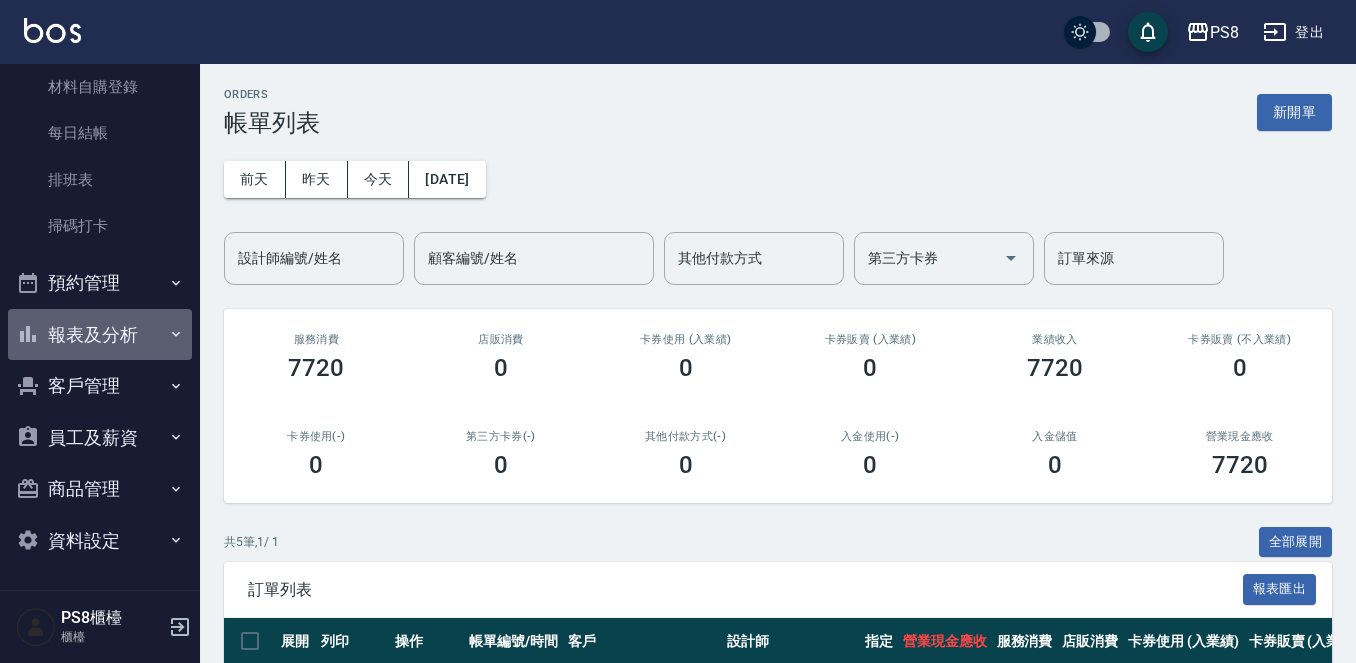 click on "報表及分析" at bounding box center (100, 335) 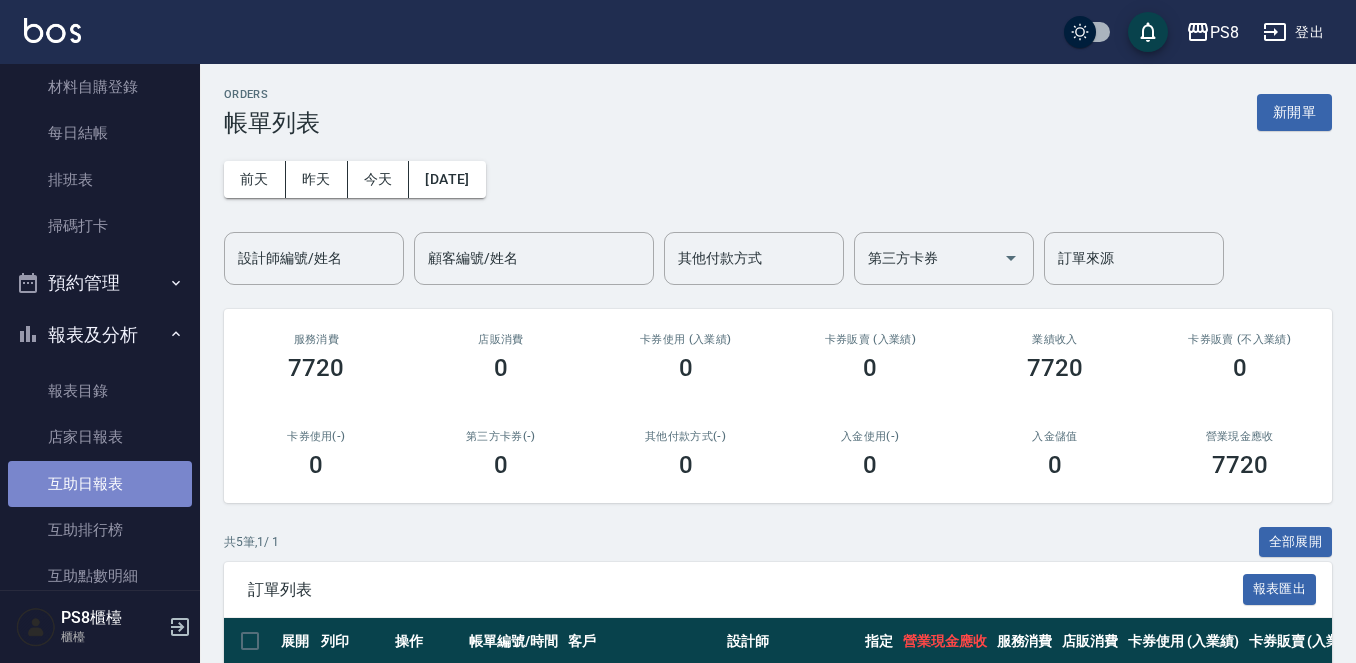 click on "互助日報表" at bounding box center (100, 484) 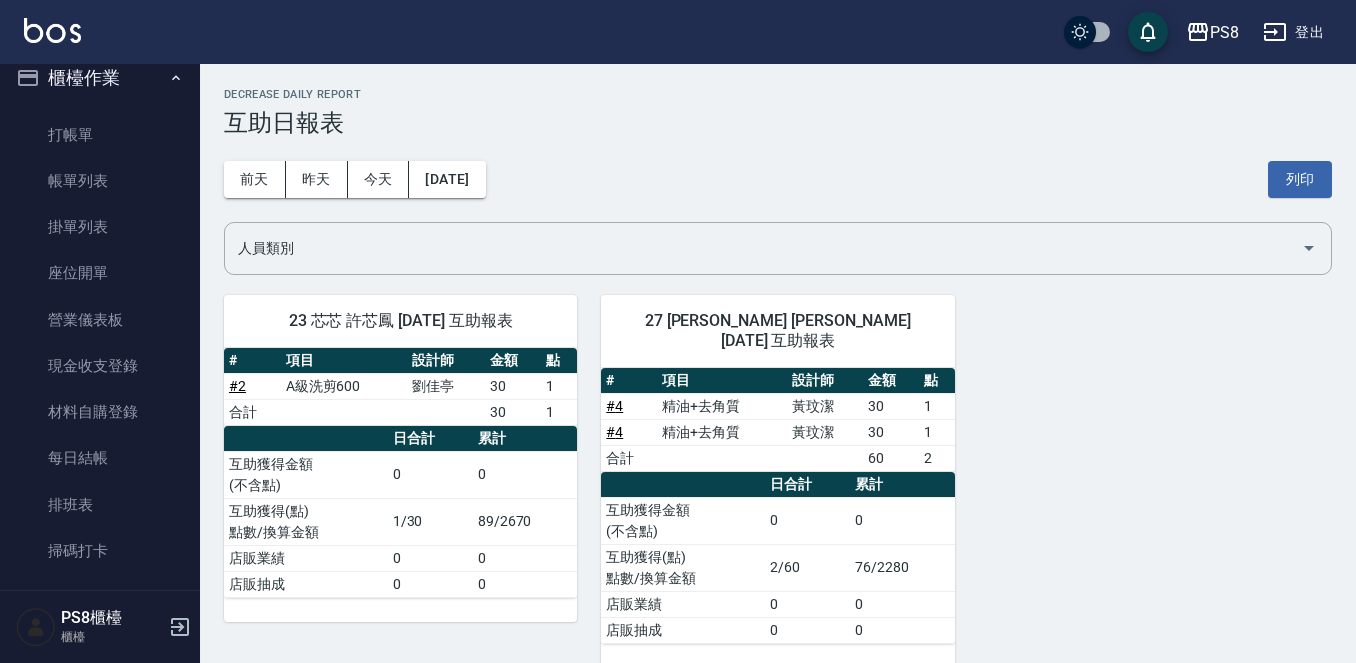 scroll, scrollTop: 0, scrollLeft: 0, axis: both 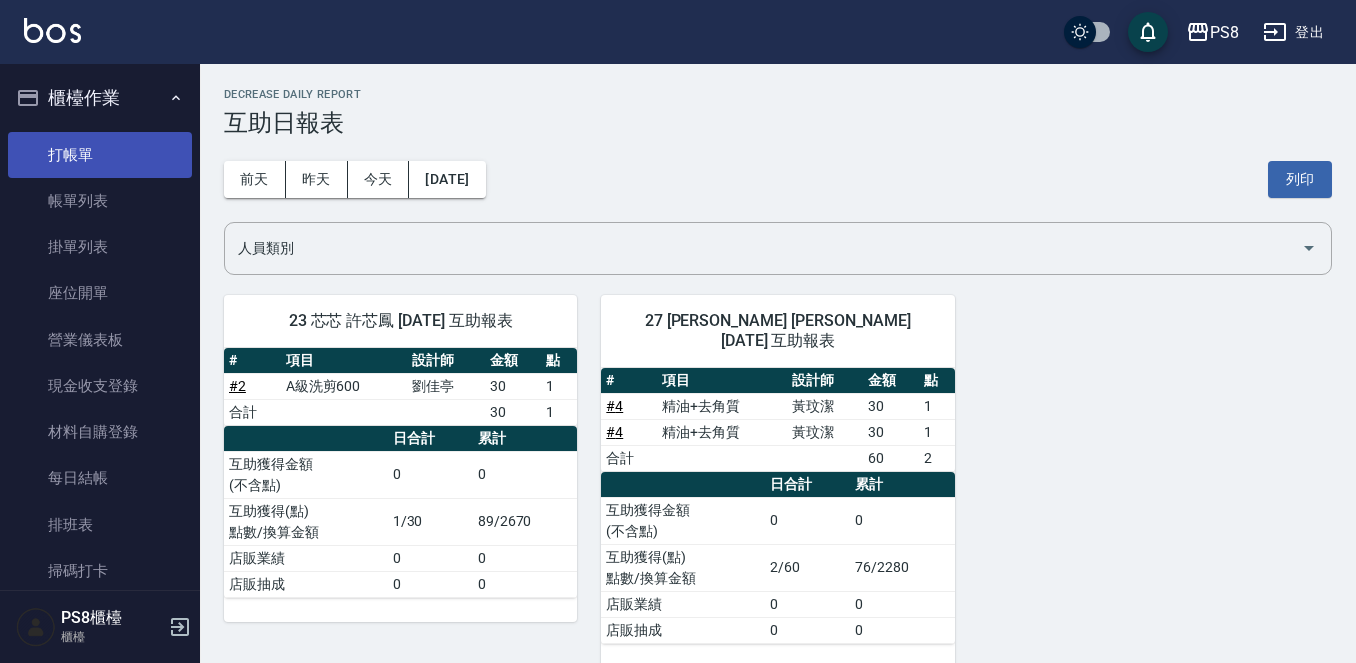 click on "打帳單" at bounding box center (100, 155) 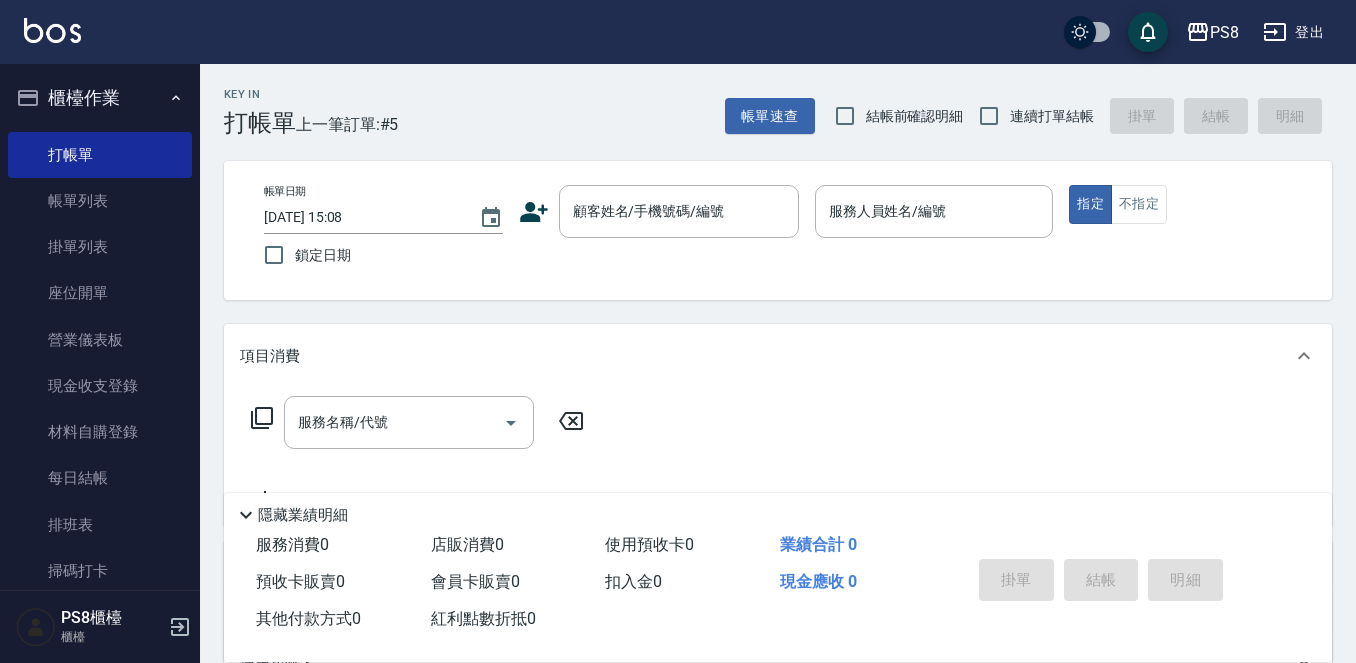 drag, startPoint x: 1122, startPoint y: 309, endPoint x: 1132, endPoint y: 306, distance: 10.440307 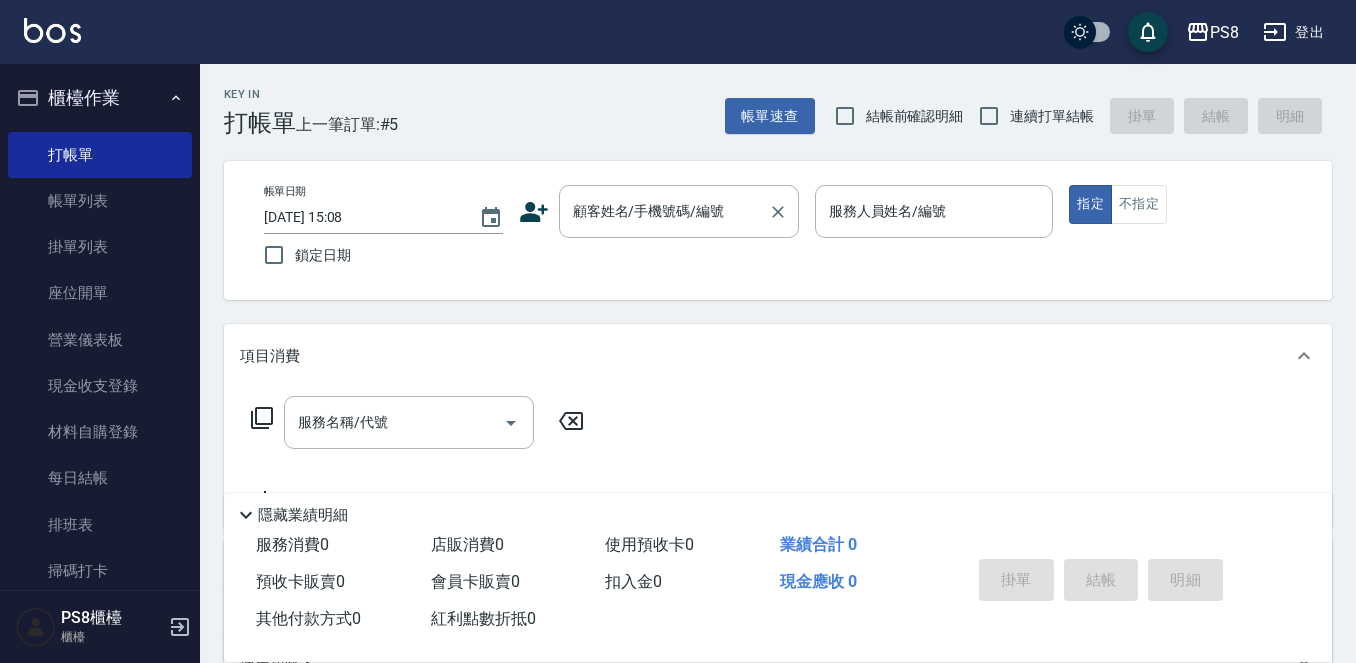 click on "顧客姓名/手機號碼/編號 顧客姓名/手機號碼/編號" at bounding box center [679, 211] 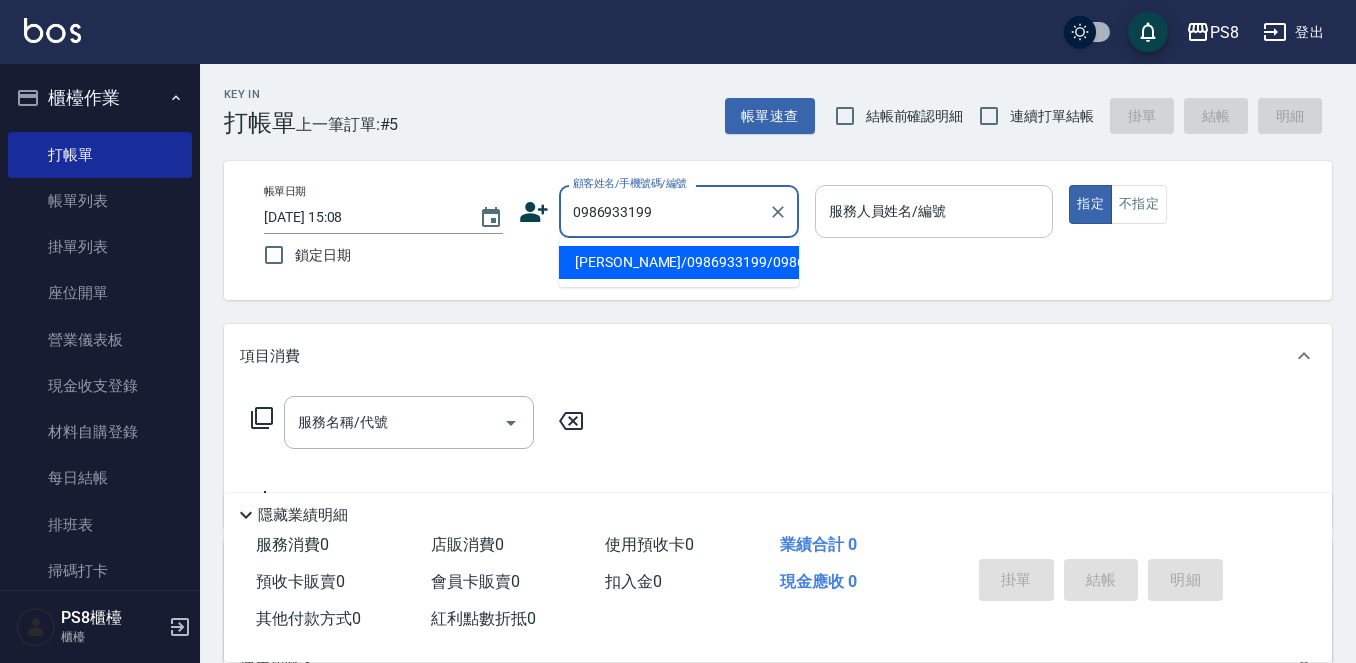 type on "[PERSON_NAME]/0986933199/0986933199" 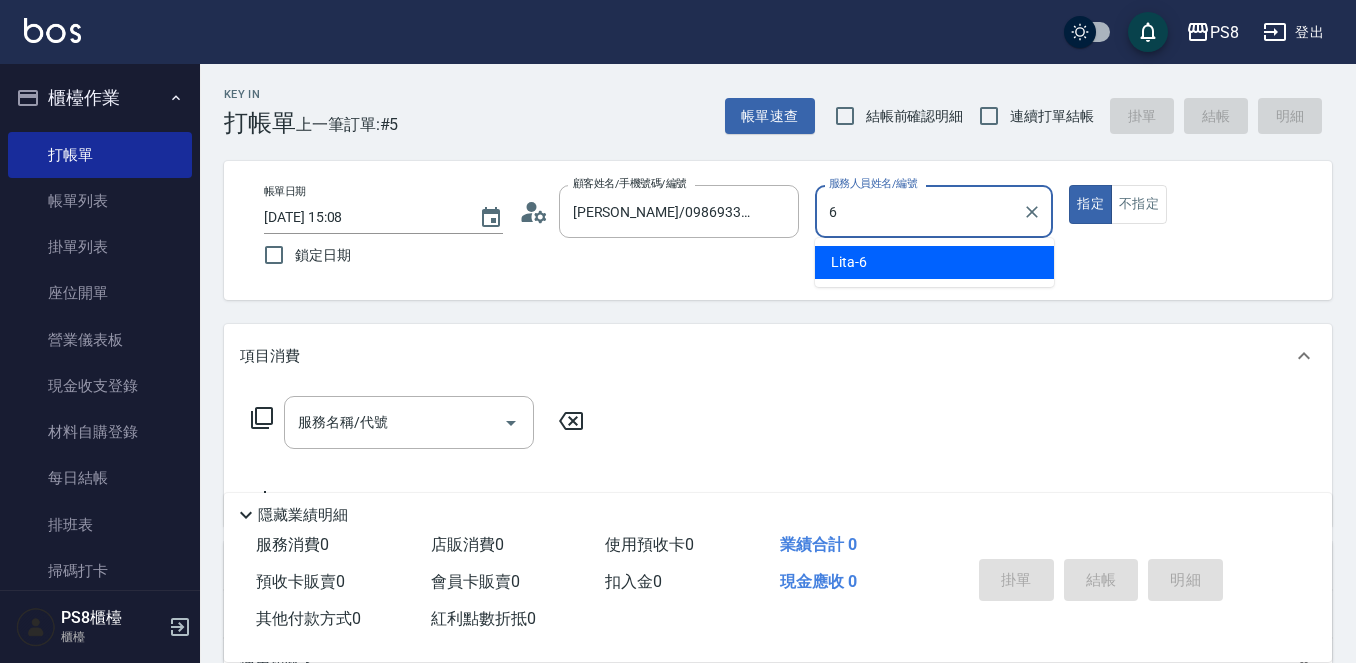 type on "Lita-6" 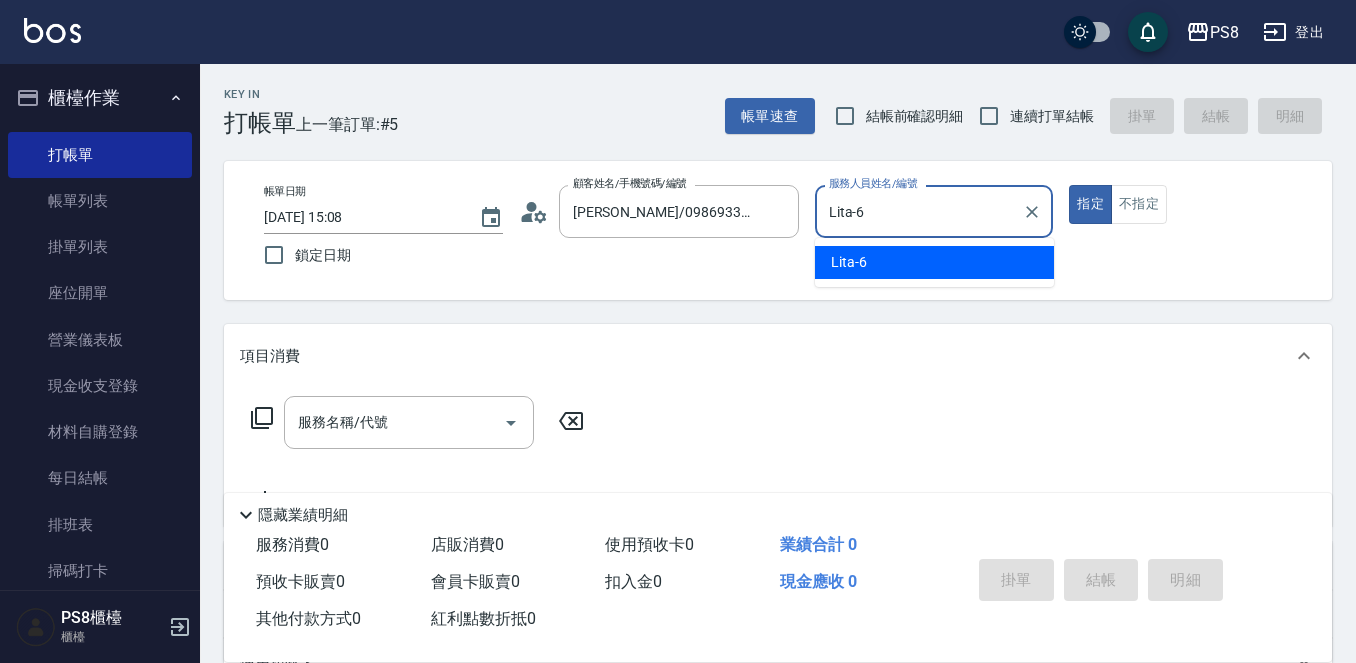 type on "true" 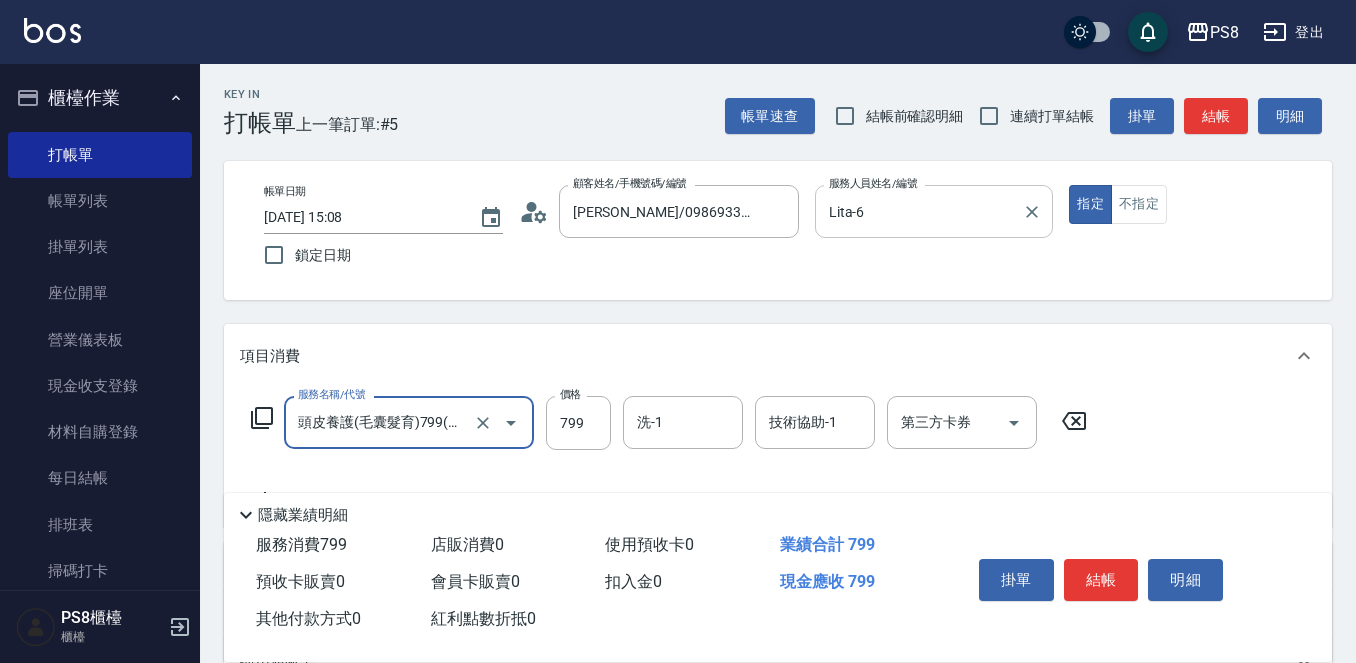 type on "頭皮養護(毛囊髮育)799(112)" 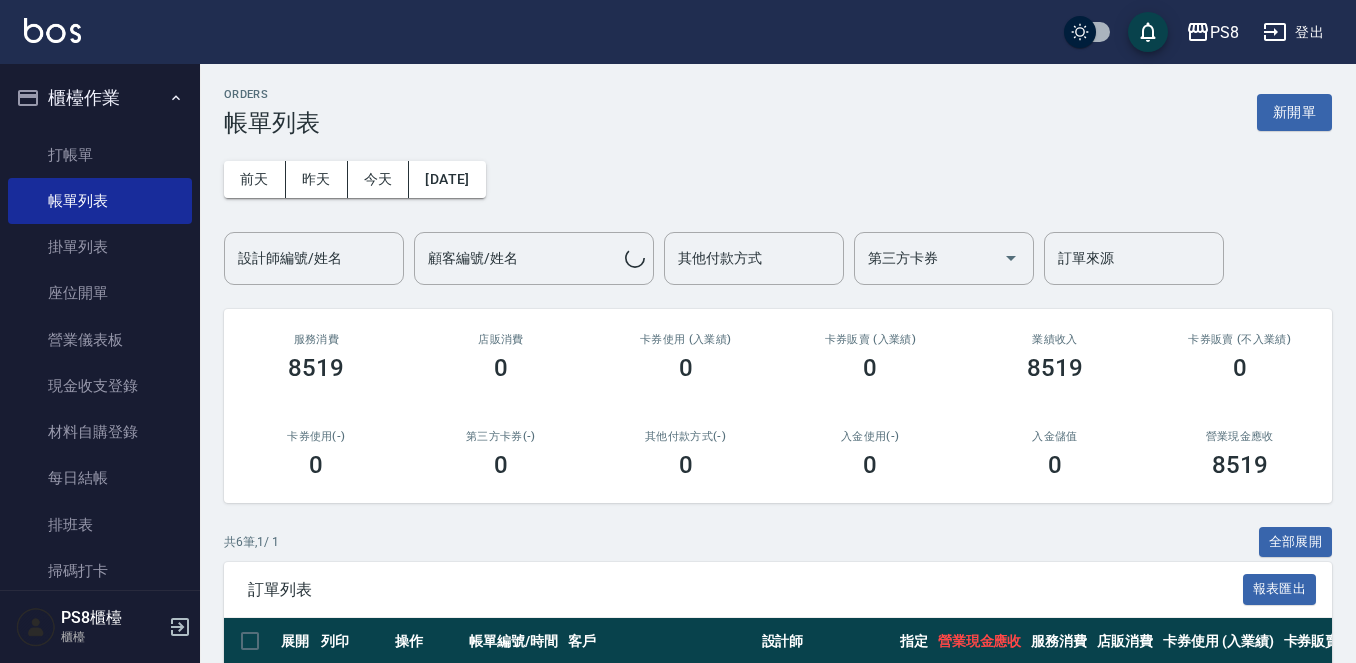 scroll, scrollTop: 500, scrollLeft: 0, axis: vertical 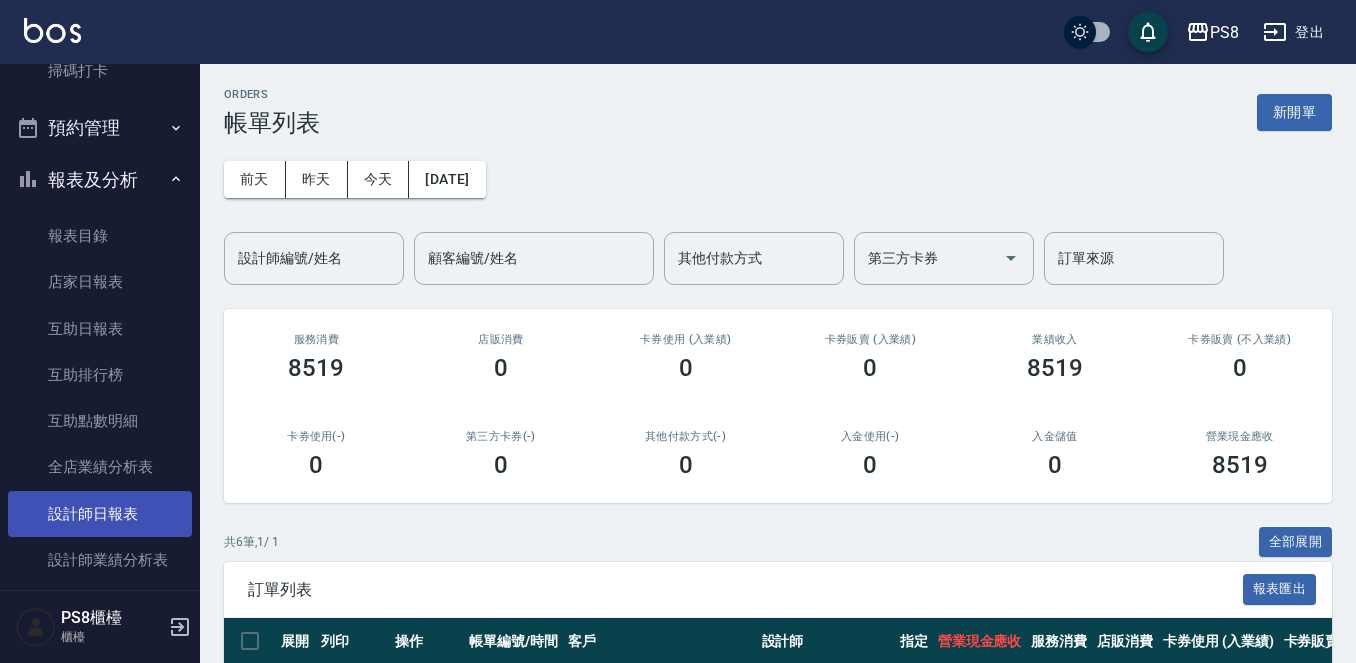 click on "設計師日報表" at bounding box center (100, 514) 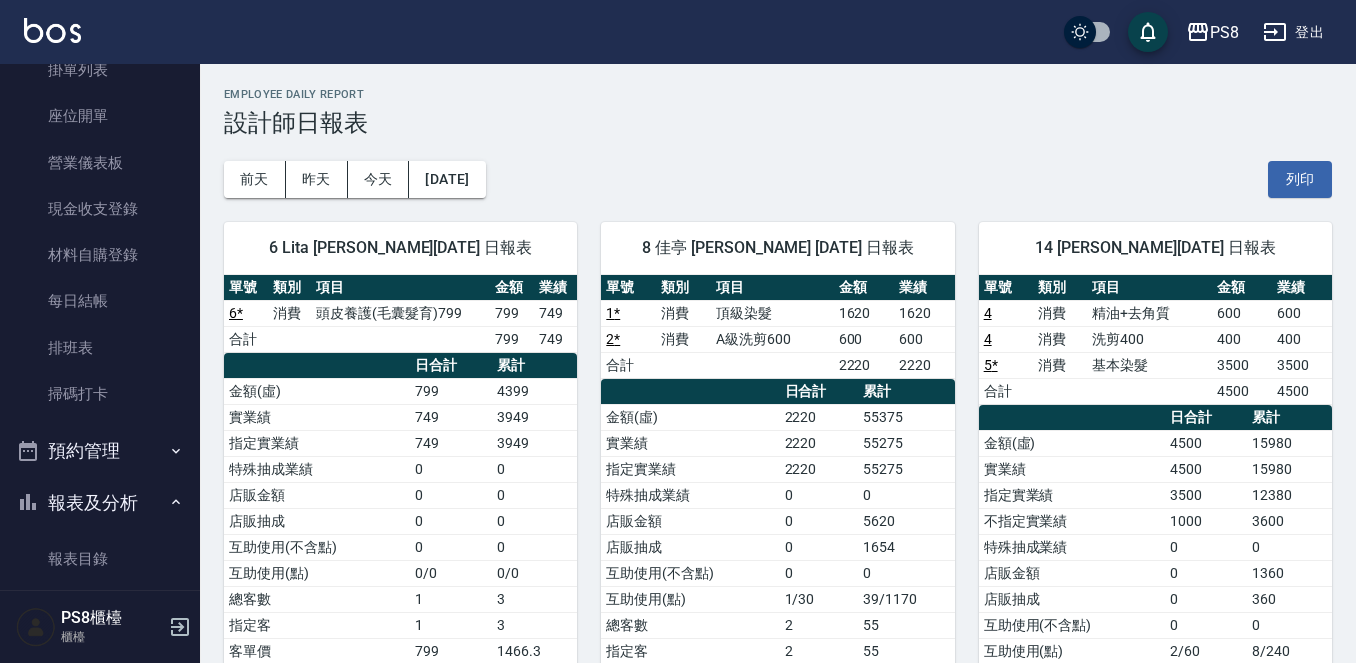scroll, scrollTop: 0, scrollLeft: 0, axis: both 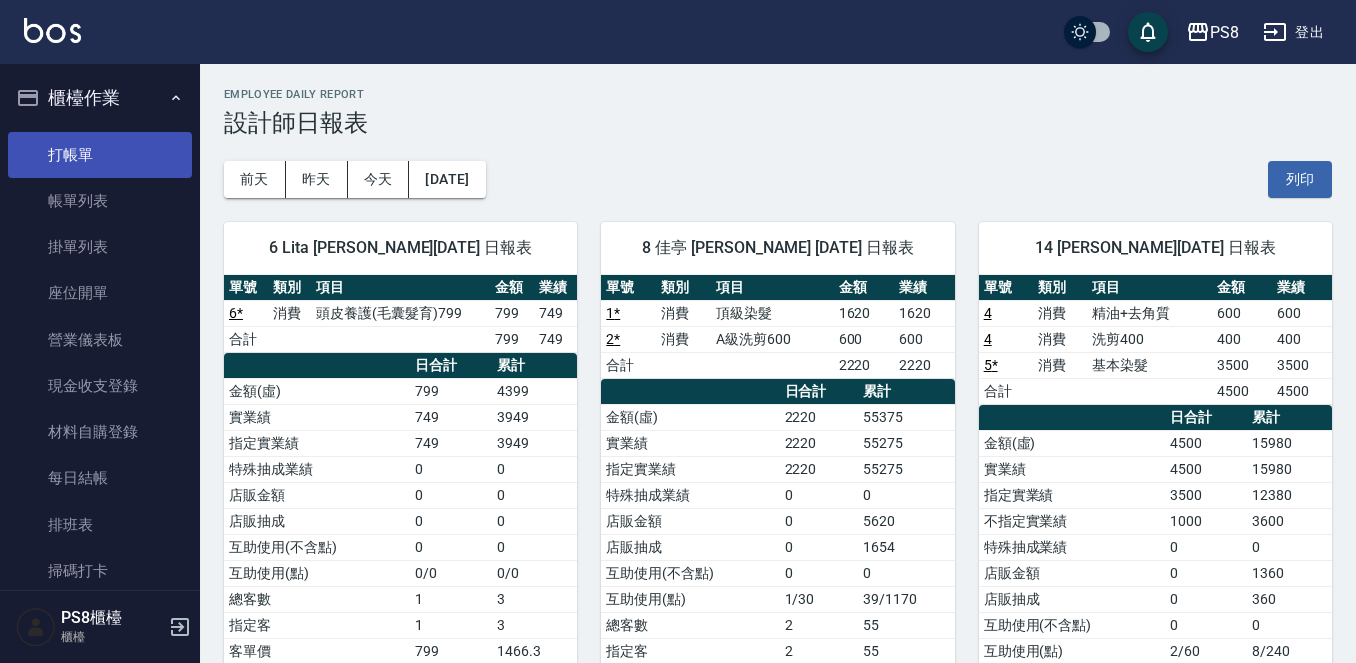 click on "打帳單" at bounding box center [100, 155] 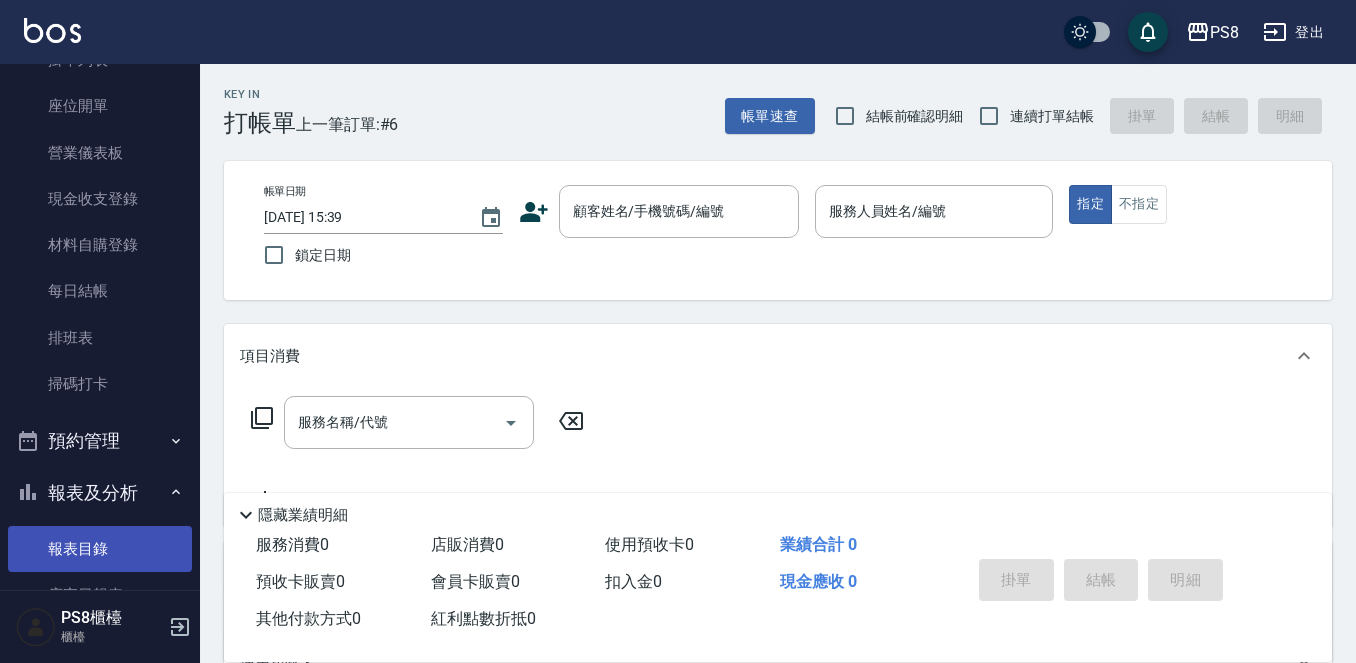scroll, scrollTop: 300, scrollLeft: 0, axis: vertical 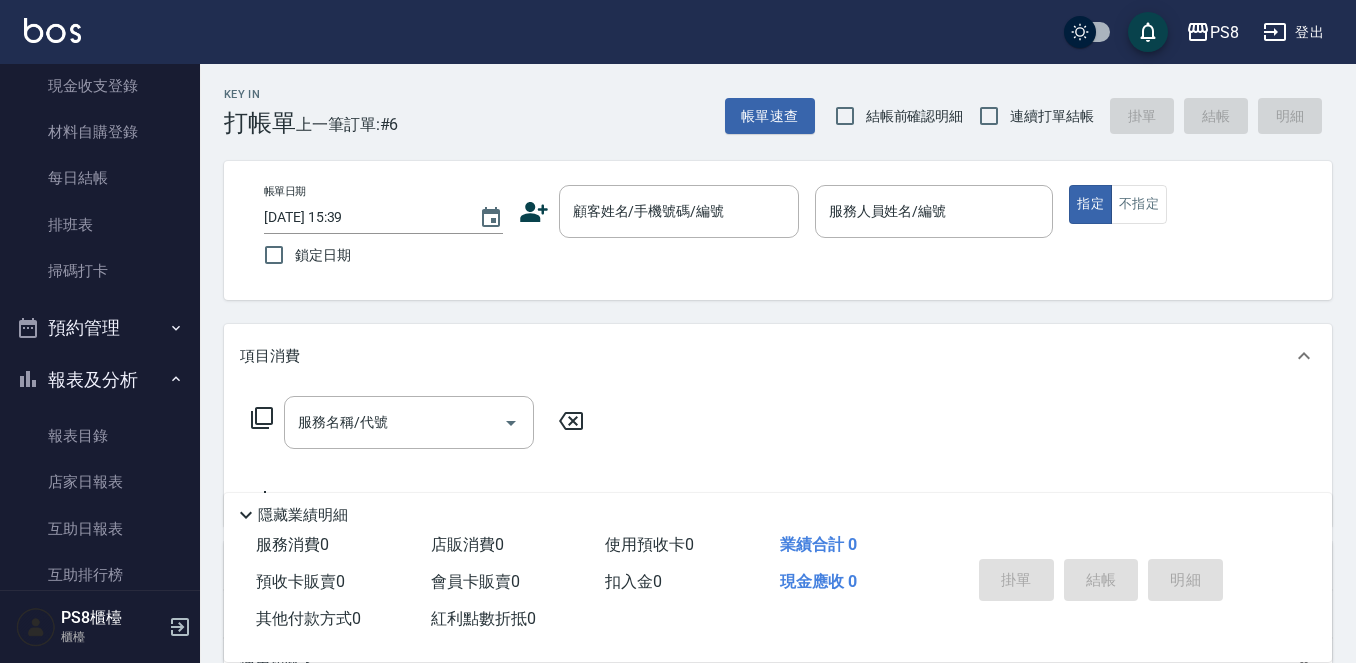 click on "Key In 打帳單 上一筆訂單:#6 帳單速查 結帳前確認明細 連續打單結帳 掛單 結帳 明細" at bounding box center [766, 100] 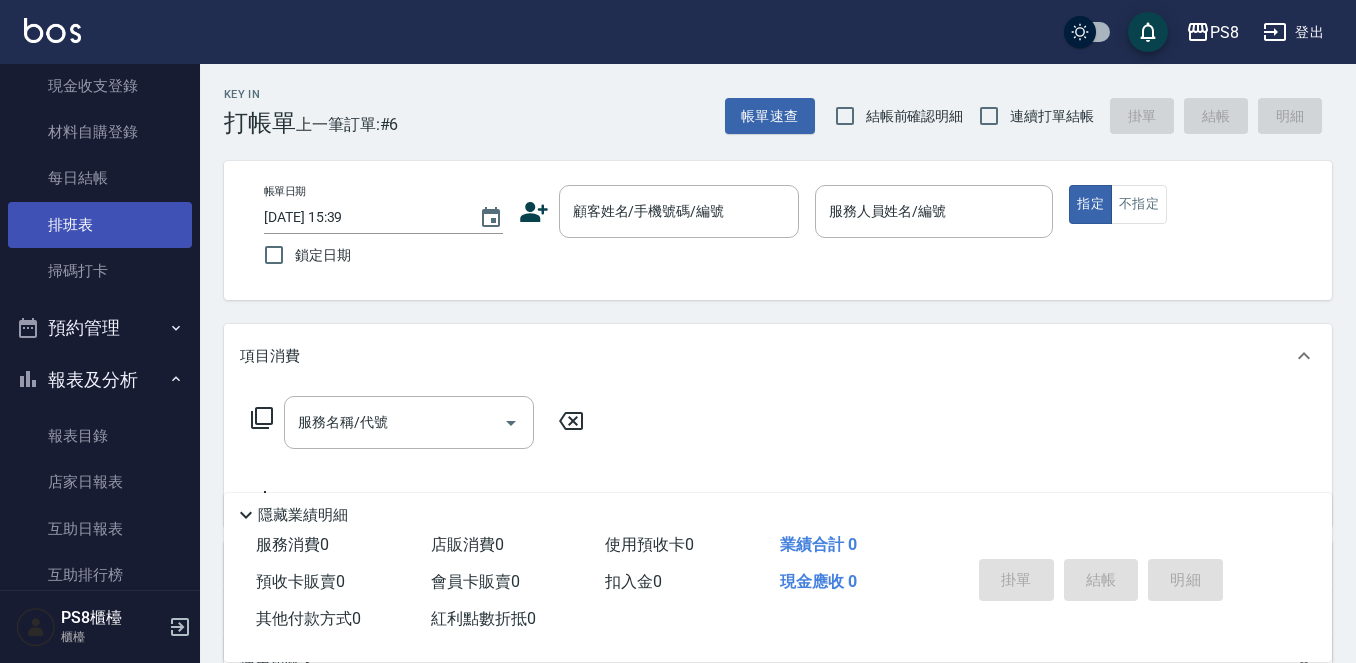 click on "排班表" at bounding box center [100, 225] 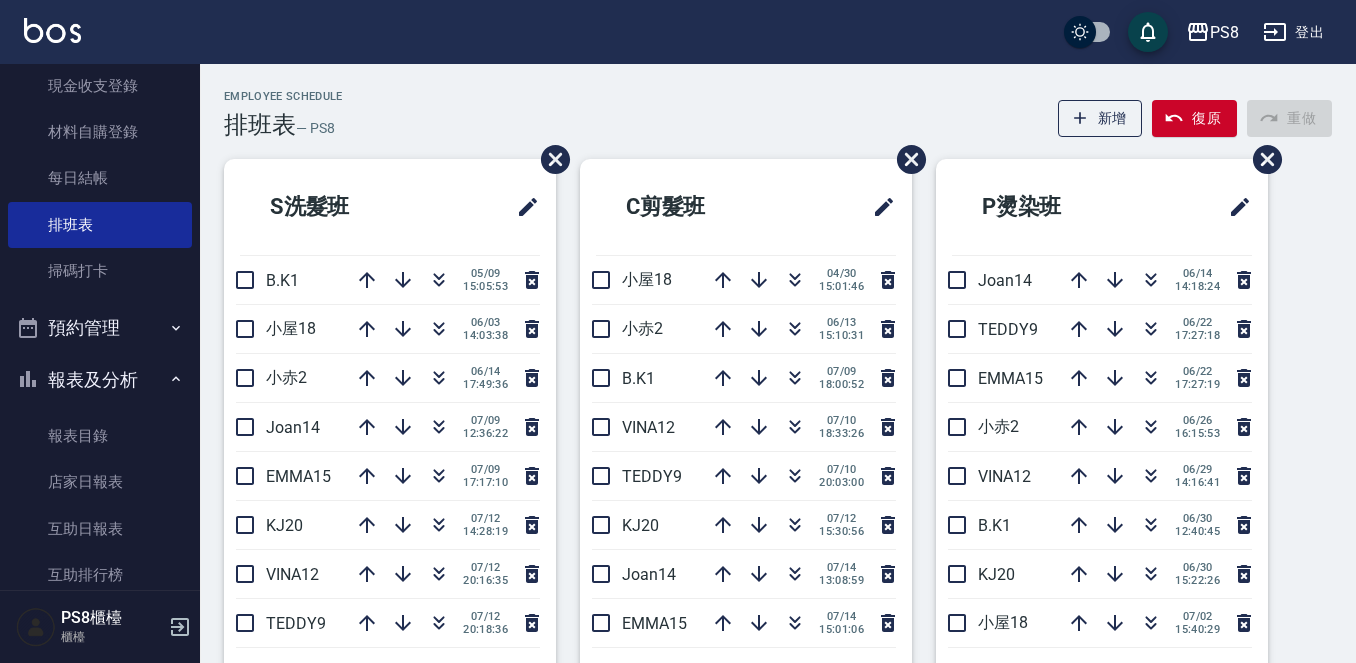 click on "Employee Schedule 排班表   —  PS8 新增 復原 重做 S洗髮班 B.K1 [DATE] 15:05:53 小屋18 [DATE] 14:03:38 小赤2 [DATE] 17:49:36 Joan14 [DATE] 12:36:22 EMMA15 [DATE] 17:17:10 KJ20 [DATE] 14:28:19 VINA12 [DATE] 20:16:35 TEDDY9 [DATE] 20:18:36 新增人員 C剪髮班 小屋18 [DATE] 15:01:46 小赤2 [DATE] 15:10:31 B.K1 [DATE] 18:00:52 VINA12 [DATE] 18:33:26 TEDDY9 [DATE] 20:03:00 KJ20 [DATE] 15:30:56 Joan14 [DATE] 13:08:59 EMMA15 [DATE] 15:01:06 新增人員 P燙染班 Joan14 [DATE] 14:18:24 TEDDY9 [DATE] 17:27:18 EMMA15 [DATE] 17:27:19 小赤2 [DATE] 16:15:53 VINA12 [DATE] 14:16:41 B.K1 [DATE] 12:40:45 KJ20 [DATE] 15:22:26 小屋18 [DATE] 15:40:29 新增人員 P網路燙染班 小赤2 [DATE] 19:02:39 小屋18 [DATE] 13:23:34 VINA12 [DATE] 12:03:17 B.K1 [DATE] 12:52:02 Joan14 [DATE] 14:17:20 TEDDY9 [DATE] 12:25:45 EMMA15   KJ20 [DATE] 17:56:03 新增人員 SCT助 [PERSON_NAME]安22 [DATE] 20:19:21 Barry27 [DATE] 20:10:29 [PERSON_NAME]24 [DATE] 20:15:28 芯芯23 [DATE] 20:15:32 [PERSON_NAME]真26 [DATE] 20:28:12 [PERSON_NAME]28 [DATE] 20:28:13 新增人員 P助 06/27" at bounding box center [778, 766] 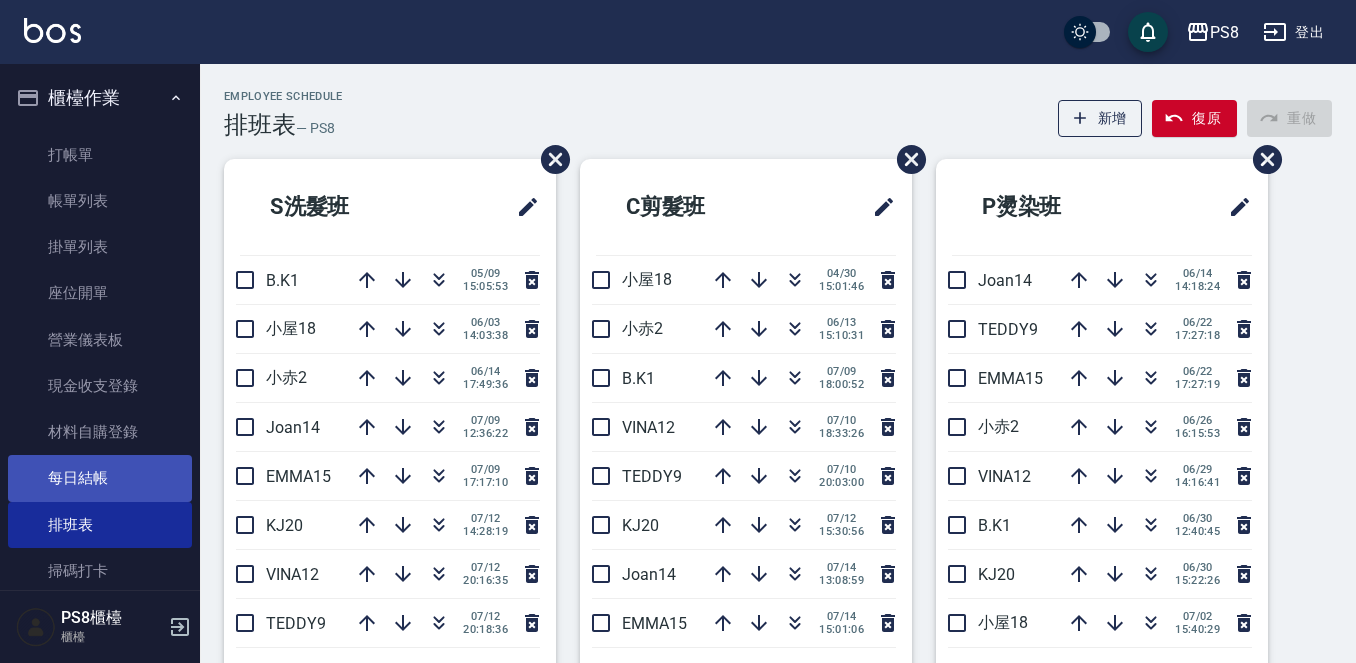 scroll, scrollTop: 500, scrollLeft: 0, axis: vertical 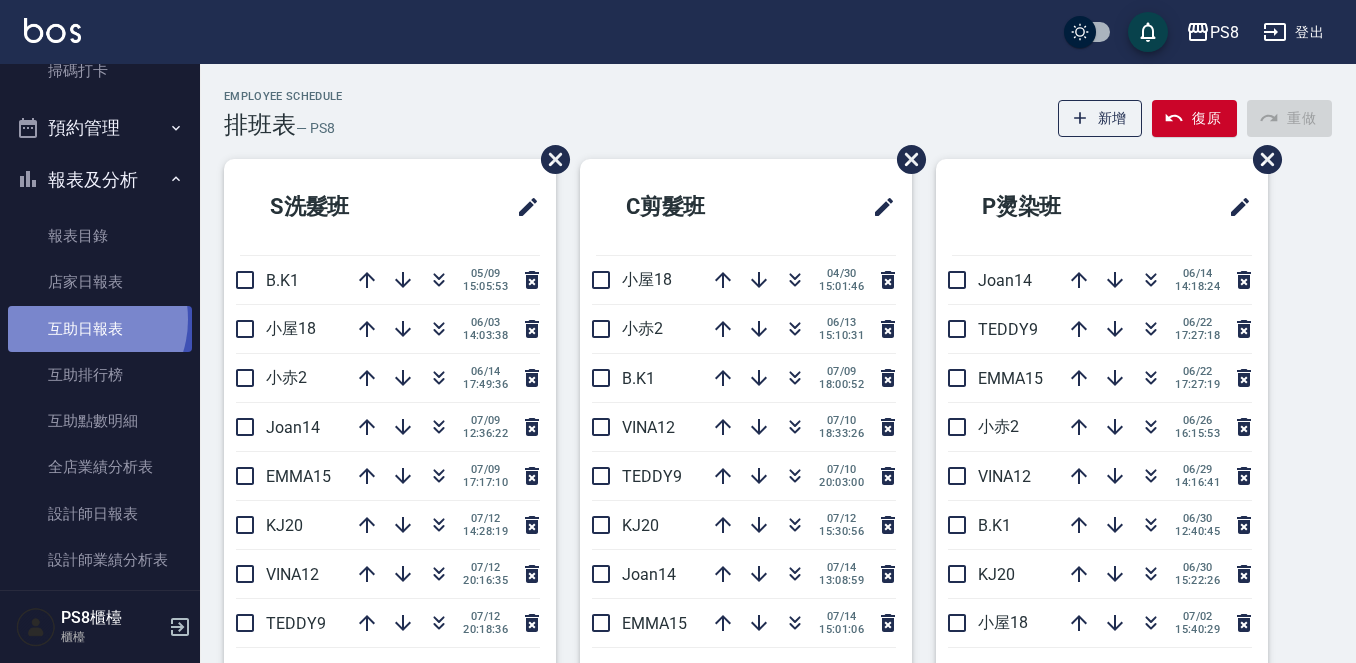 click on "互助日報表" at bounding box center [100, 329] 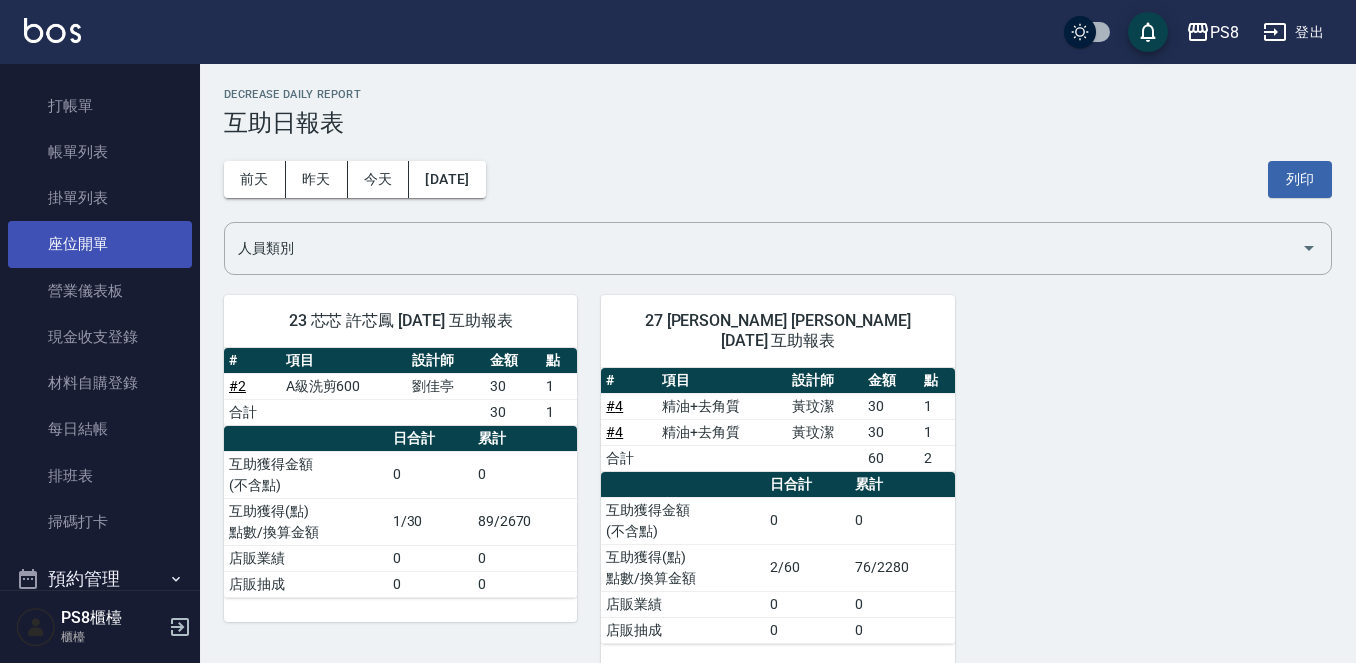 scroll, scrollTop: 0, scrollLeft: 0, axis: both 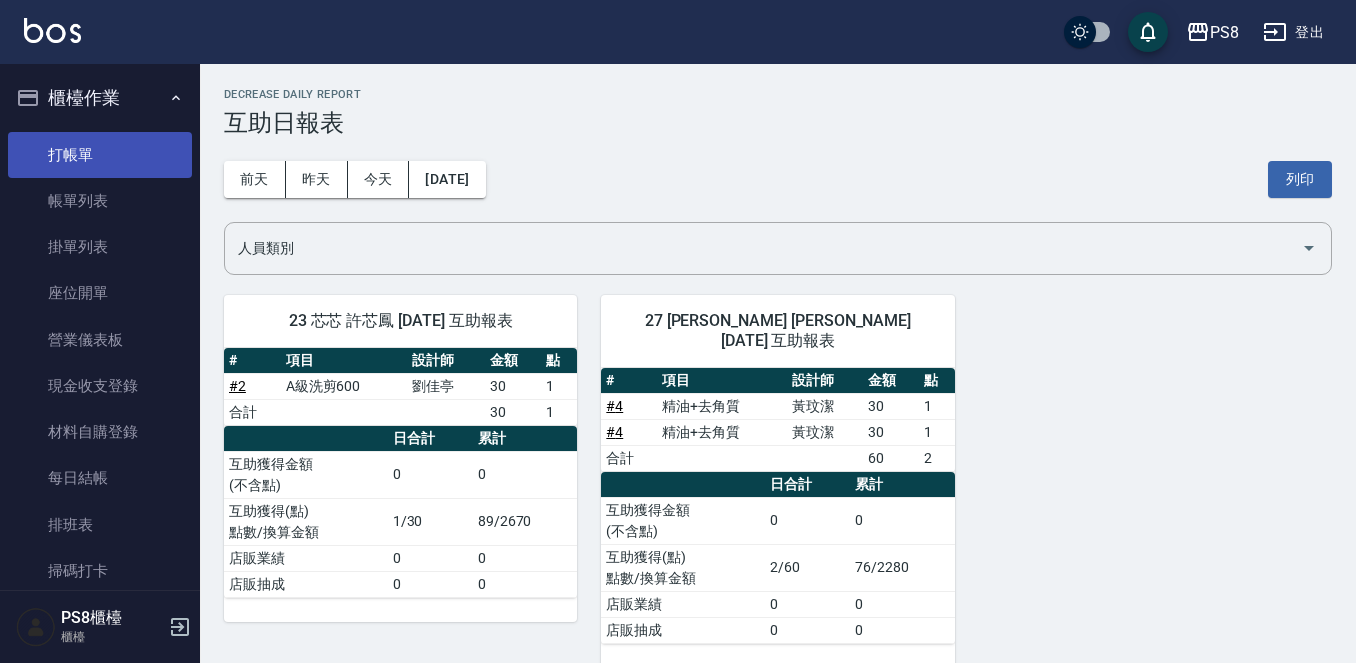 click on "打帳單" at bounding box center [100, 155] 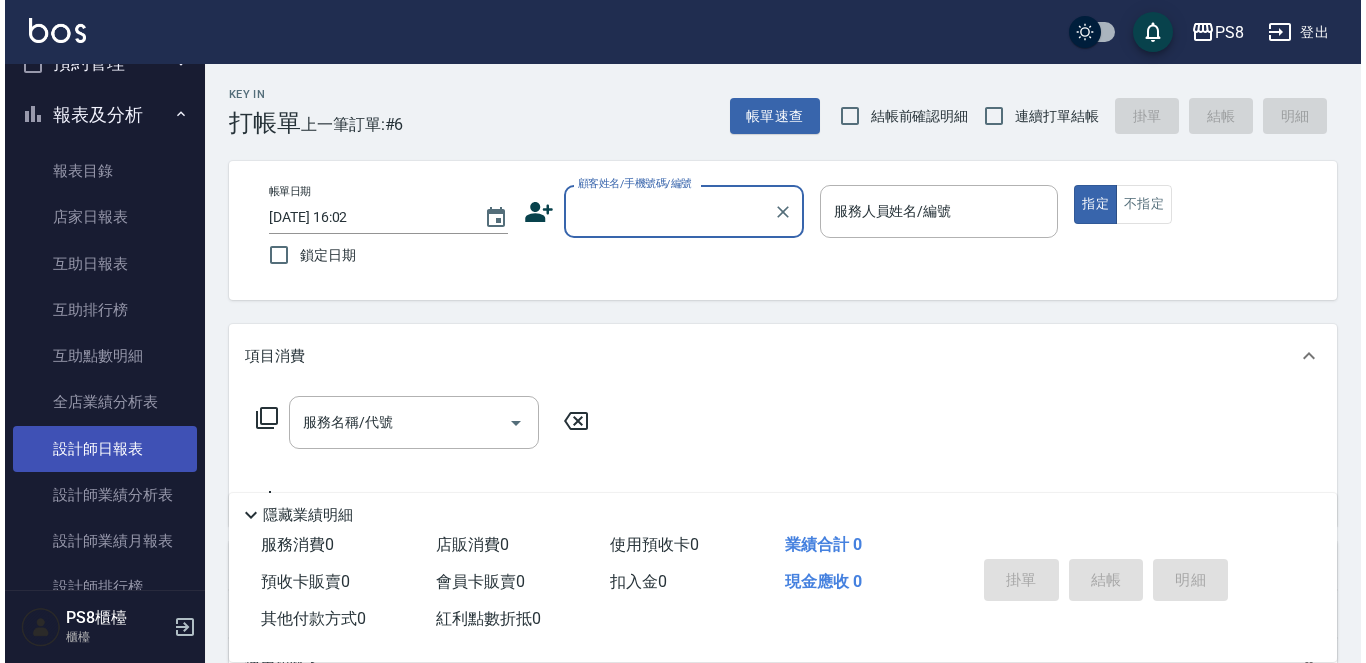 scroll, scrollTop: 600, scrollLeft: 0, axis: vertical 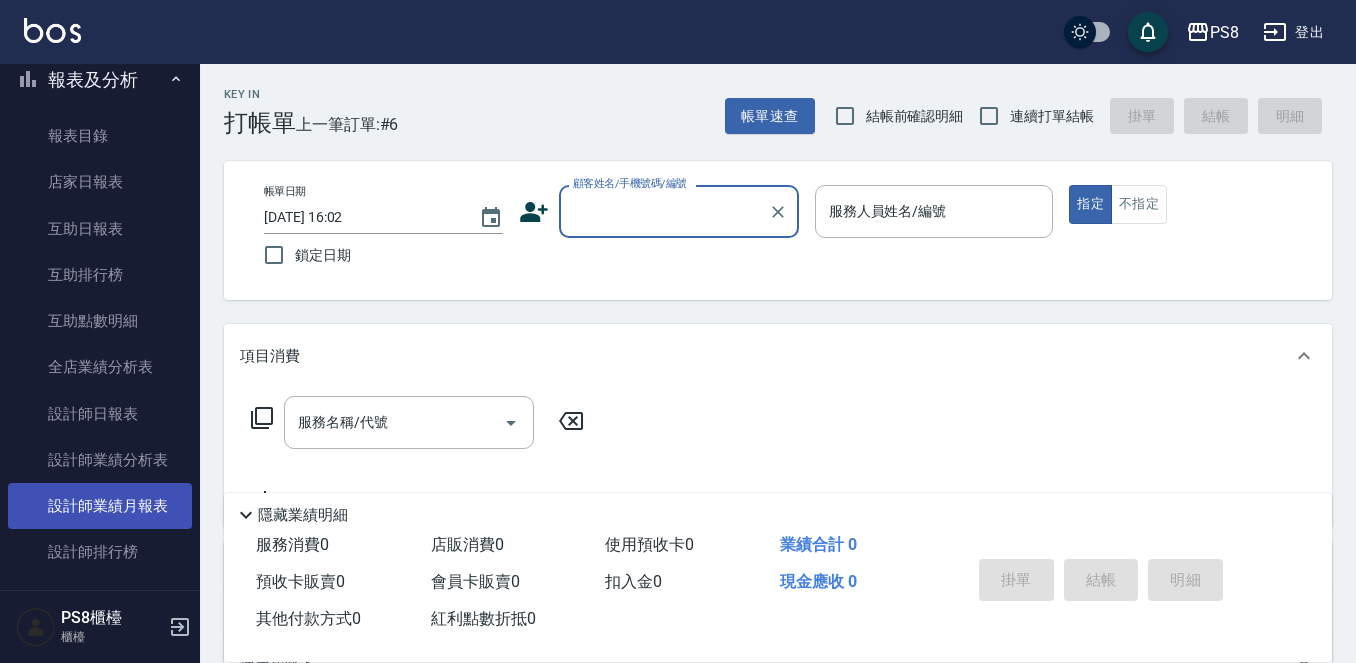 click on "設計師業績月報表" at bounding box center (100, 506) 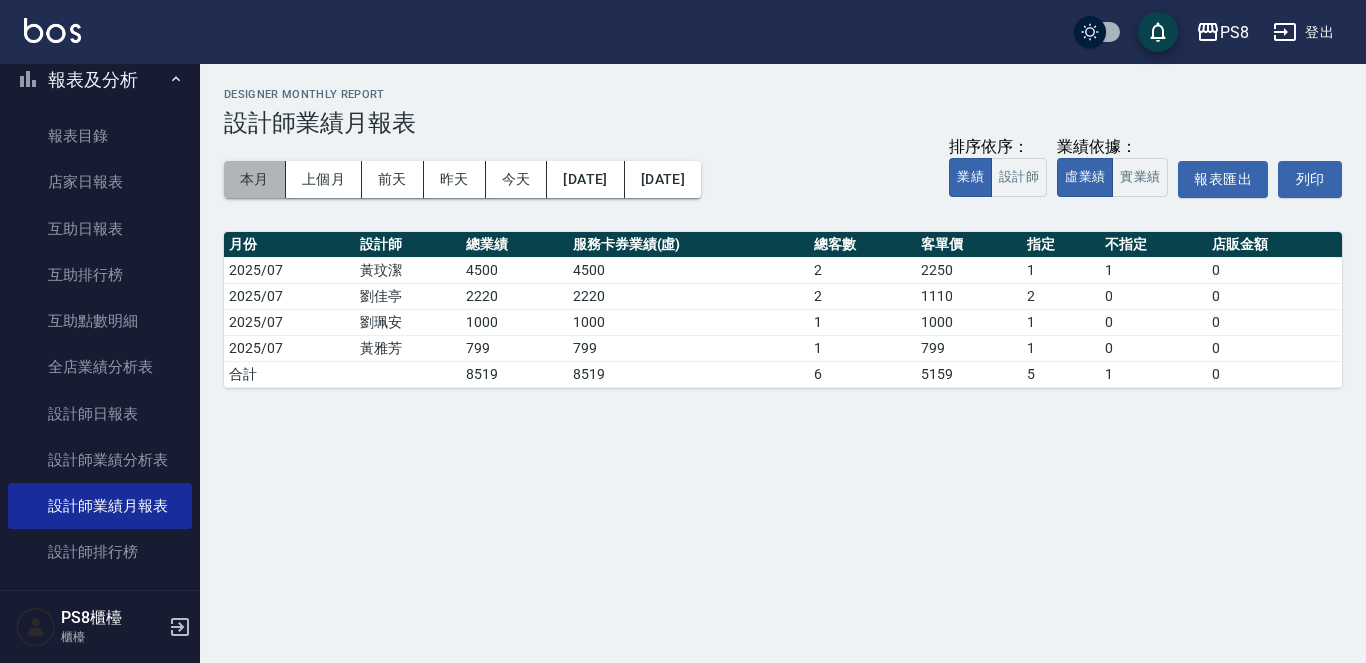 click on "本月" at bounding box center [255, 179] 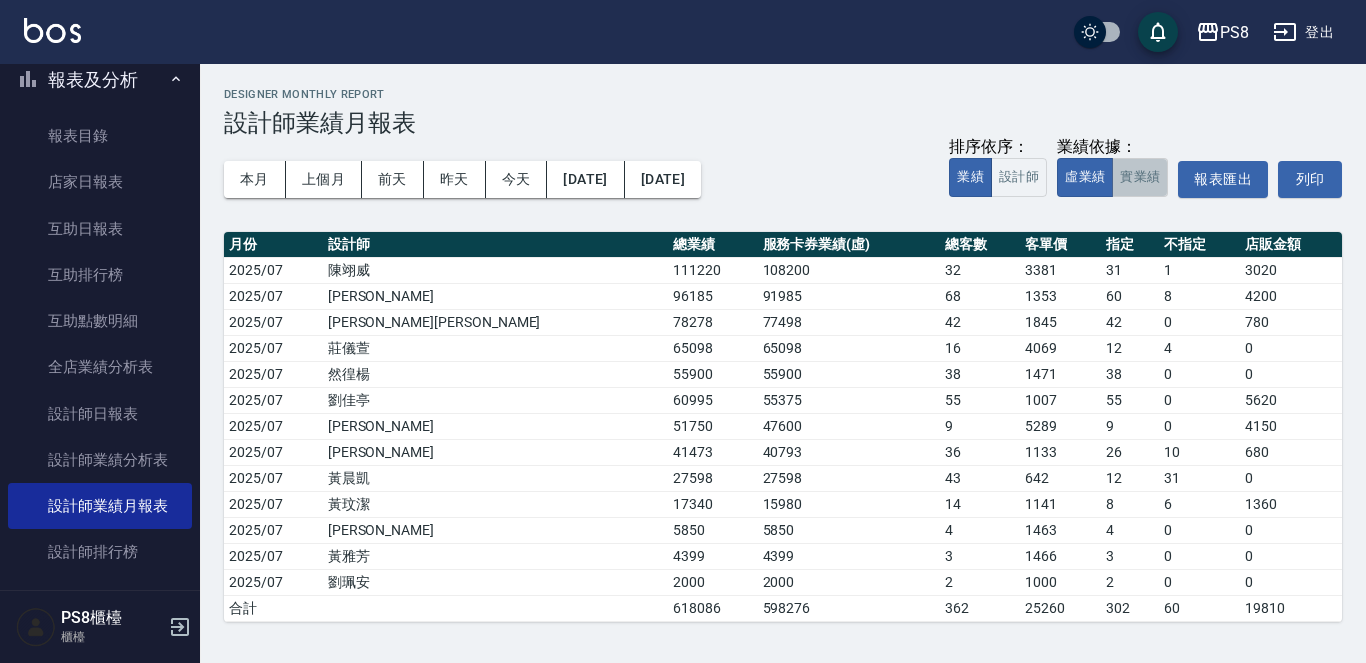click on "實業績" at bounding box center (1140, 177) 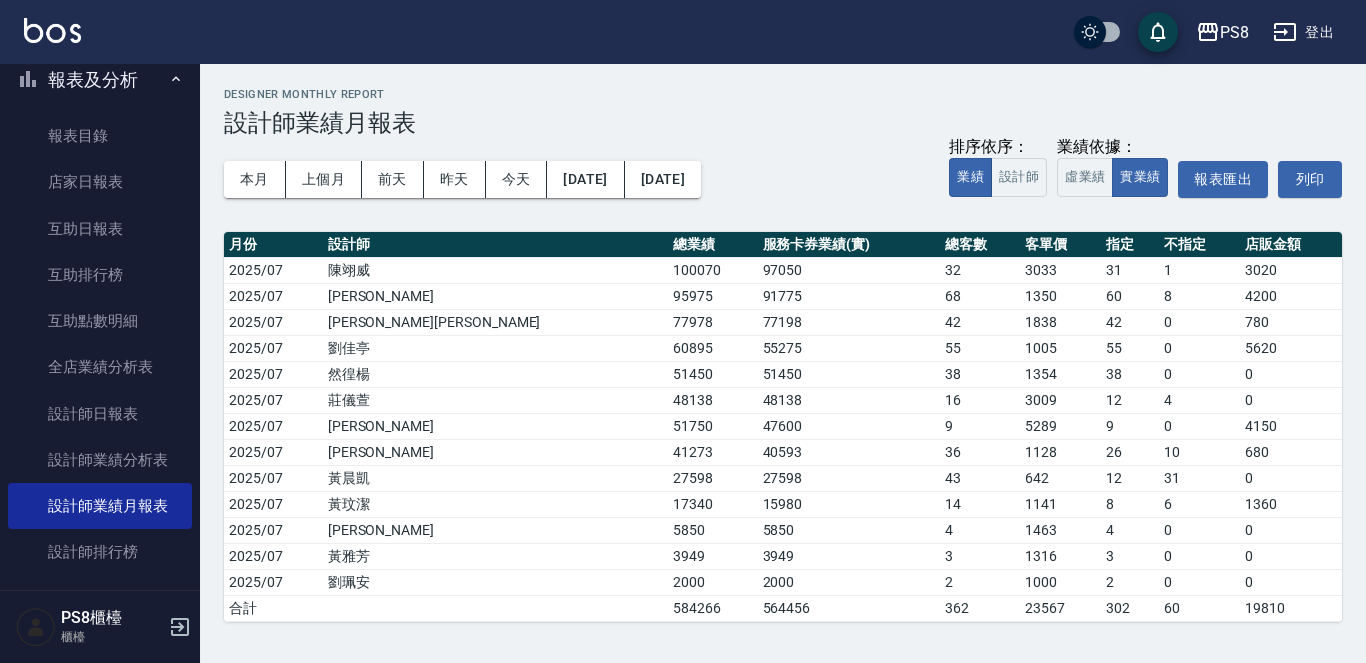 drag, startPoint x: 835, startPoint y: 133, endPoint x: 826, endPoint y: 126, distance: 11.401754 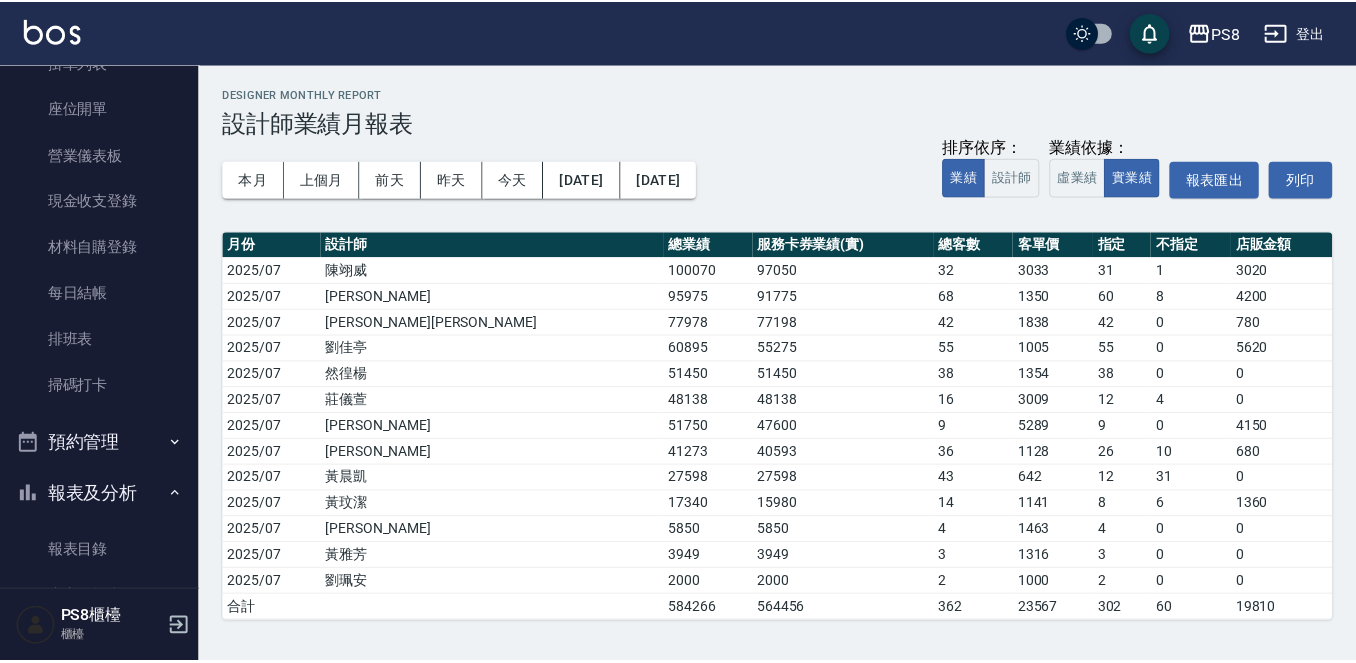 scroll, scrollTop: 0, scrollLeft: 0, axis: both 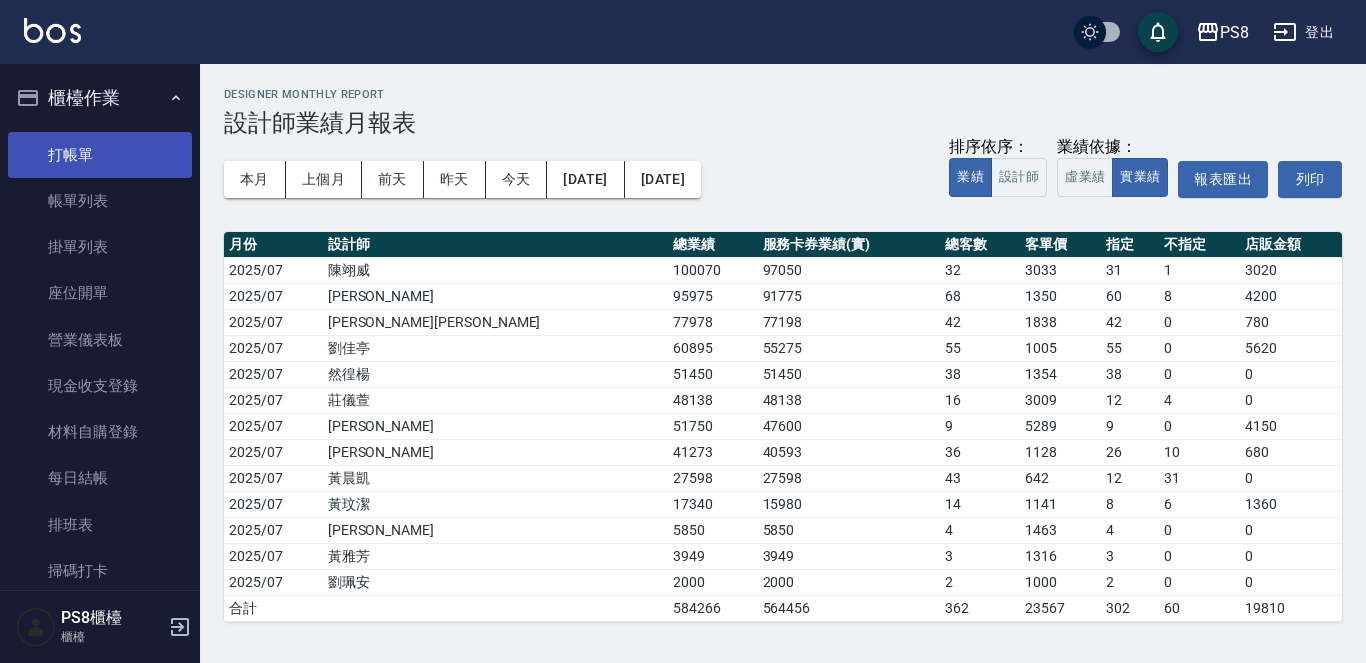 click on "打帳單" at bounding box center (100, 155) 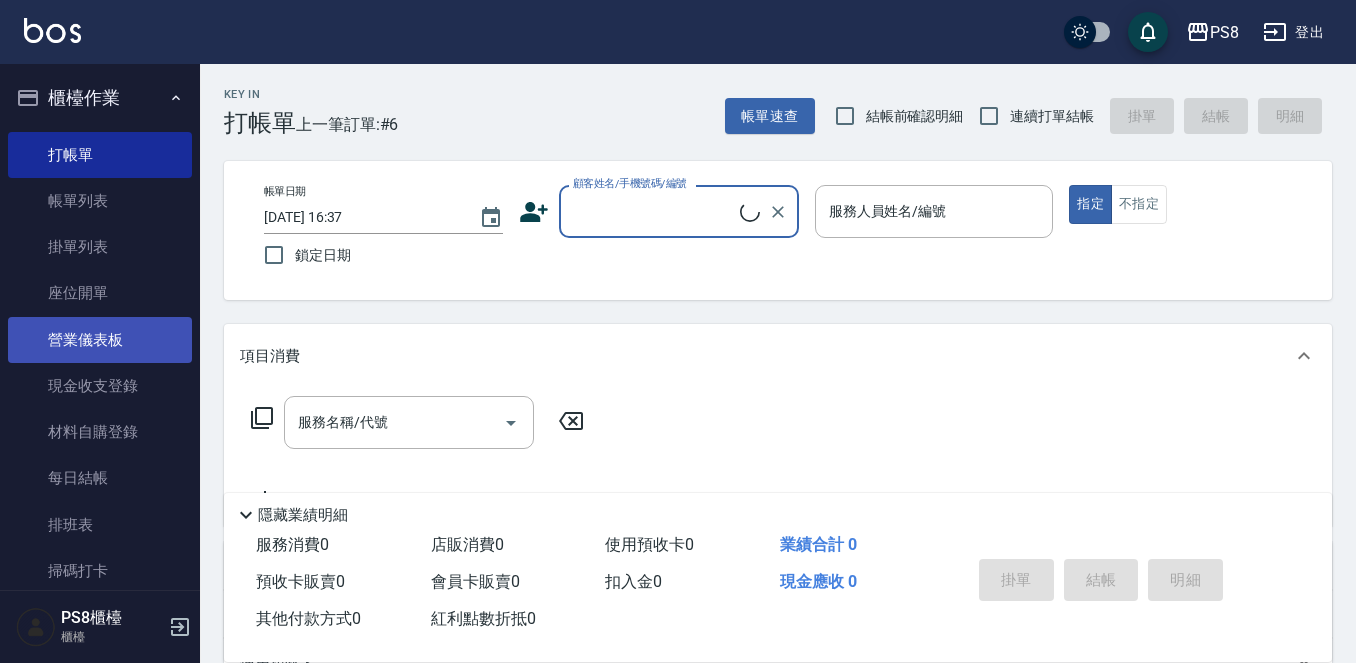 scroll, scrollTop: 800, scrollLeft: 0, axis: vertical 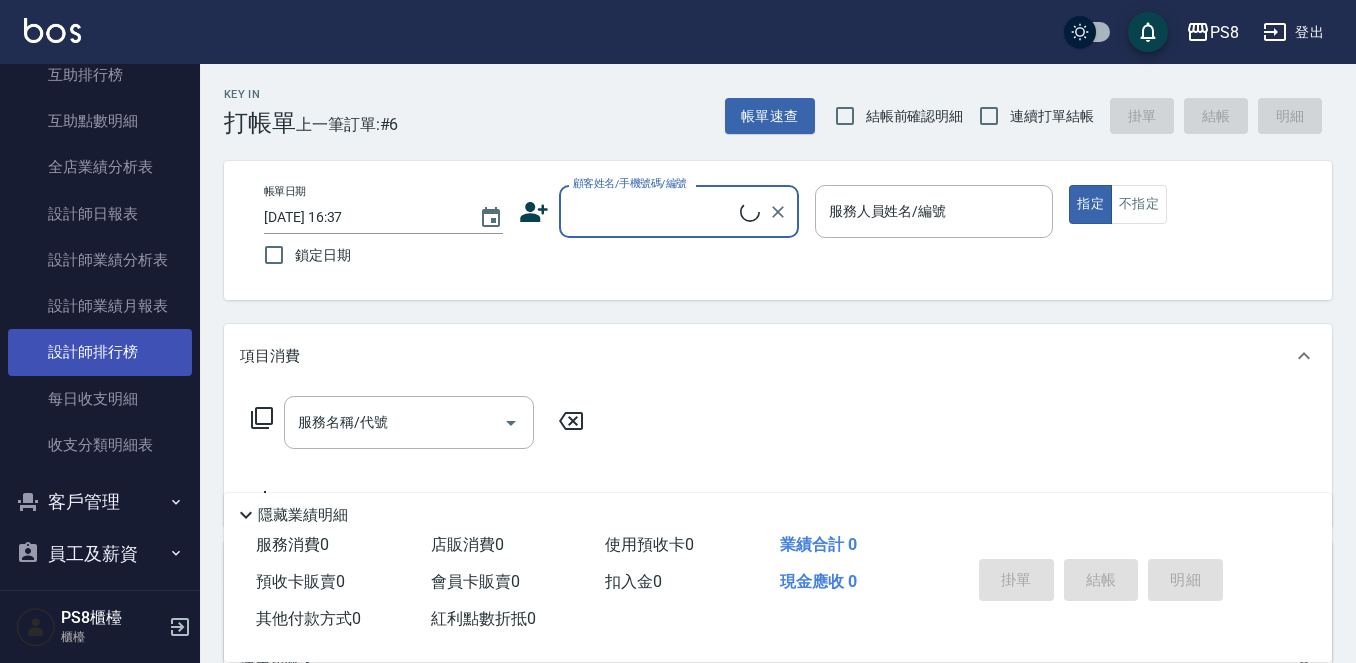click on "設計師排行榜" at bounding box center (100, 352) 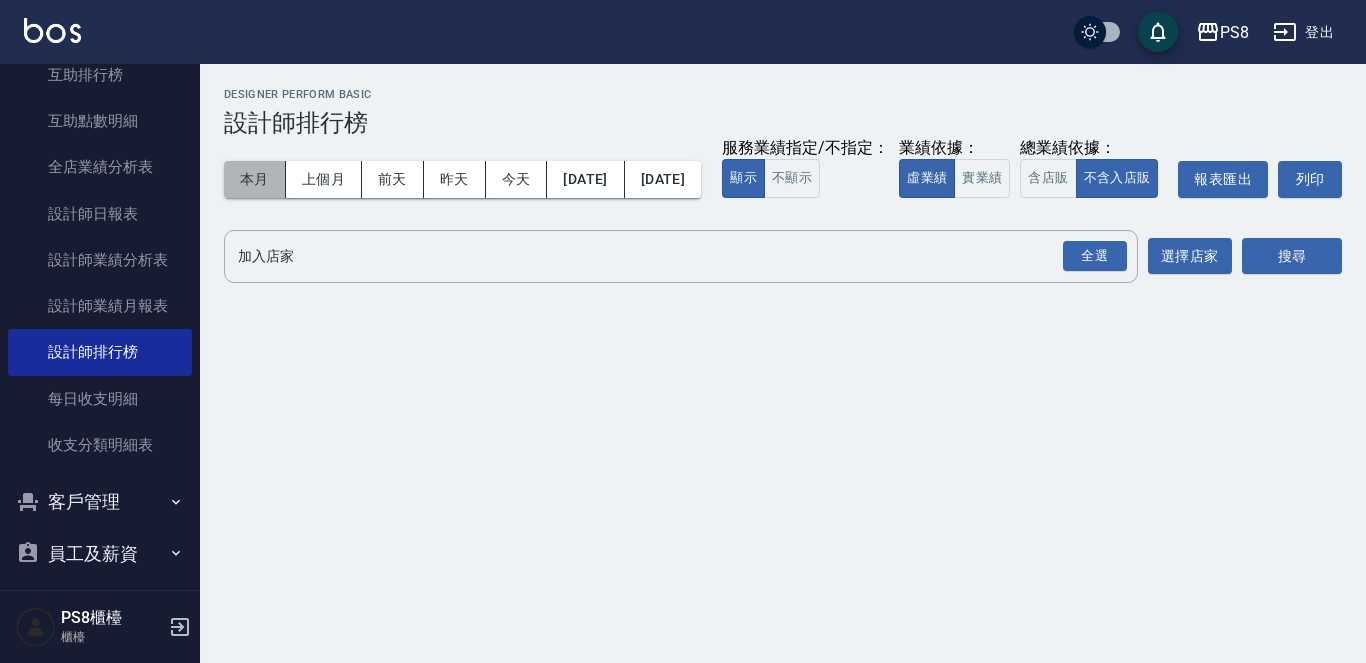 click on "本月" at bounding box center (255, 179) 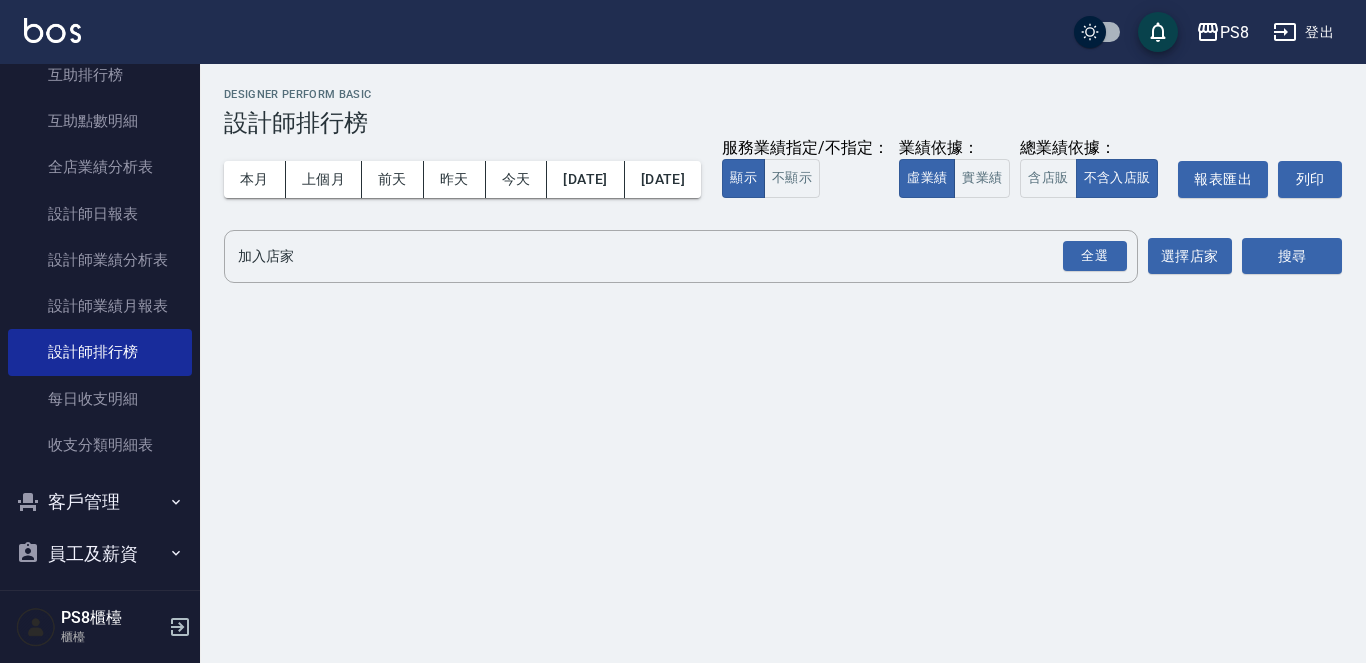 click on "實業績" at bounding box center [982, 178] 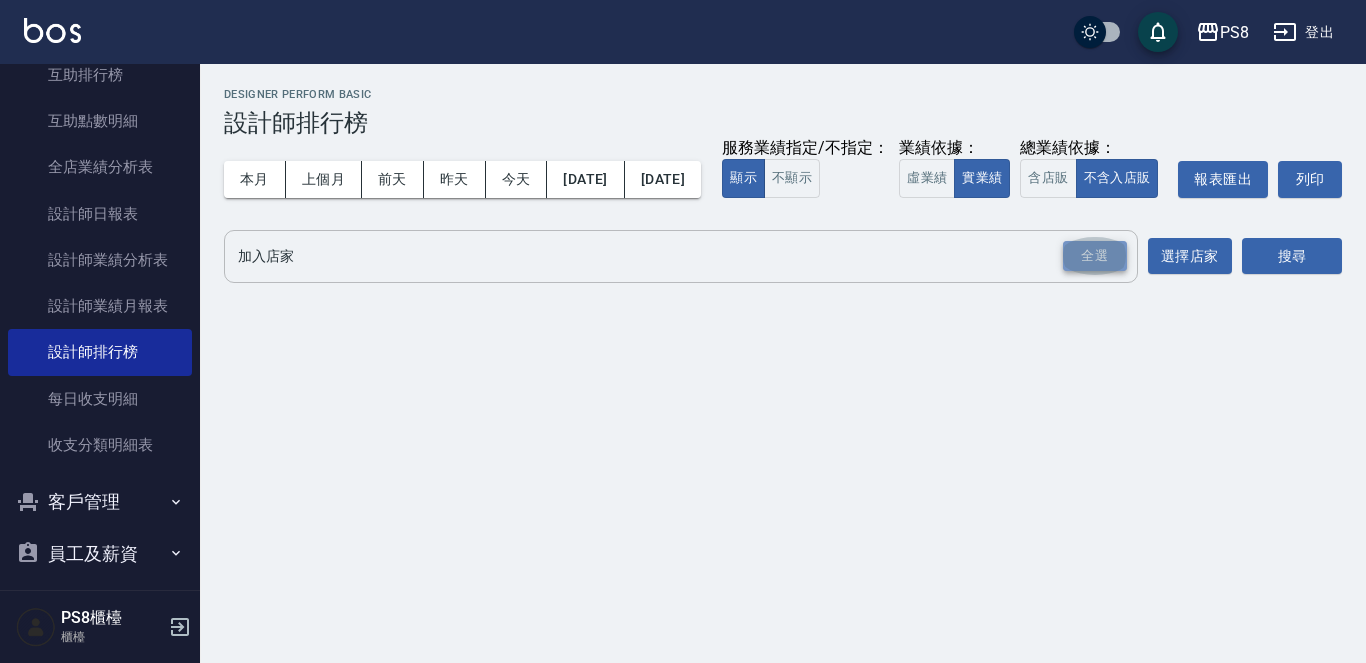 click on "全選" at bounding box center (1095, 256) 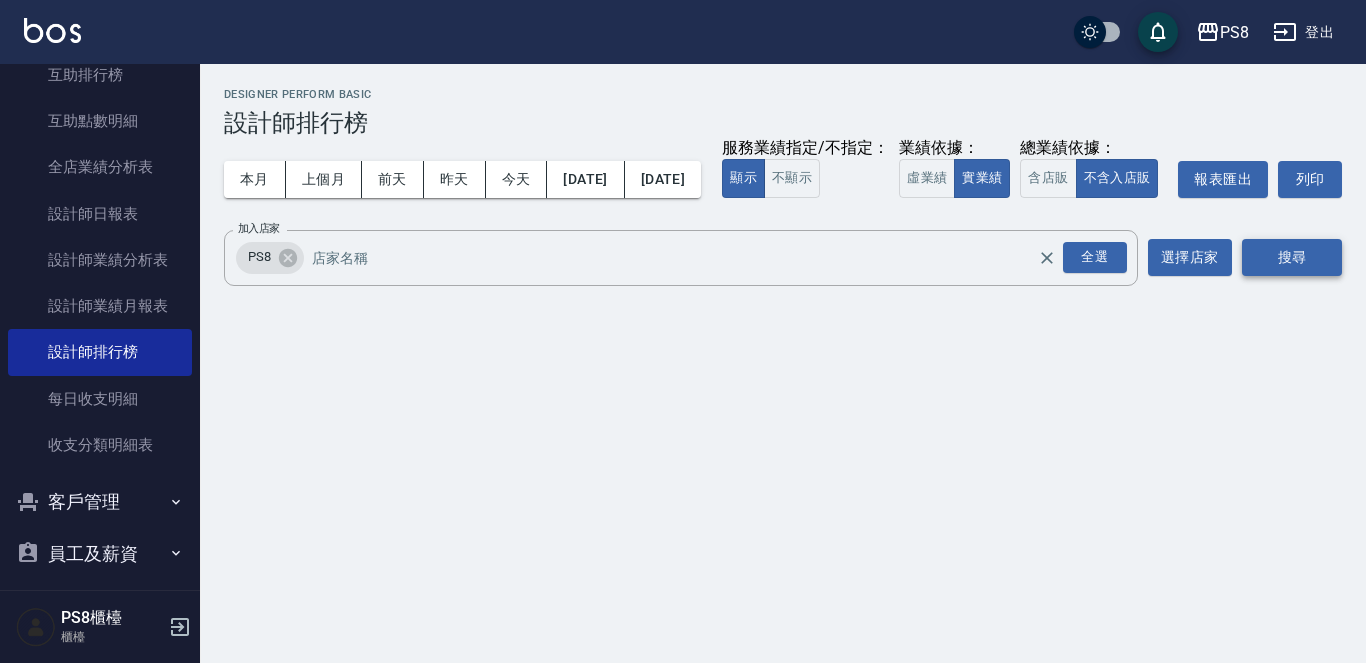 click on "搜尋" at bounding box center [1292, 257] 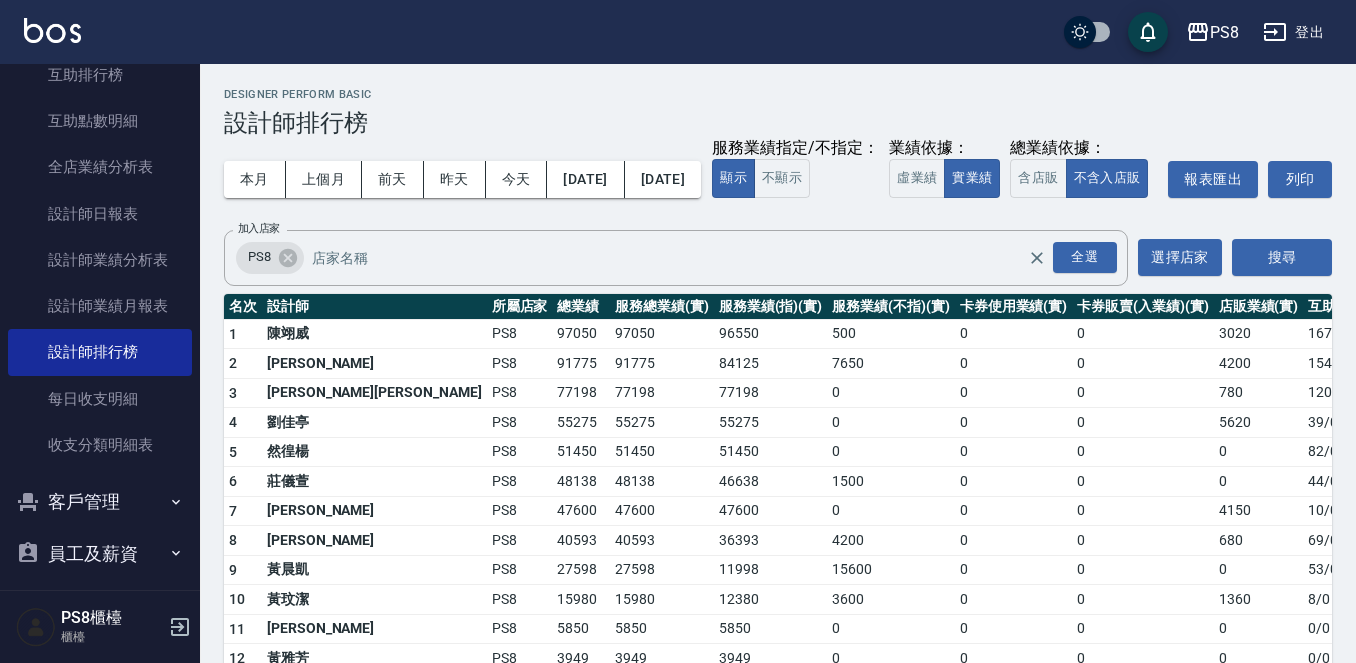 click on "本月 上個月 [DATE] [DATE] [DATE] [DATE] [DATE] 服務業績指定/不指定： 顯示 不顯示 業績依據： 虛業績 實業績 總業績依據： 含店販 不含入店販 報表匯出 列印" at bounding box center [778, 179] 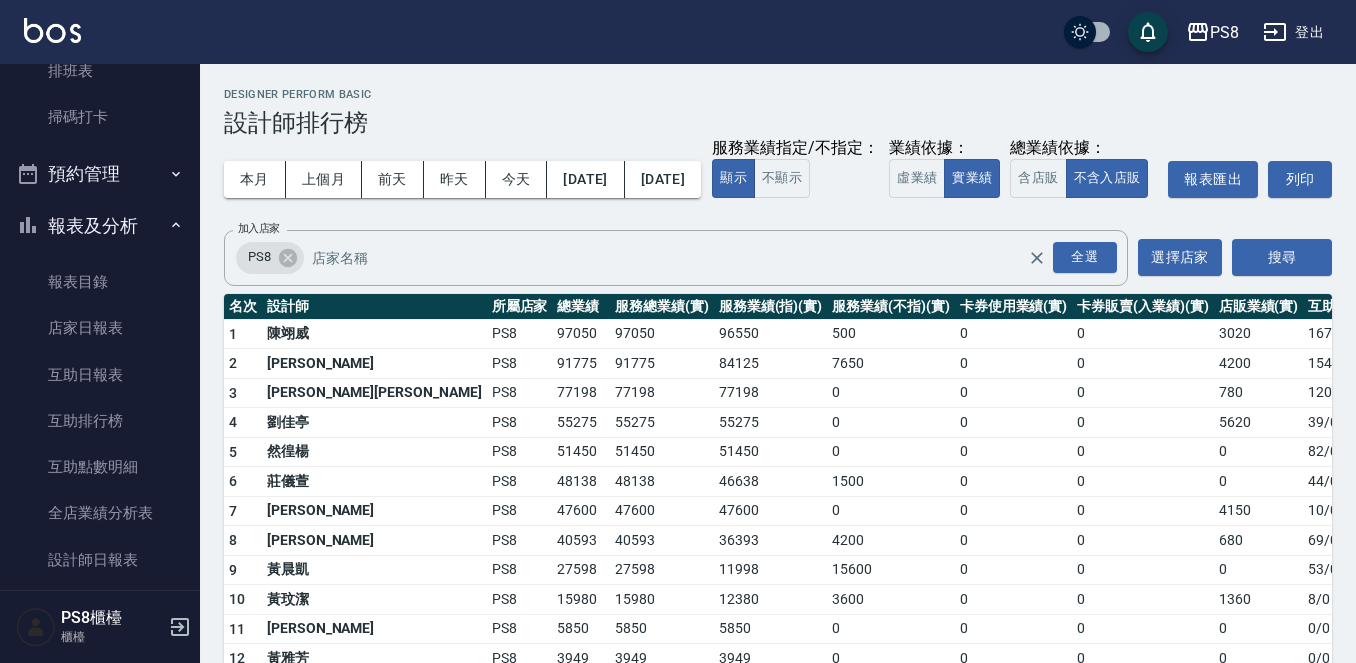 scroll, scrollTop: 0, scrollLeft: 0, axis: both 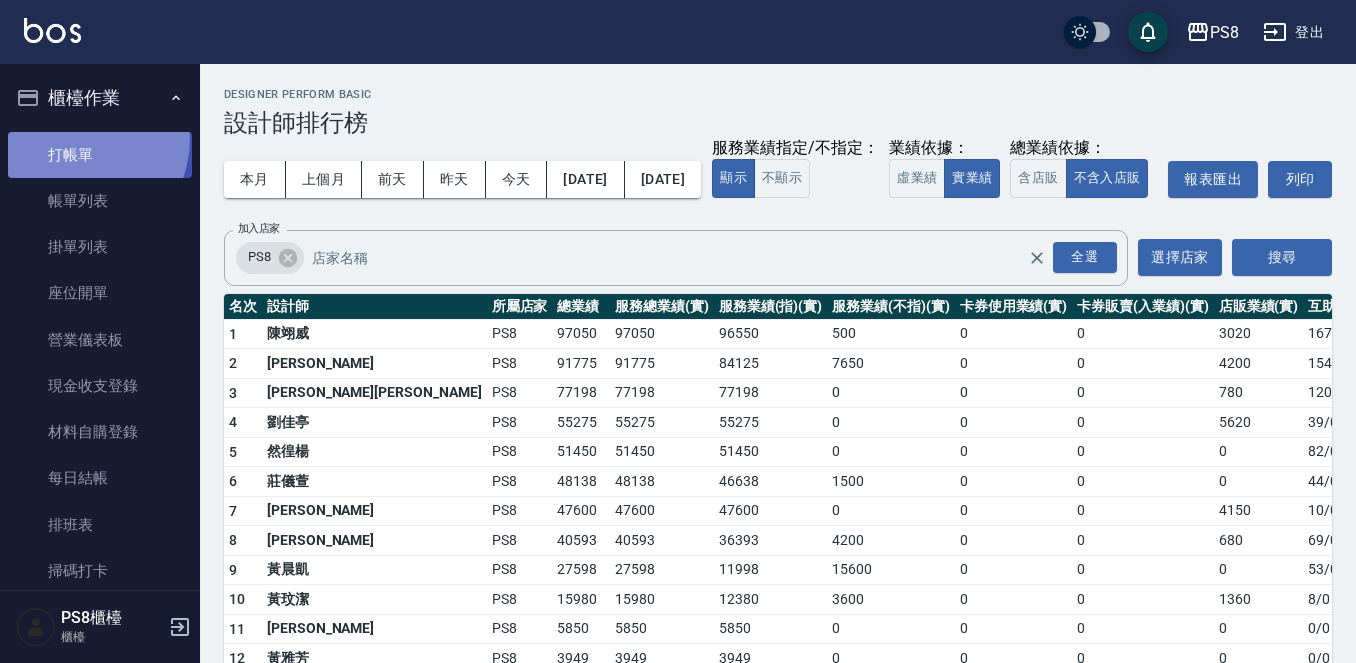 click on "打帳單" at bounding box center (100, 155) 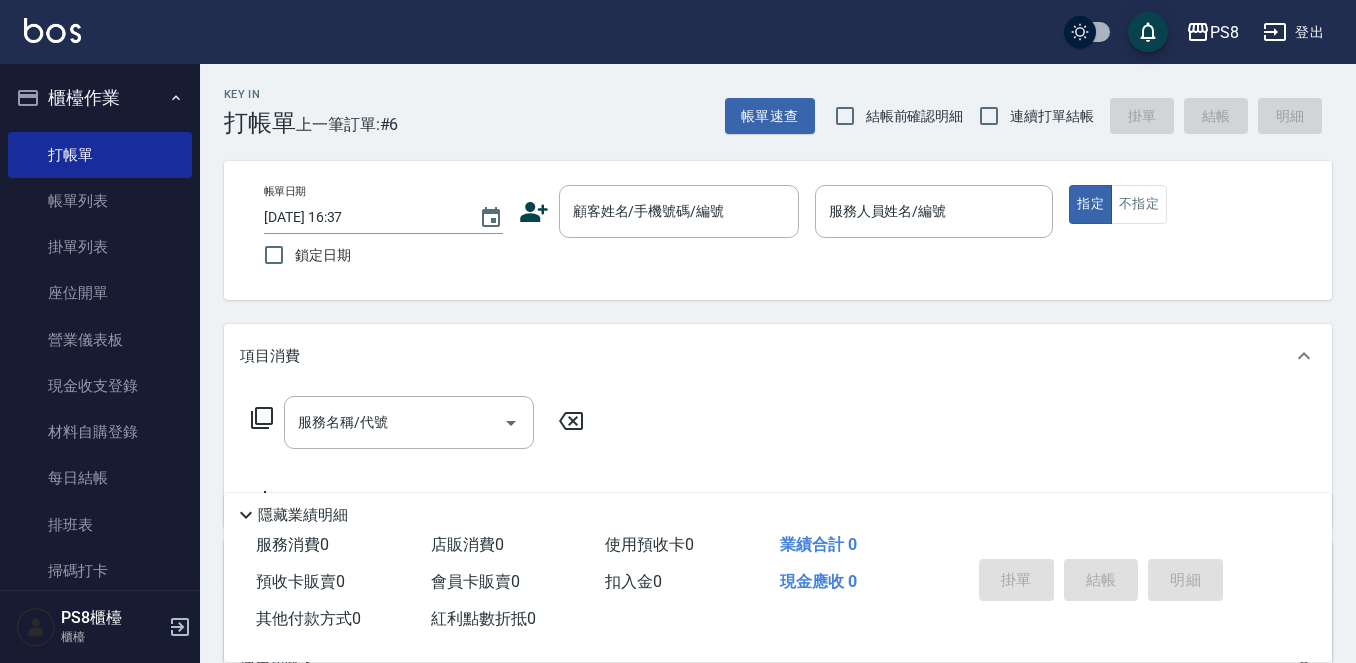 drag, startPoint x: 1158, startPoint y: 287, endPoint x: 1148, endPoint y: 285, distance: 10.198039 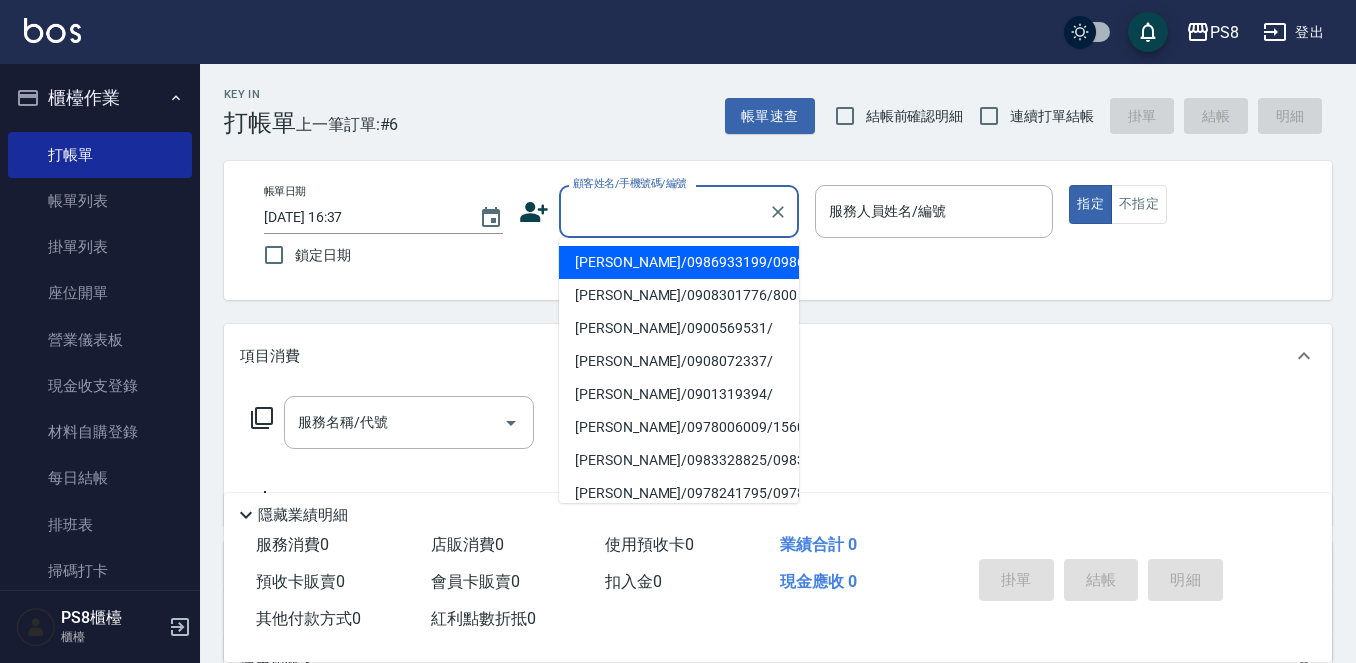 click on "顧客姓名/手機號碼/編號" at bounding box center [664, 211] 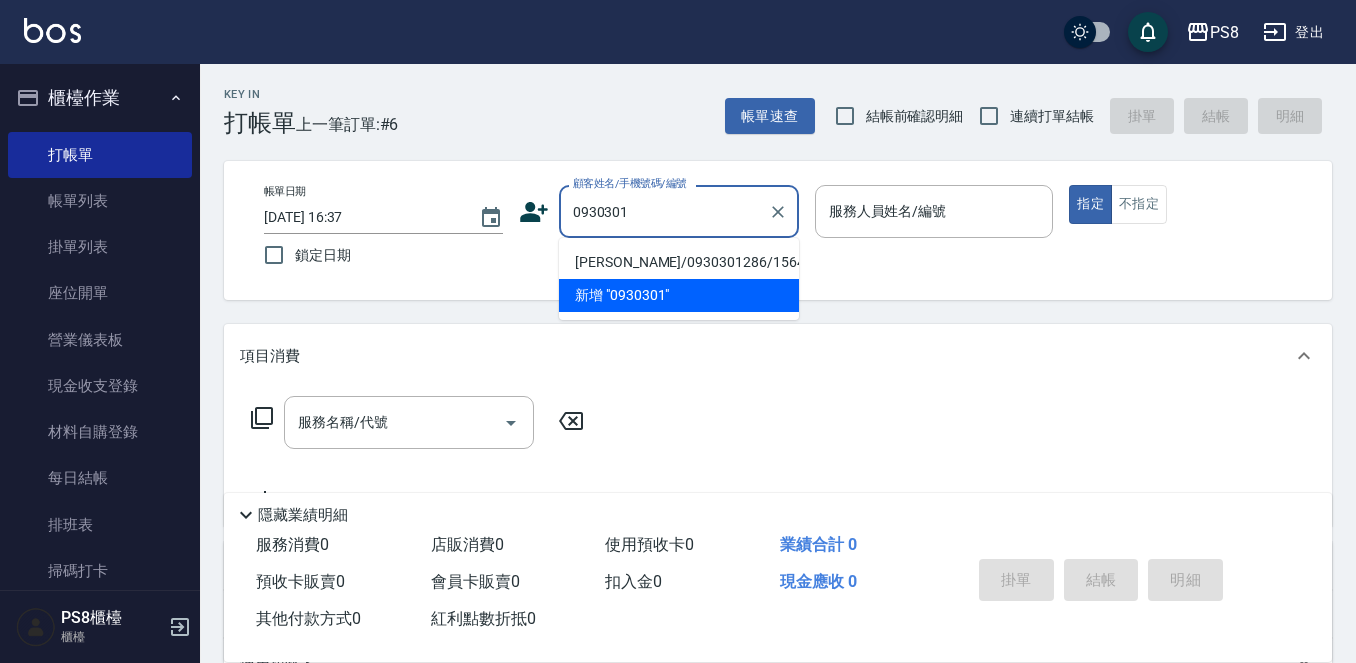 click on "[PERSON_NAME]/0930301286/15649" at bounding box center (679, 262) 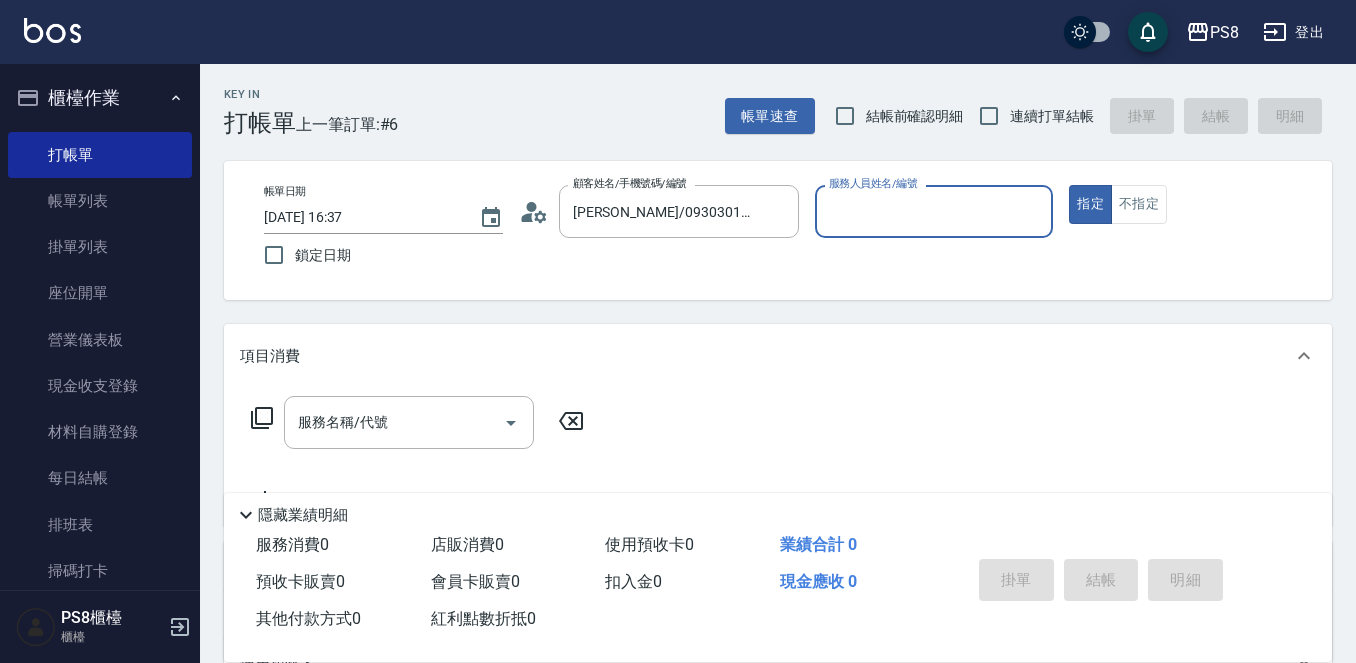 type on "佳亭-8" 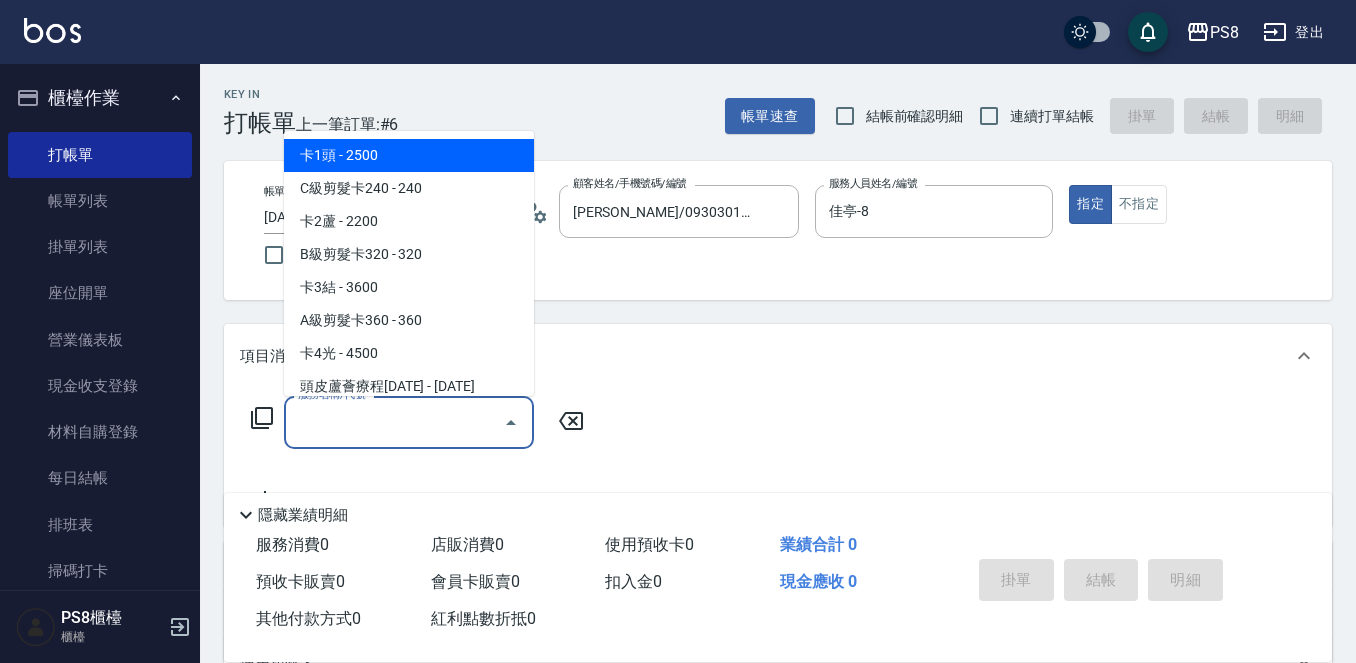 click on "服務名稱/代號" at bounding box center [394, 422] 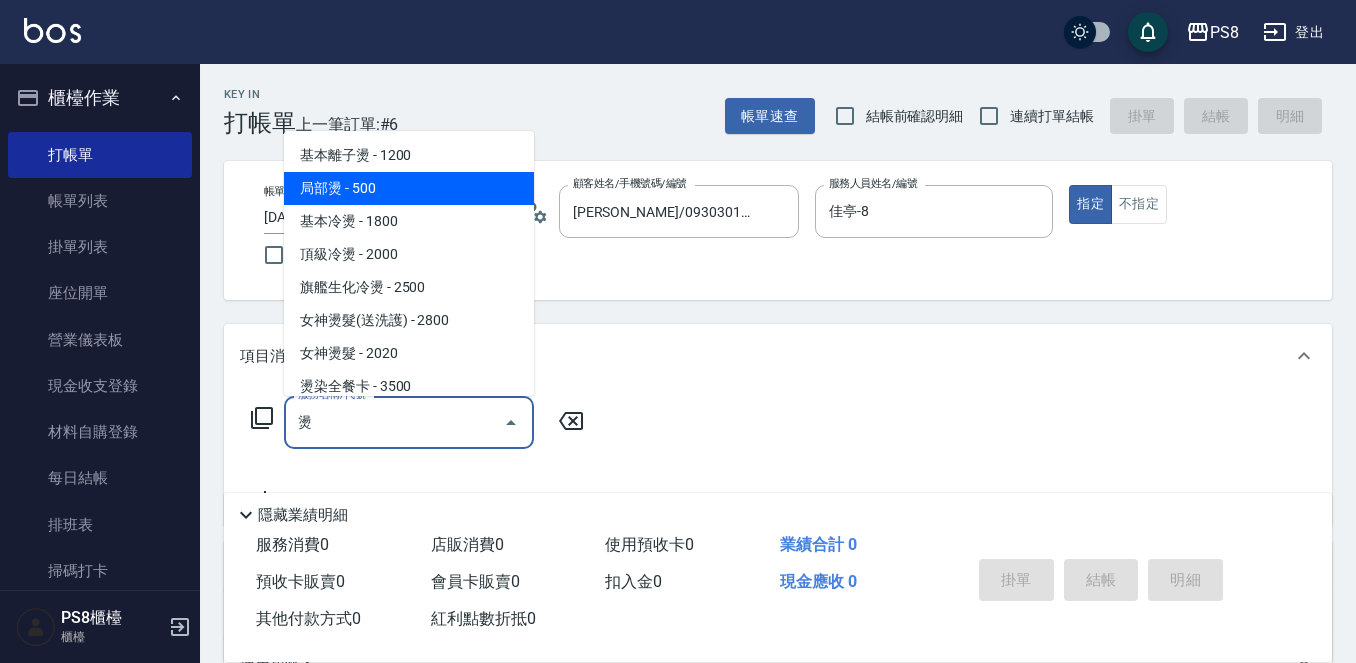 click on "局部燙 - 500" at bounding box center [409, 188] 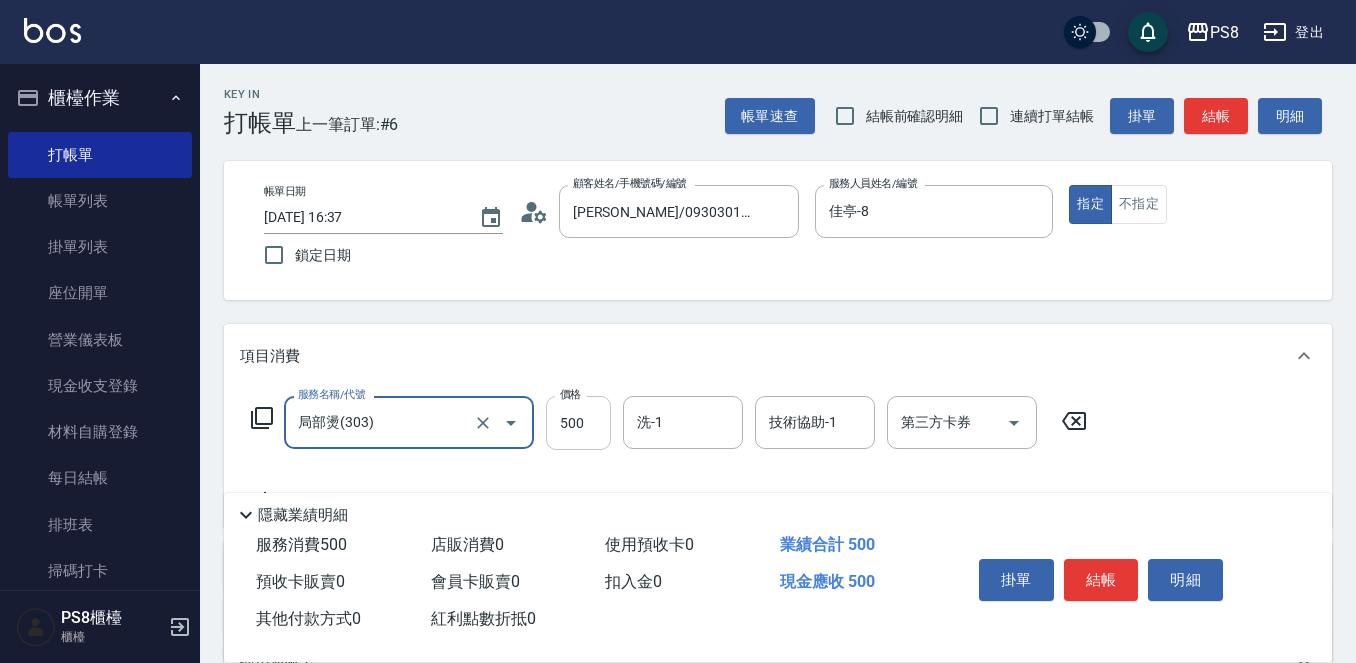 type on "局部燙(303)" 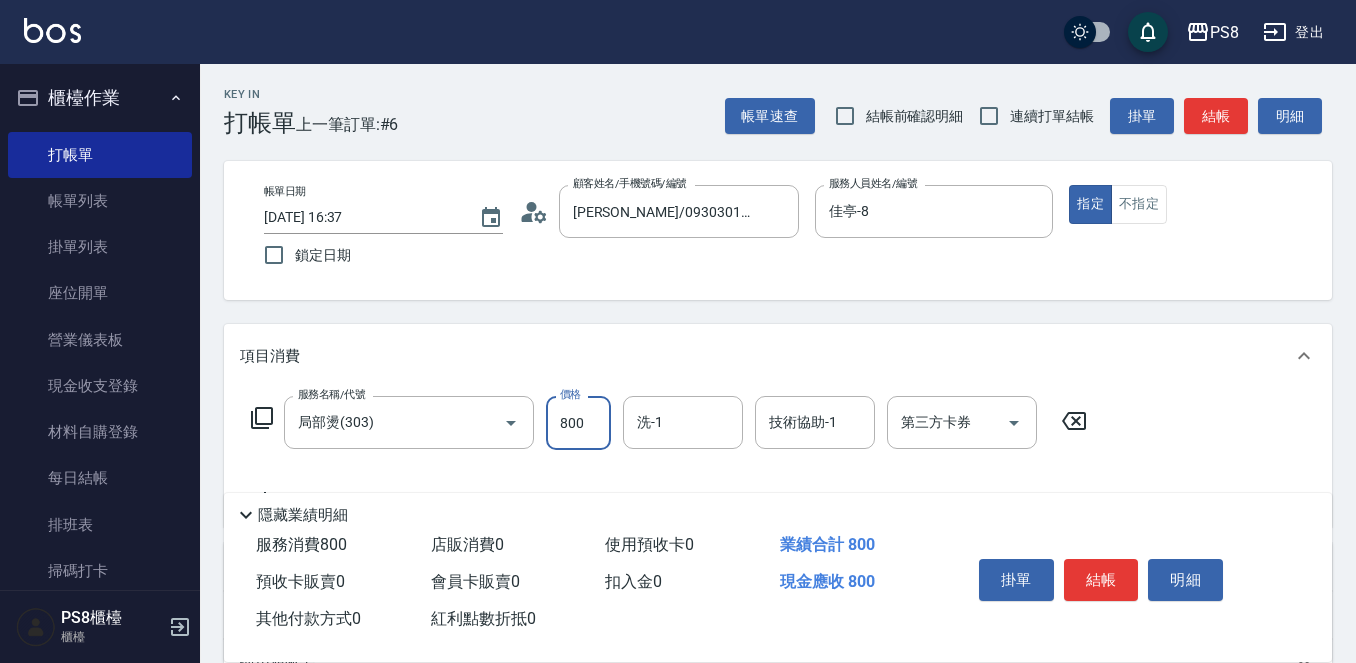 type on "800" 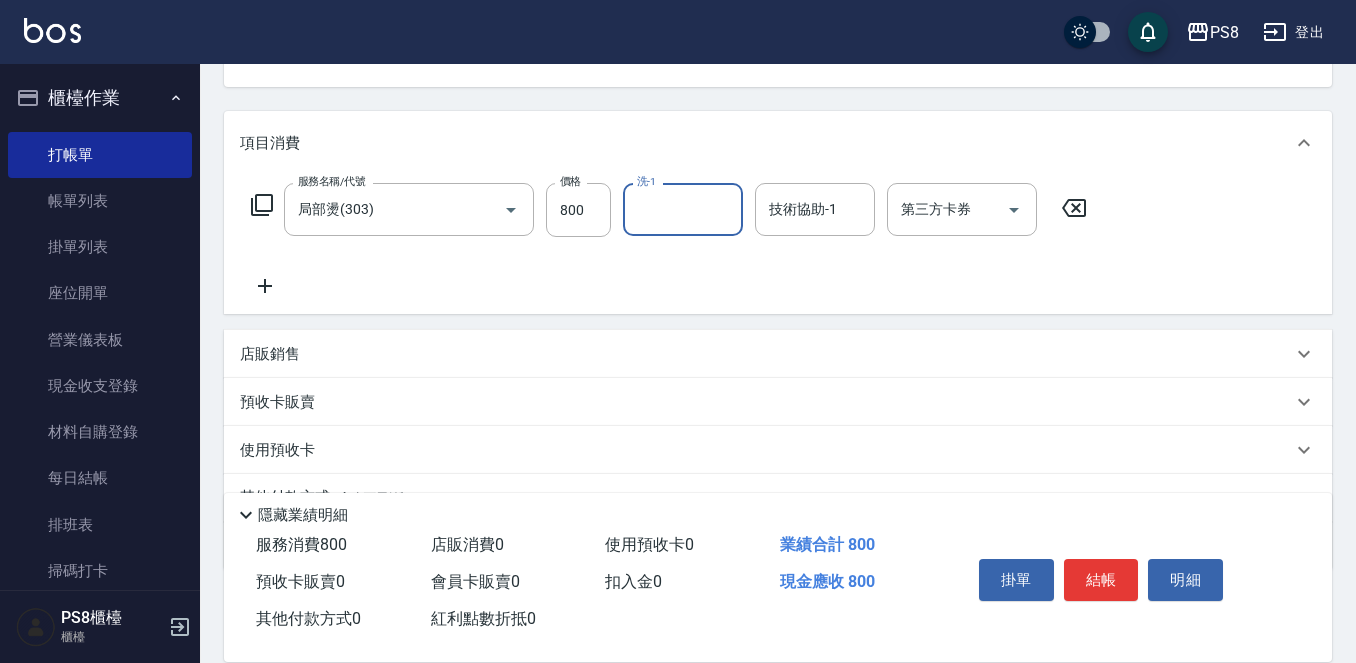 scroll, scrollTop: 300, scrollLeft: 0, axis: vertical 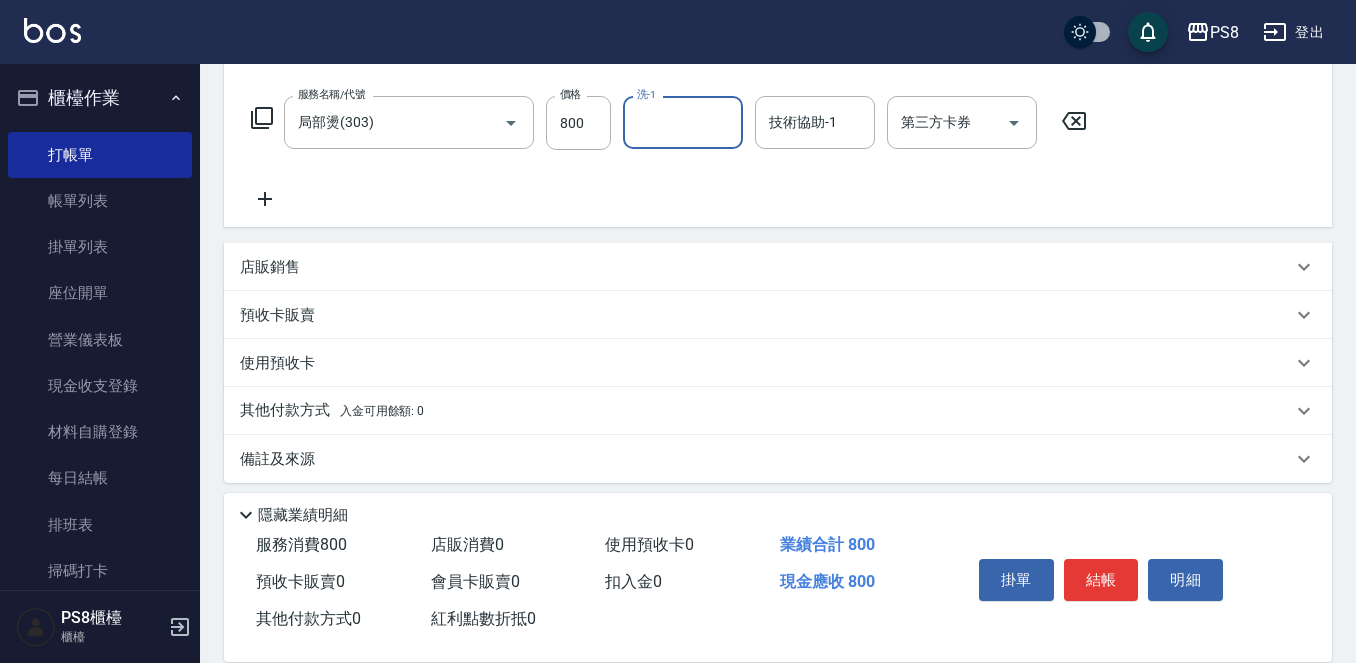 click 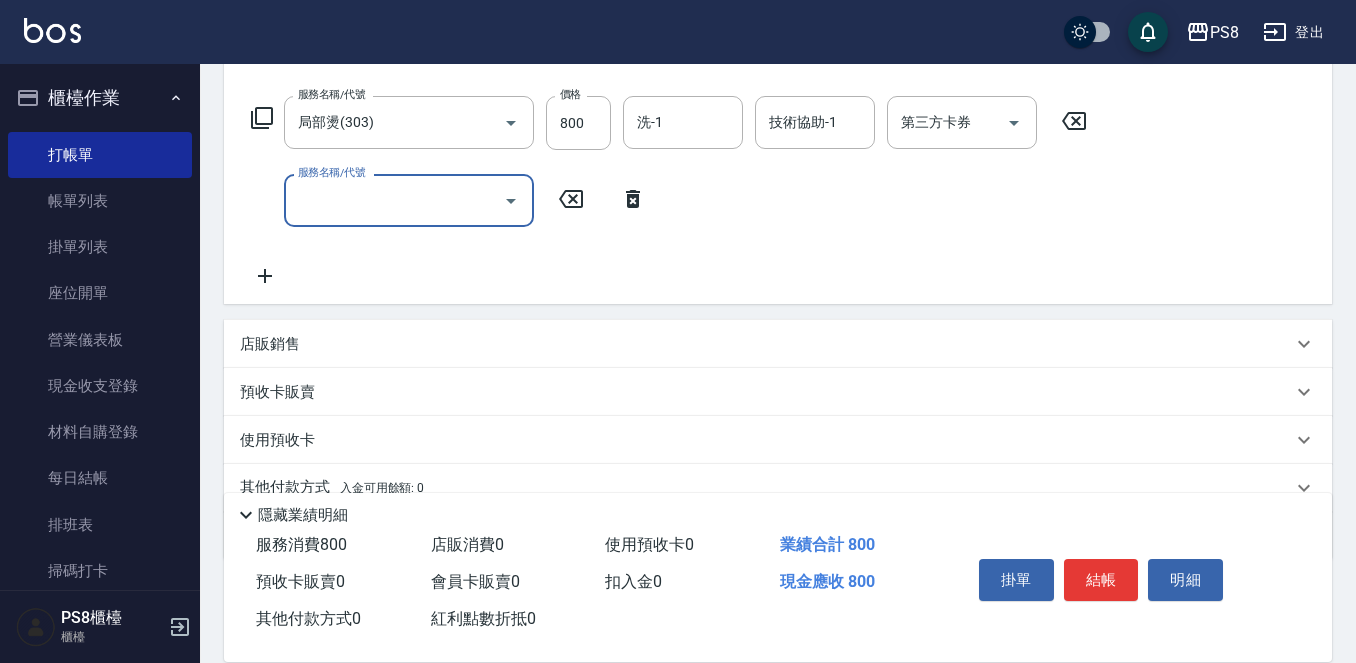 click on "服務名稱/代號" at bounding box center [394, 200] 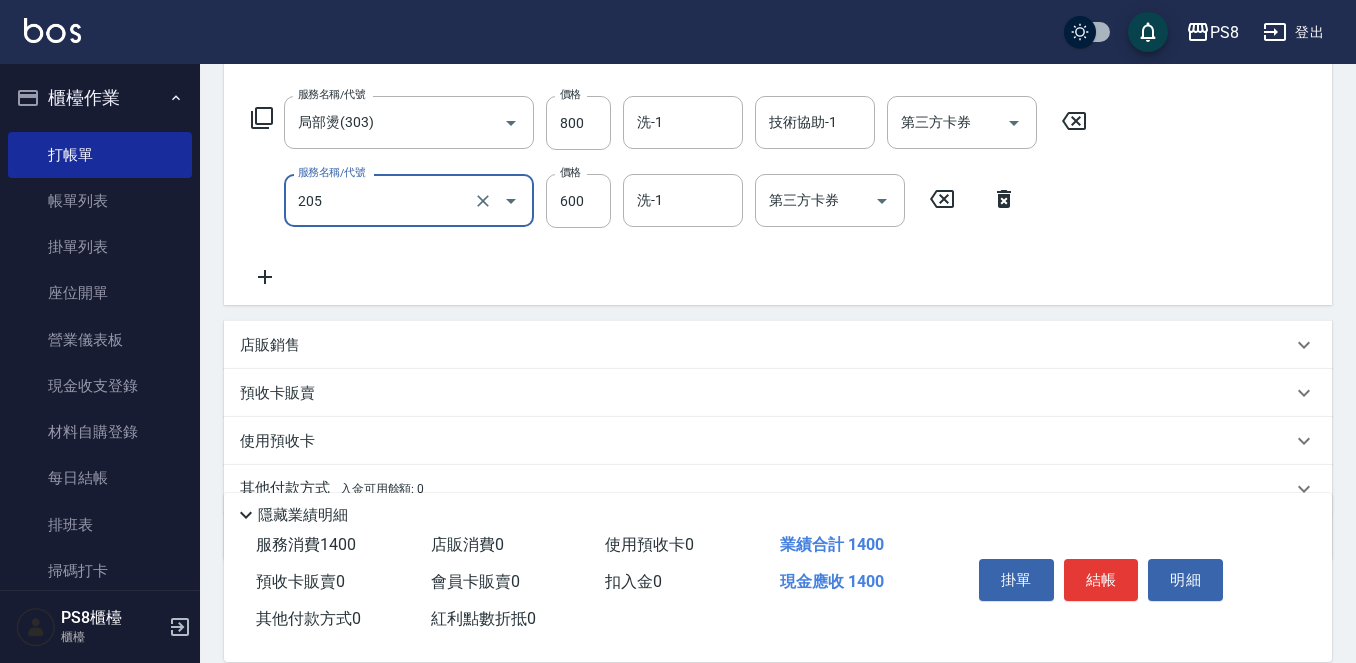 type on "A級洗剪600(205)" 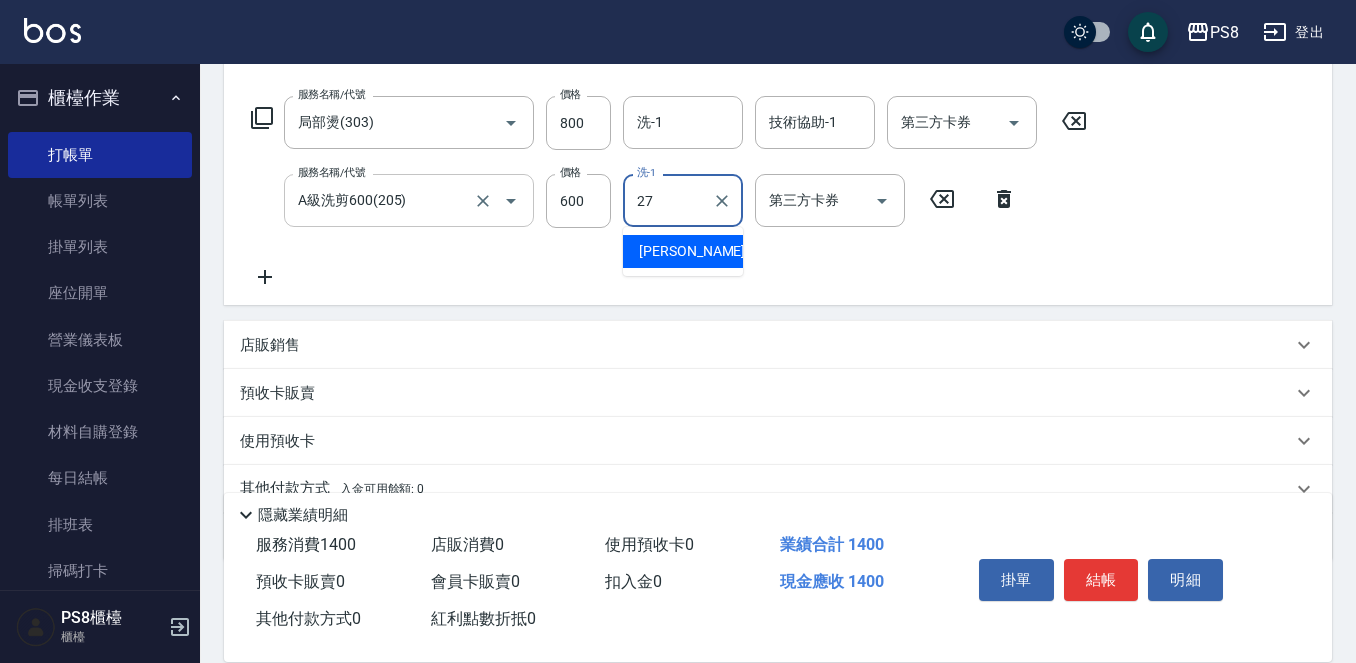 type on "[PERSON_NAME]-27" 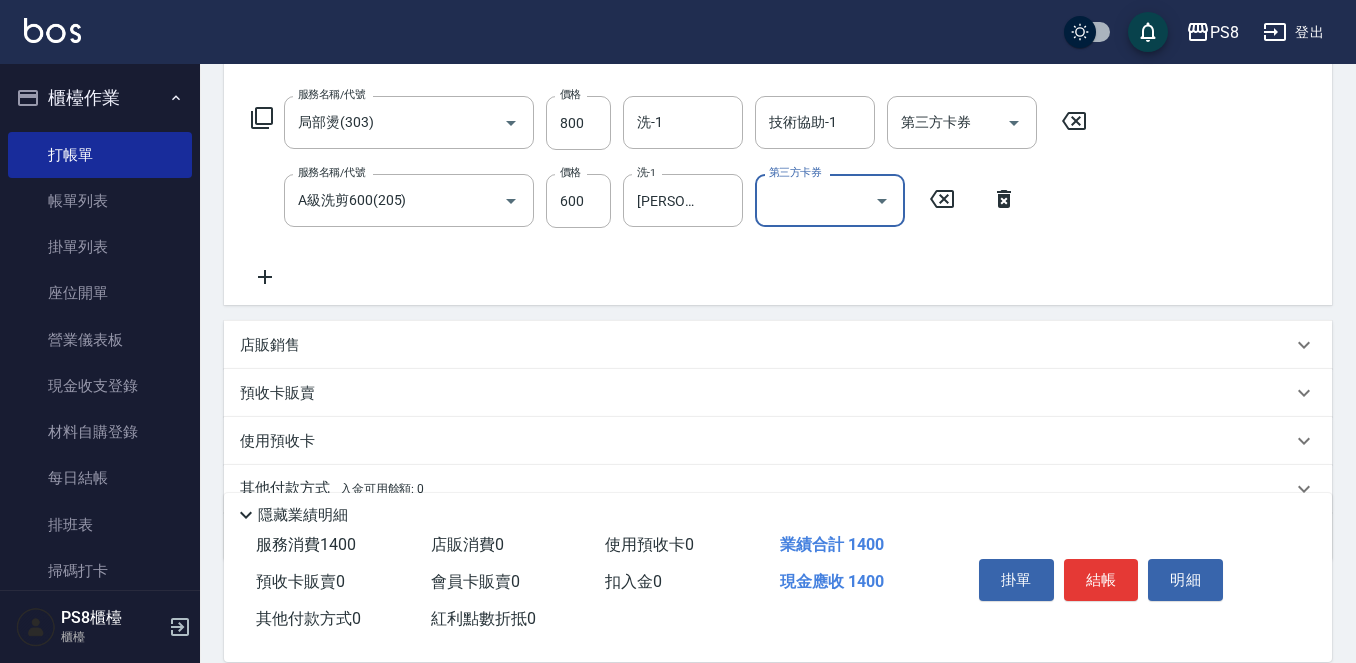scroll, scrollTop: 390, scrollLeft: 0, axis: vertical 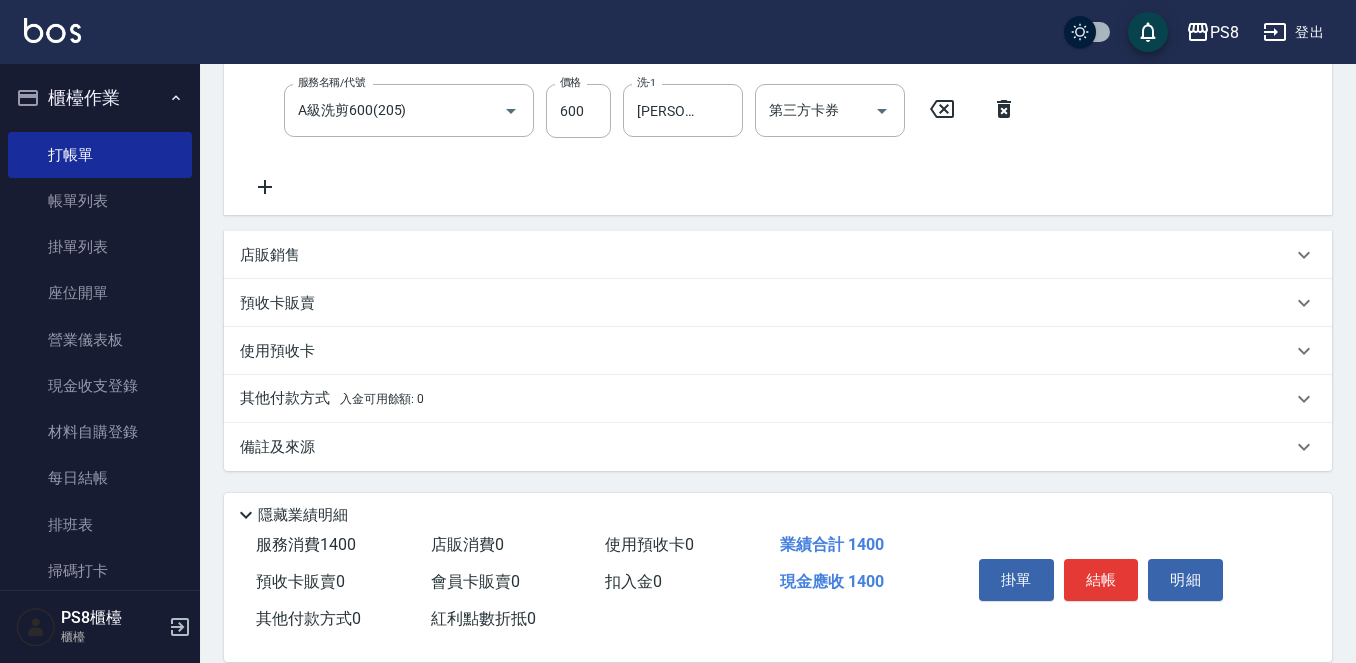 click on "店販銷售" at bounding box center (270, 255) 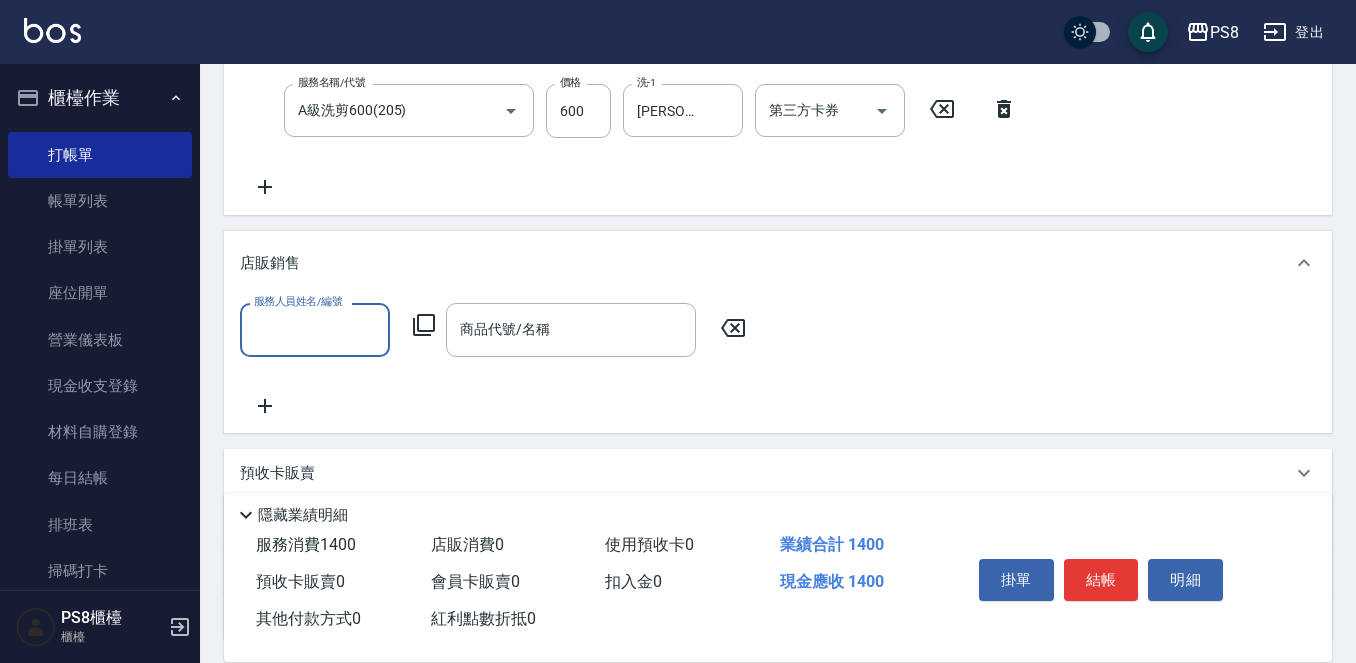 scroll, scrollTop: 0, scrollLeft: 0, axis: both 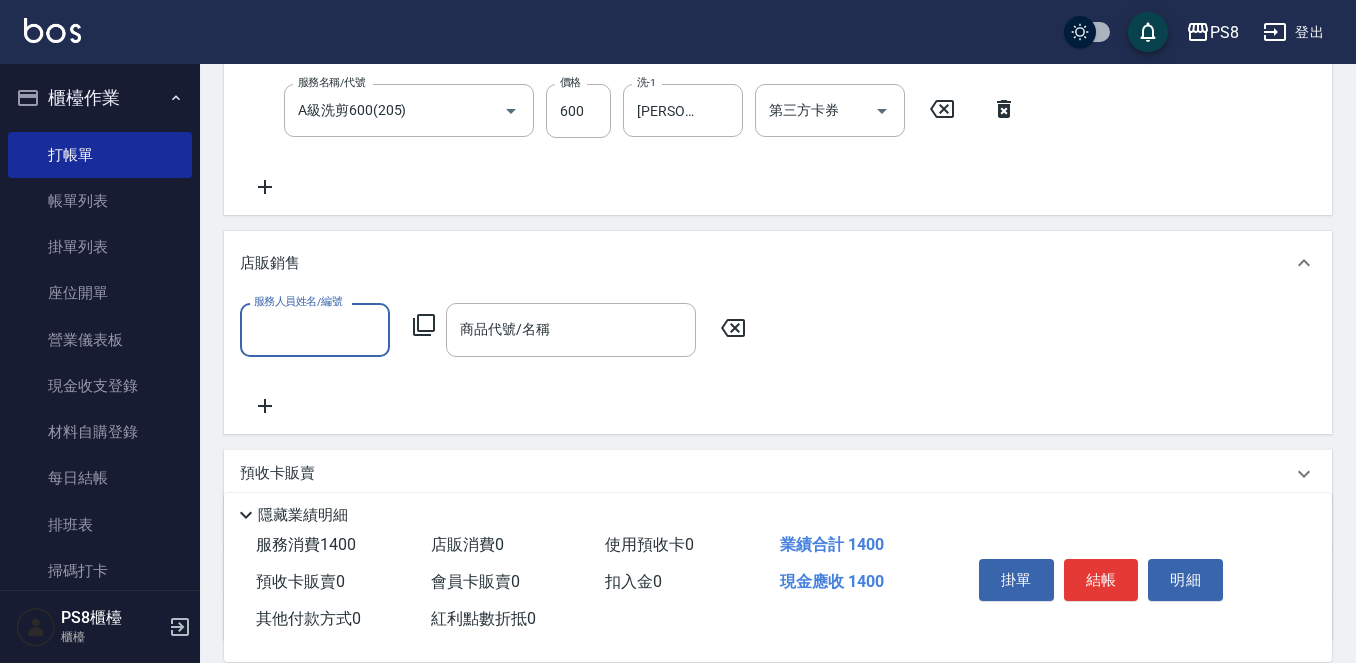 click on "服務人員姓名/編號" at bounding box center [315, 329] 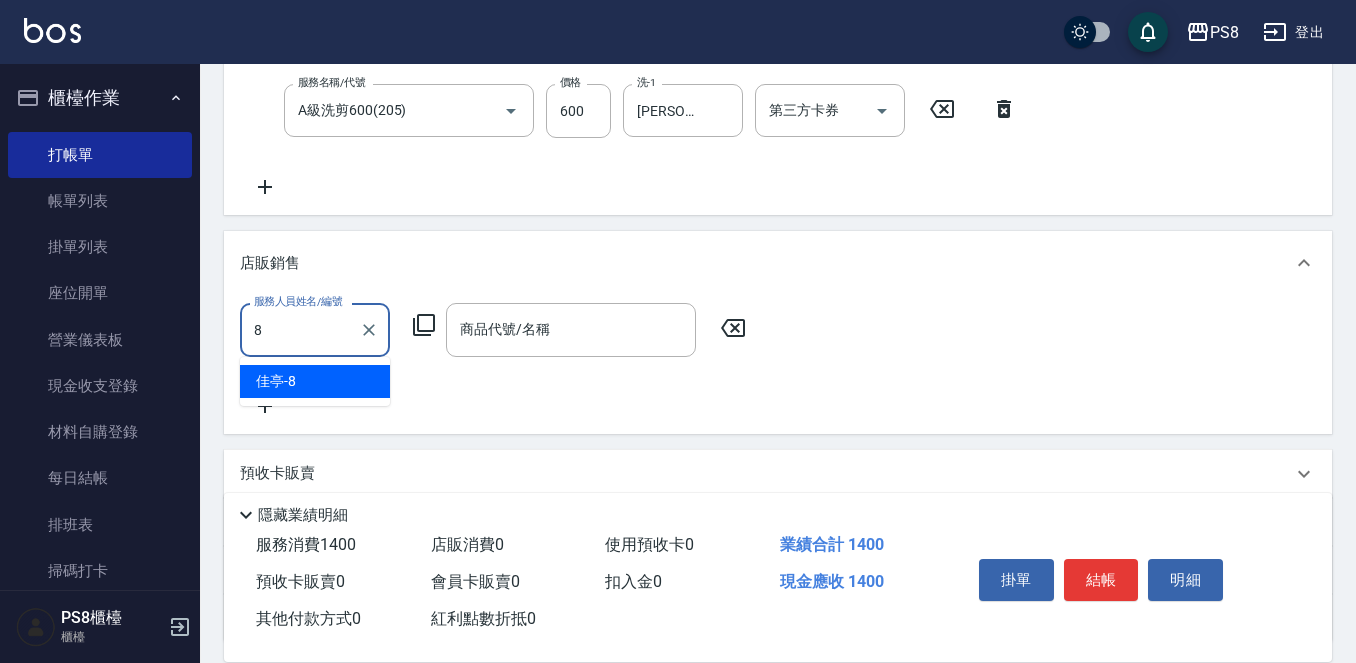 type on "佳亭-8" 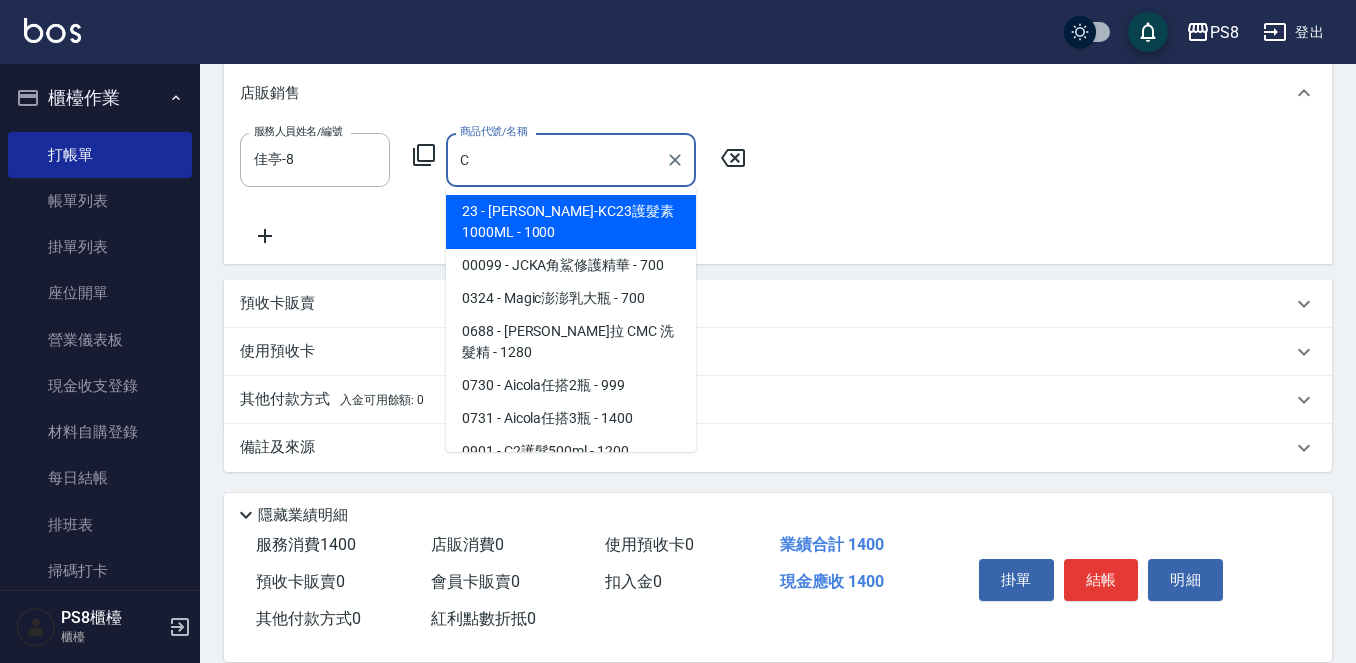 scroll, scrollTop: 561, scrollLeft: 0, axis: vertical 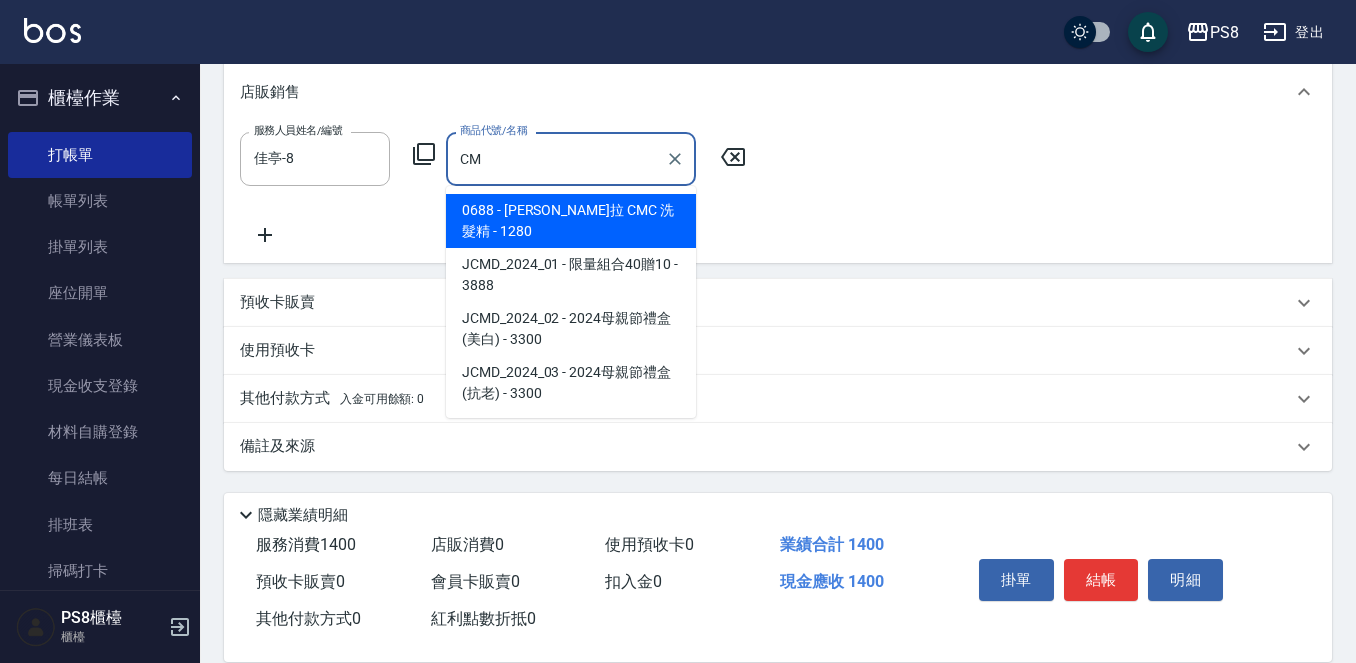 click on "0688 - [PERSON_NAME]拉 CMC 洗髮精 - 1280" at bounding box center (571, 221) 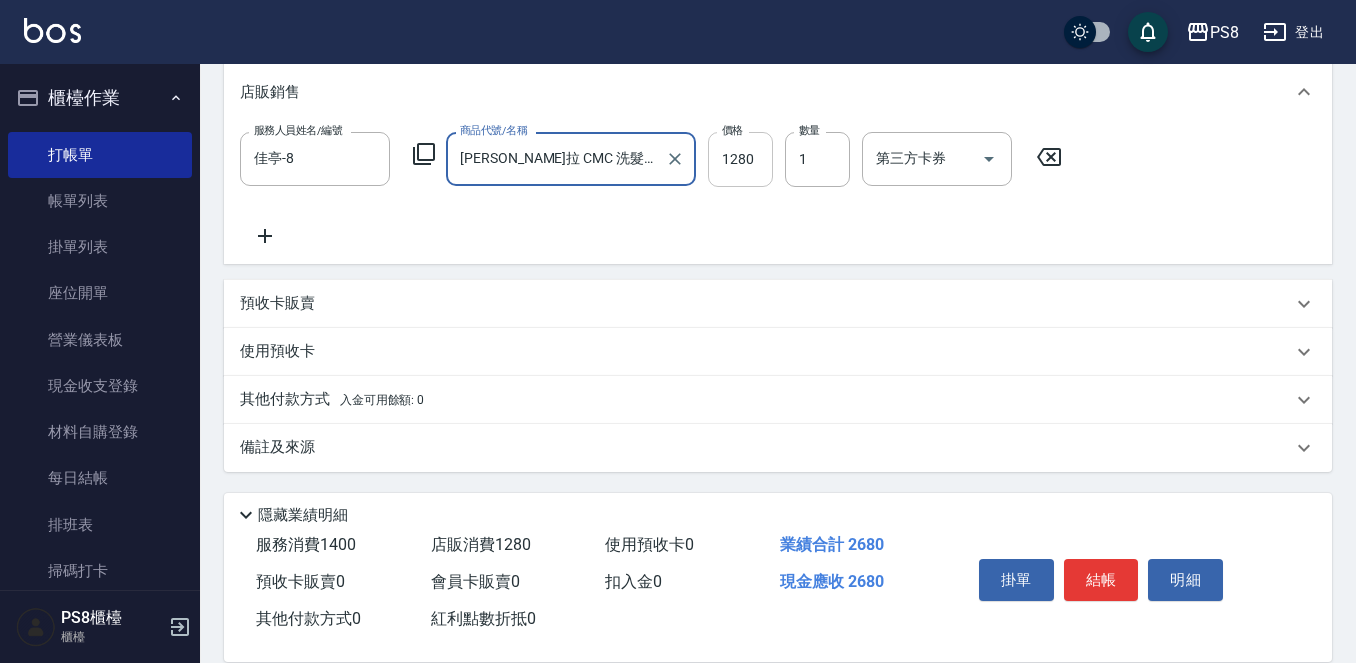 type on "[PERSON_NAME]拉 CMC 洗髮精" 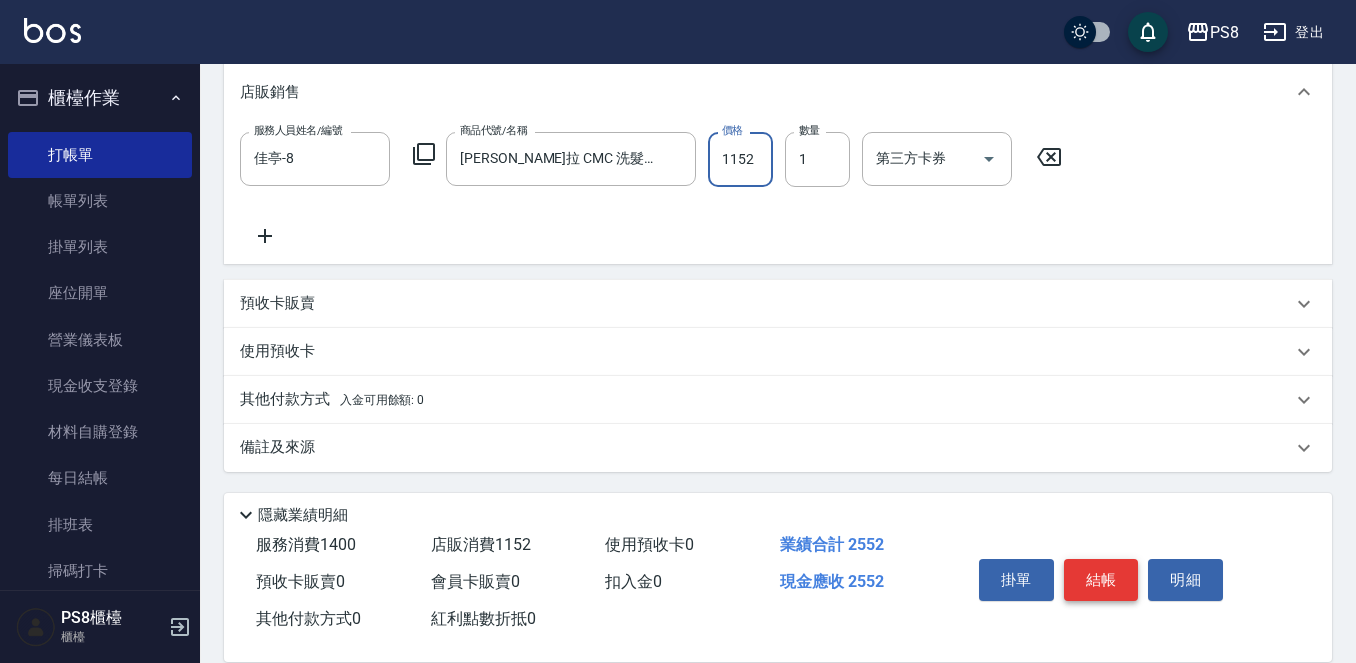 type on "1152" 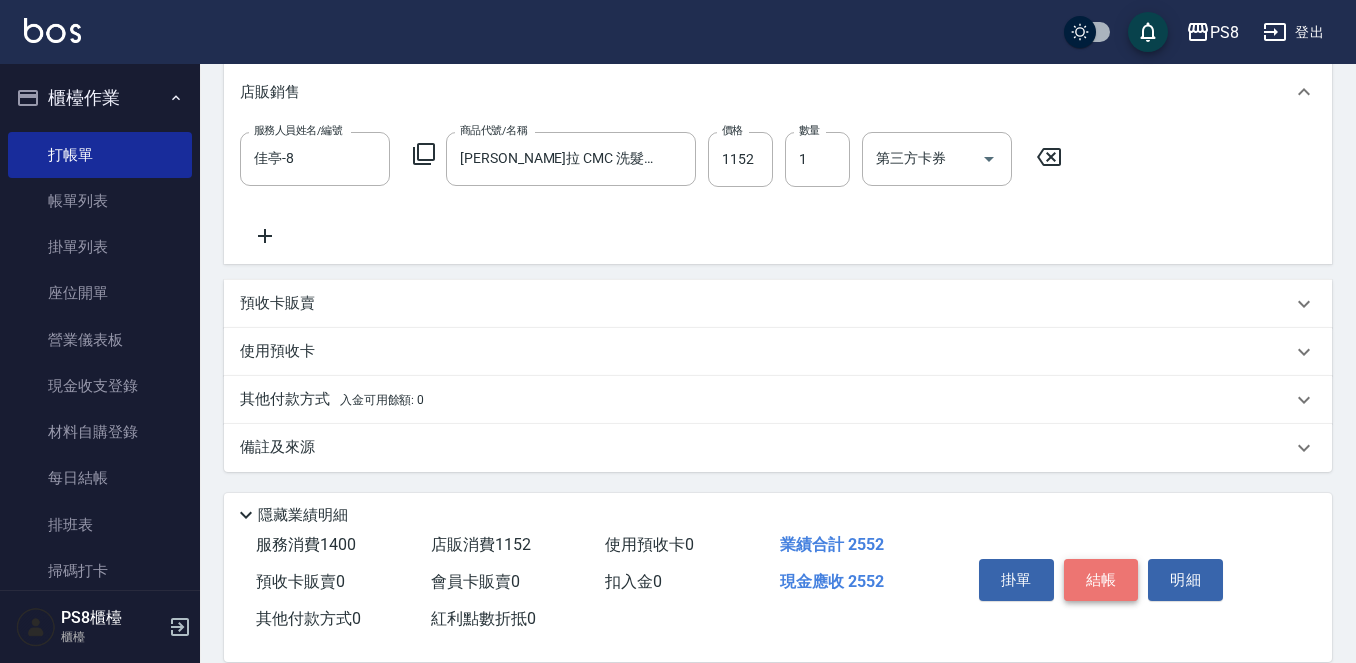 click on "結帳" at bounding box center (1101, 580) 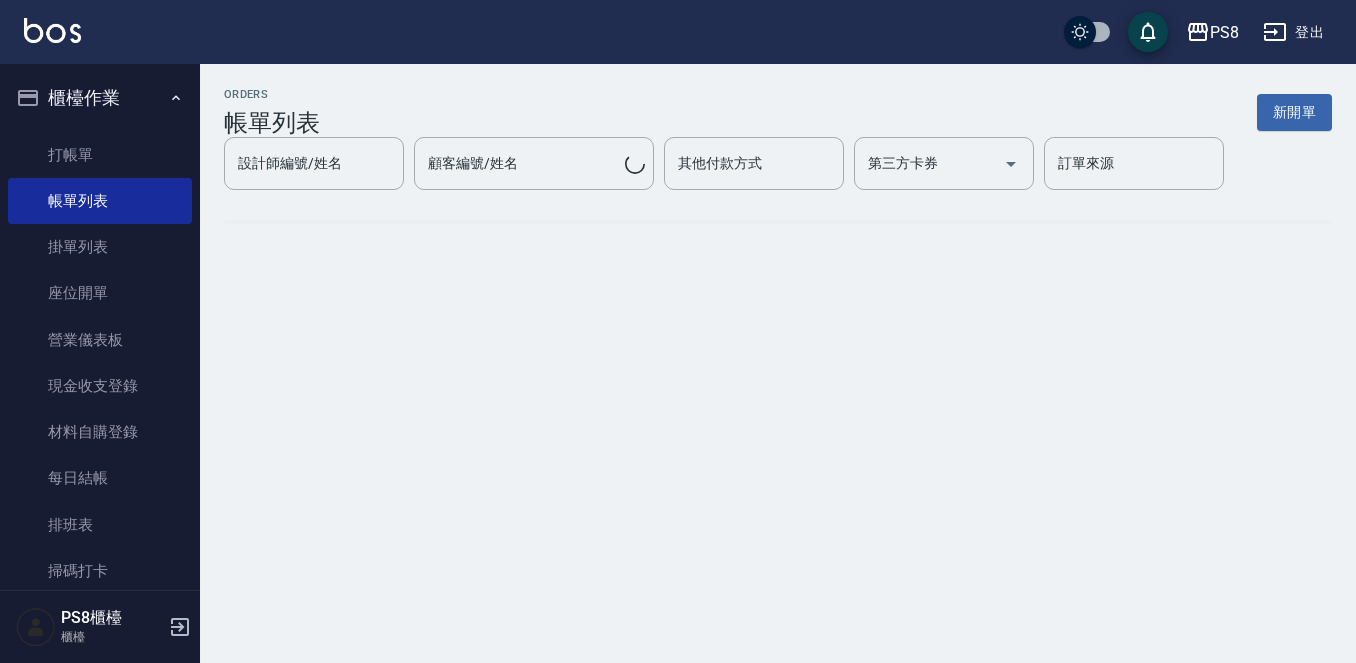 scroll, scrollTop: 0, scrollLeft: 0, axis: both 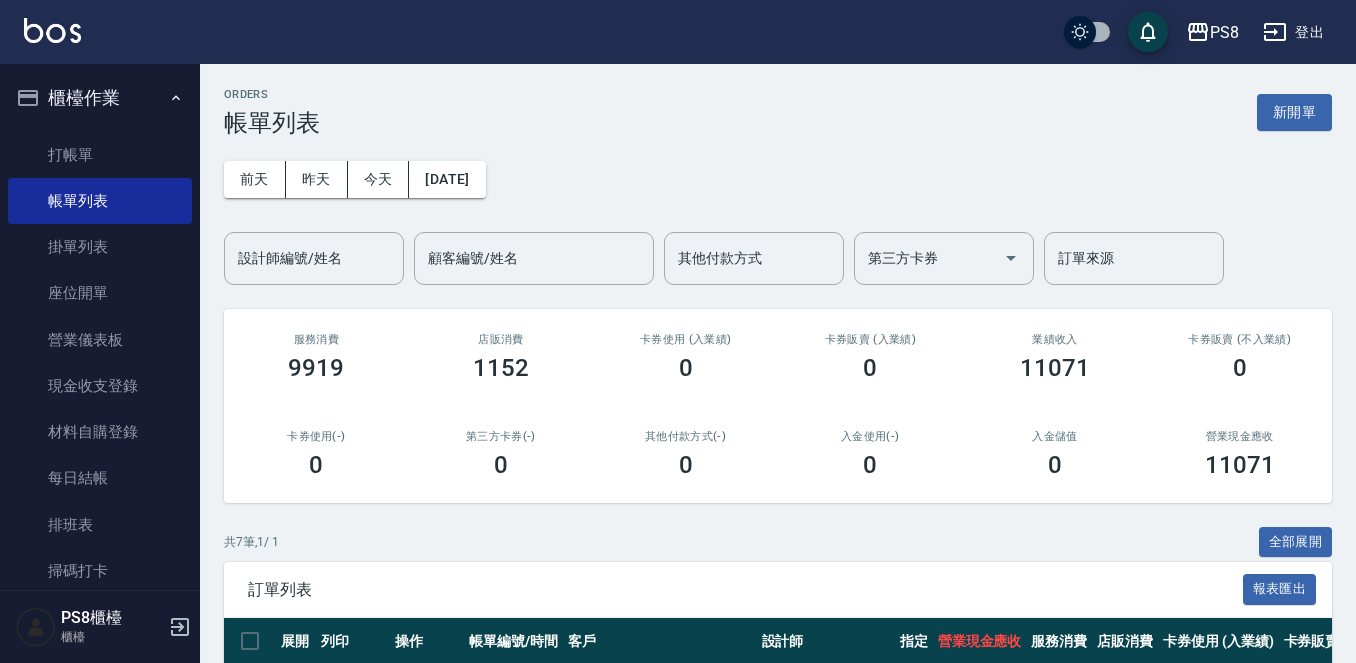 click at bounding box center [52, 30] 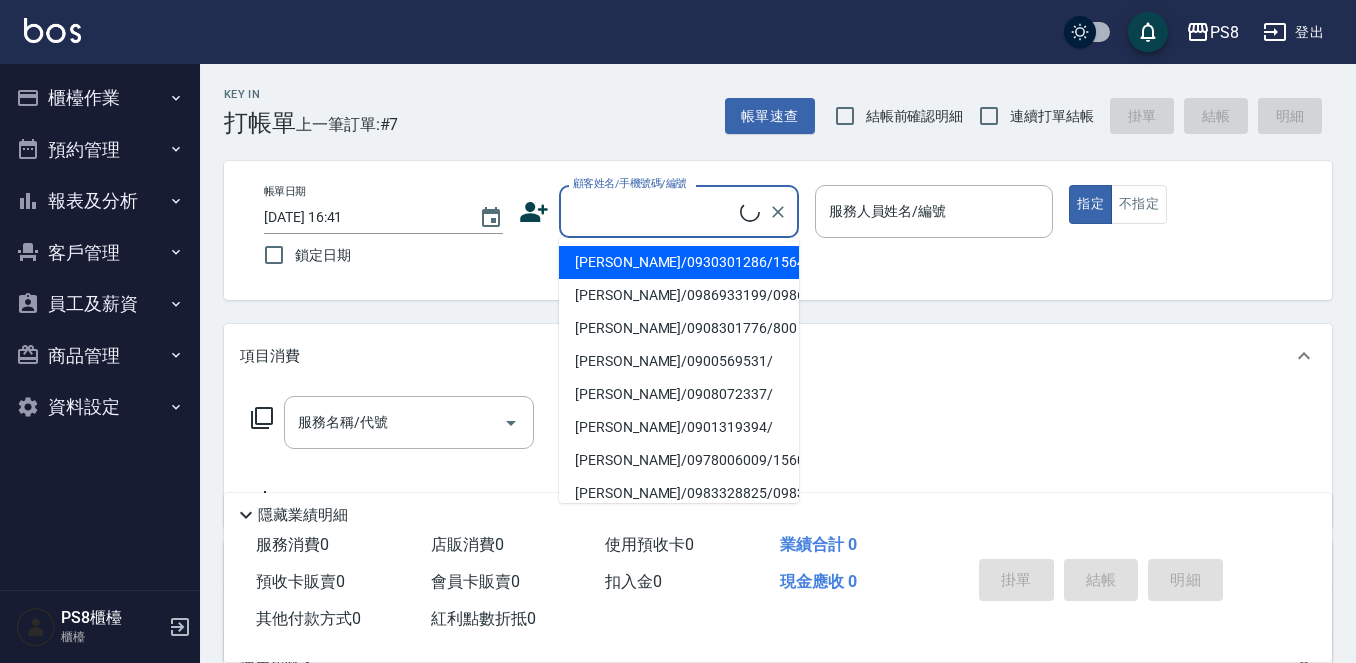 click on "顧客姓名/手機號碼/編號" at bounding box center (654, 211) 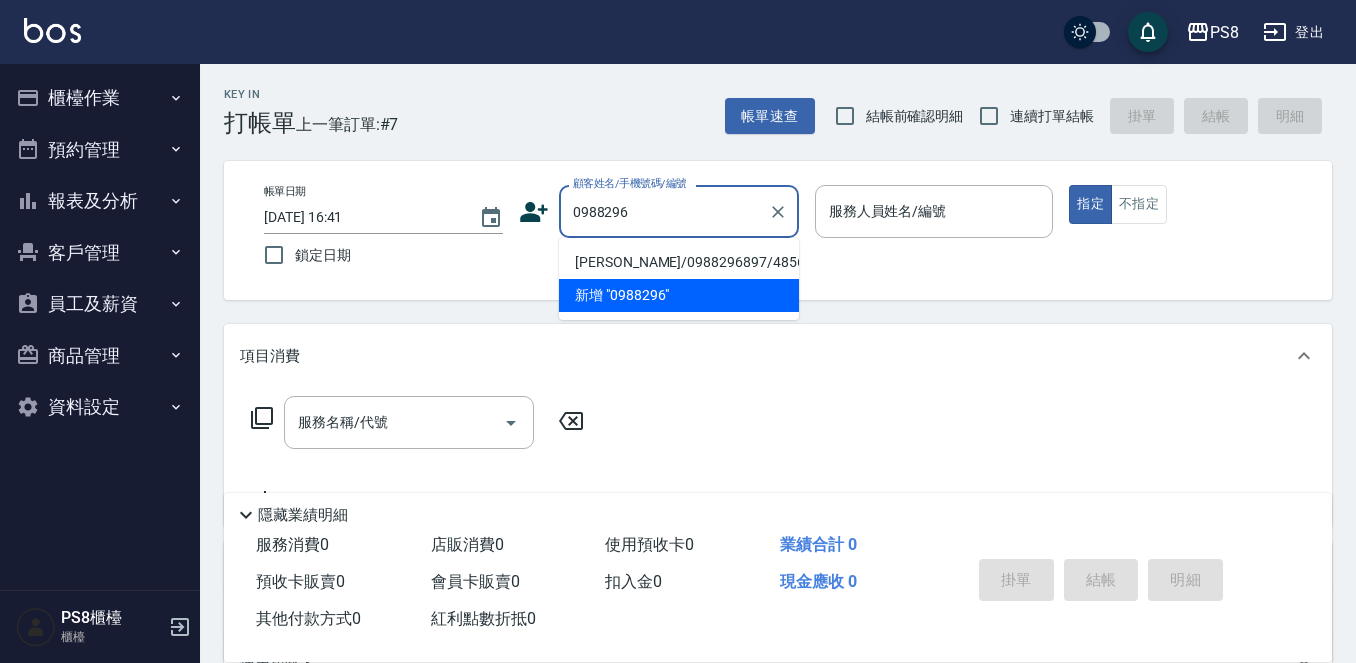 click on "[PERSON_NAME]/0988296897/4856" at bounding box center (679, 262) 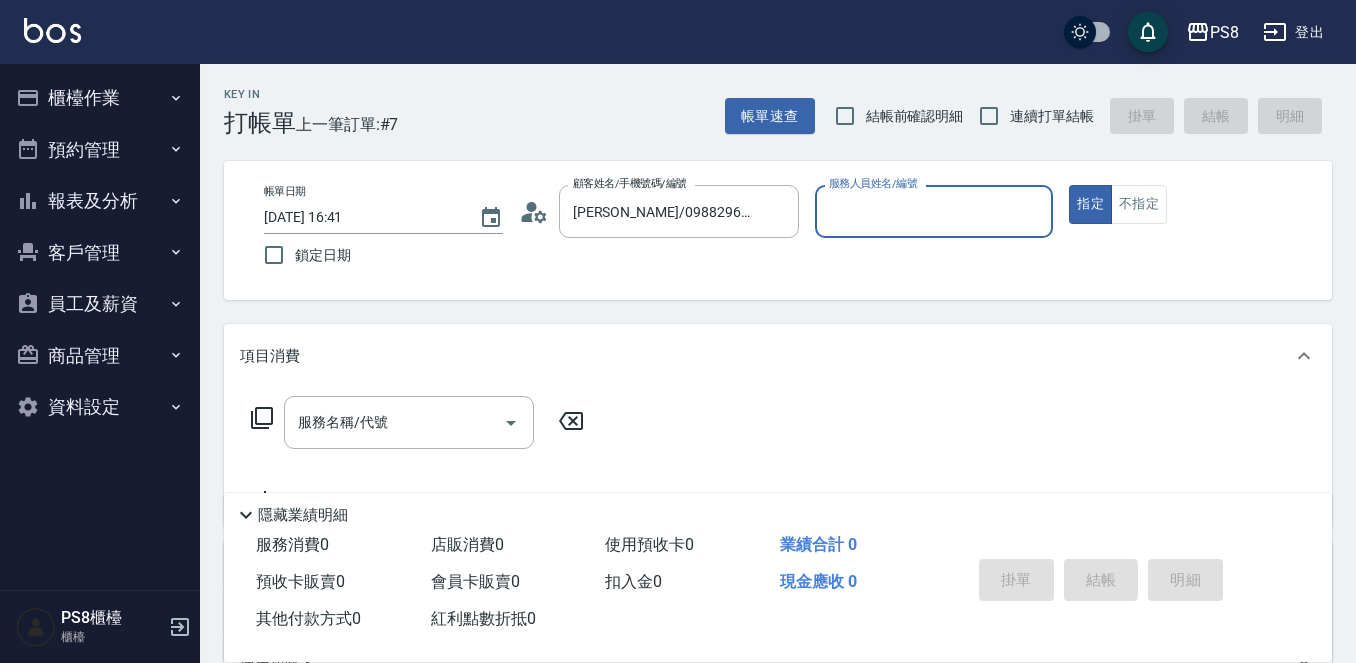 type on "佳亭-8" 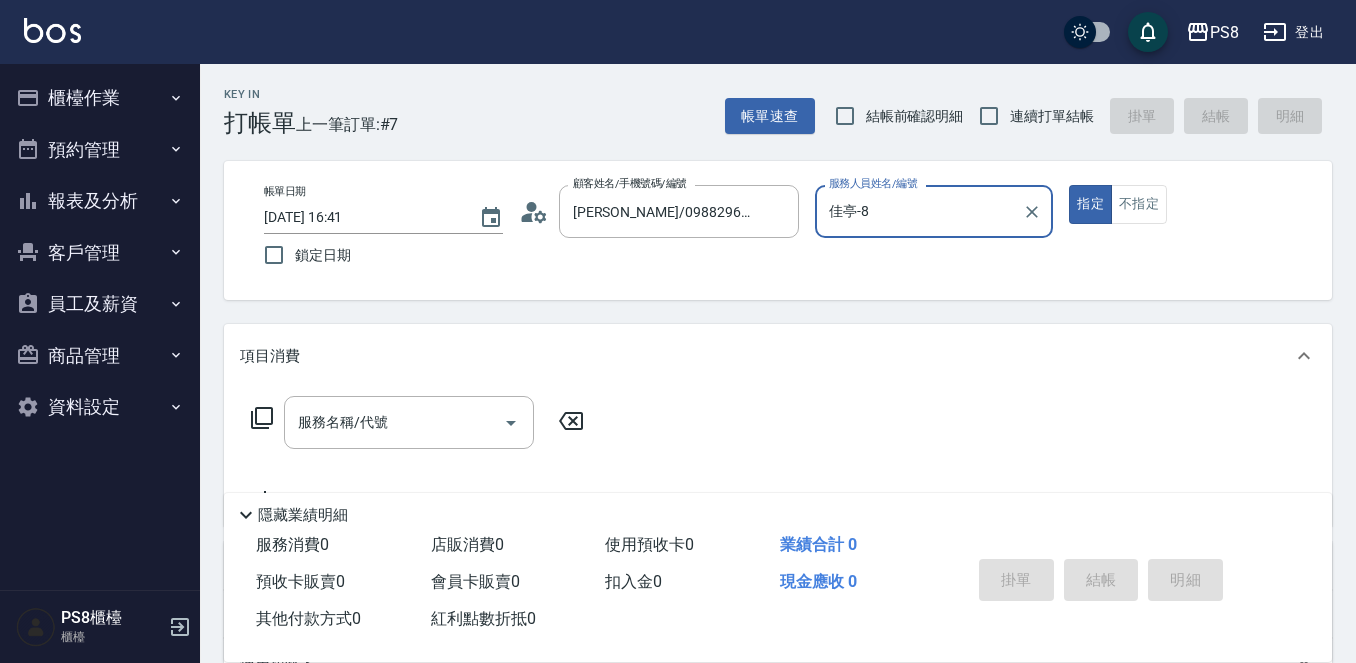 click 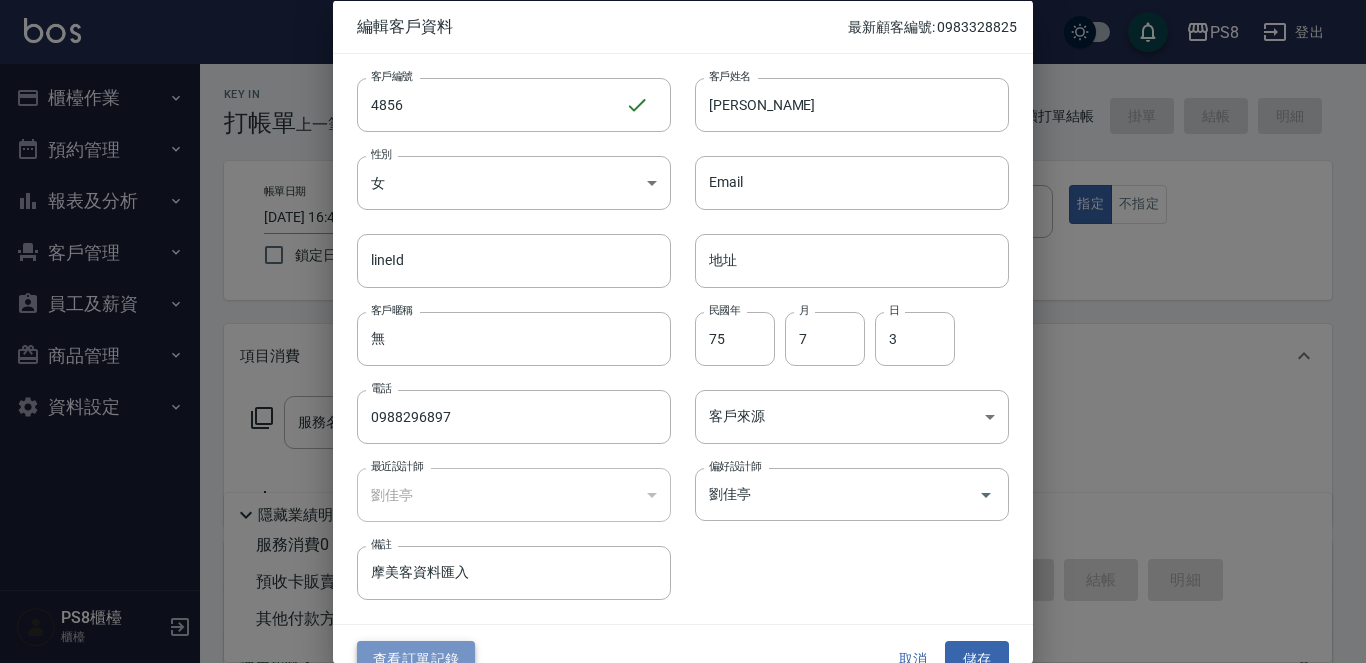 click on "查看訂單記錄" at bounding box center (416, 659) 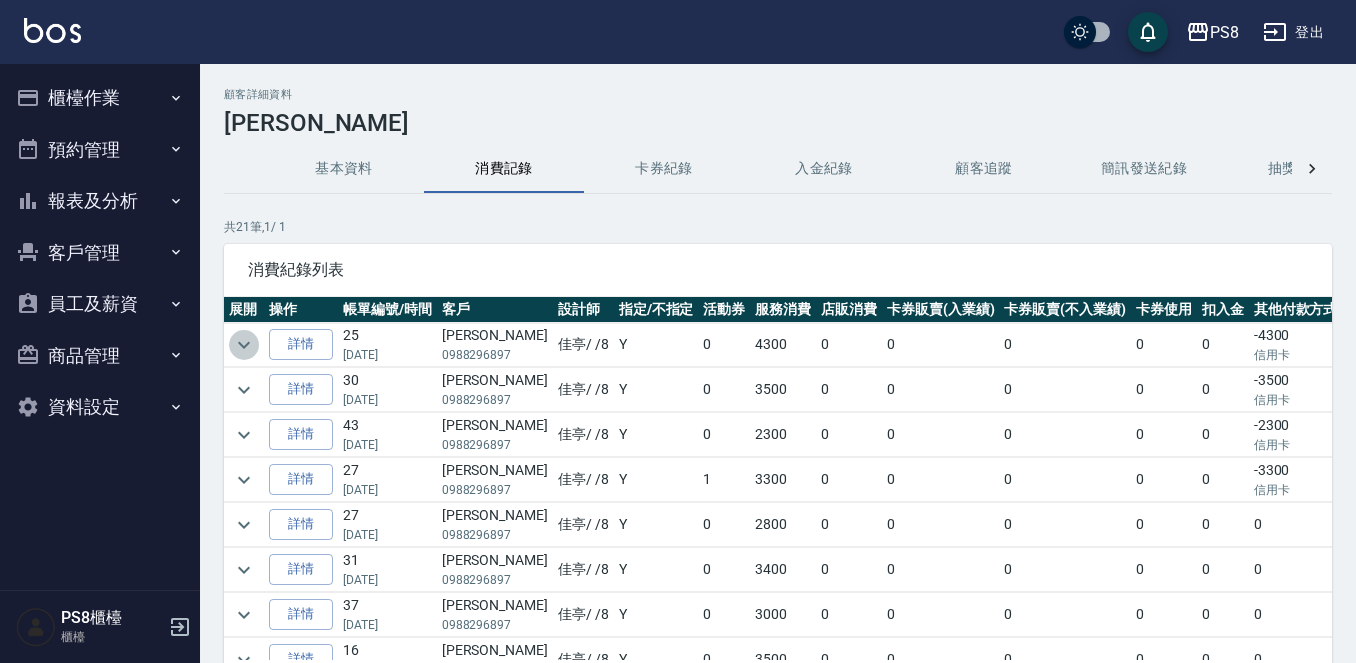 click 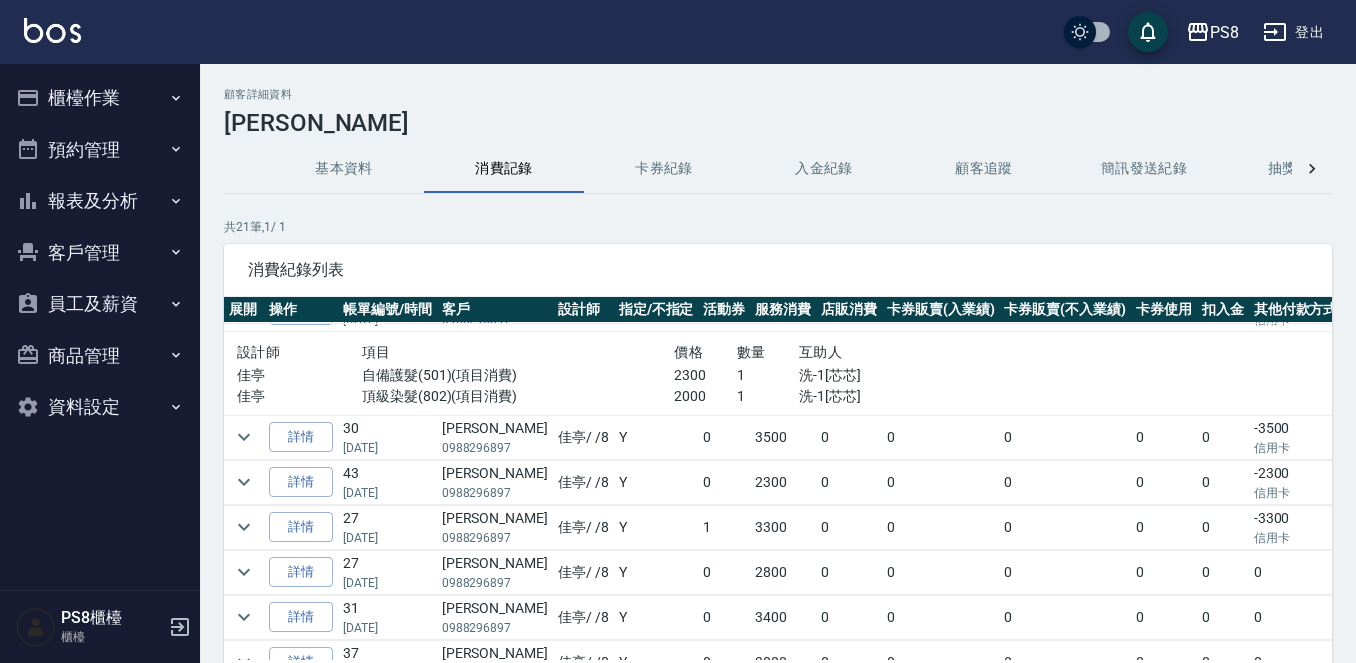 scroll, scrollTop: 0, scrollLeft: 0, axis: both 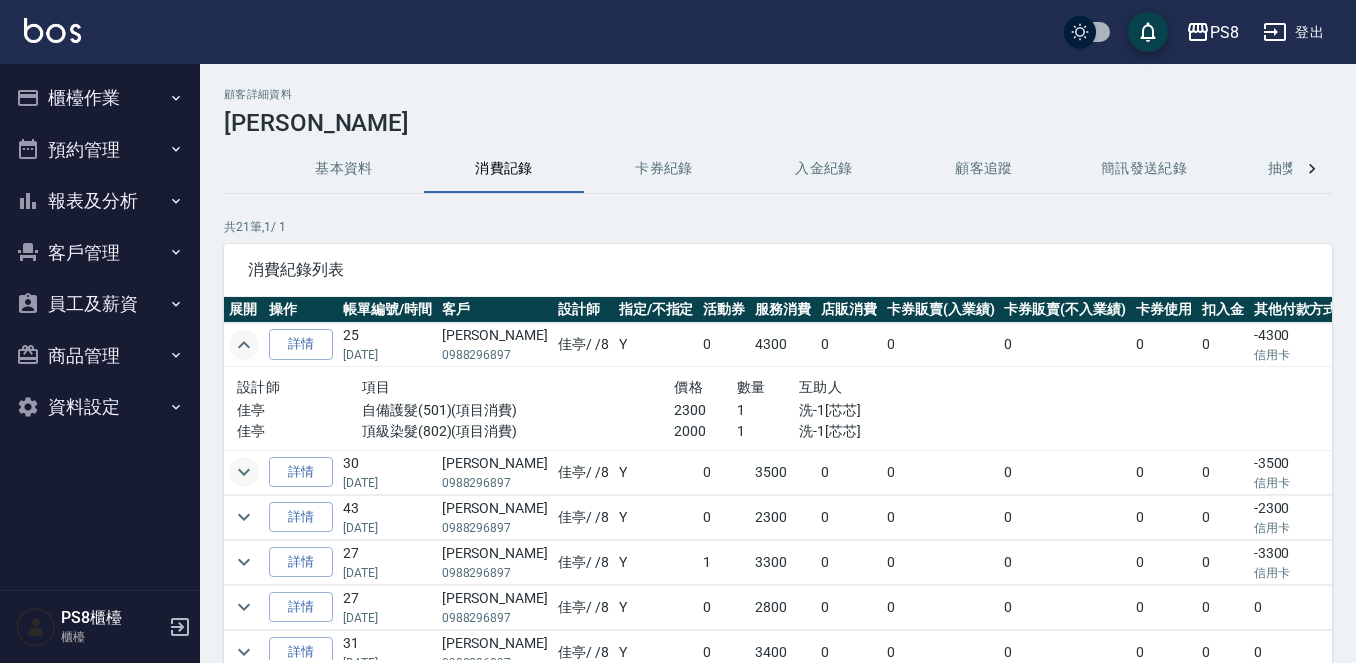 click 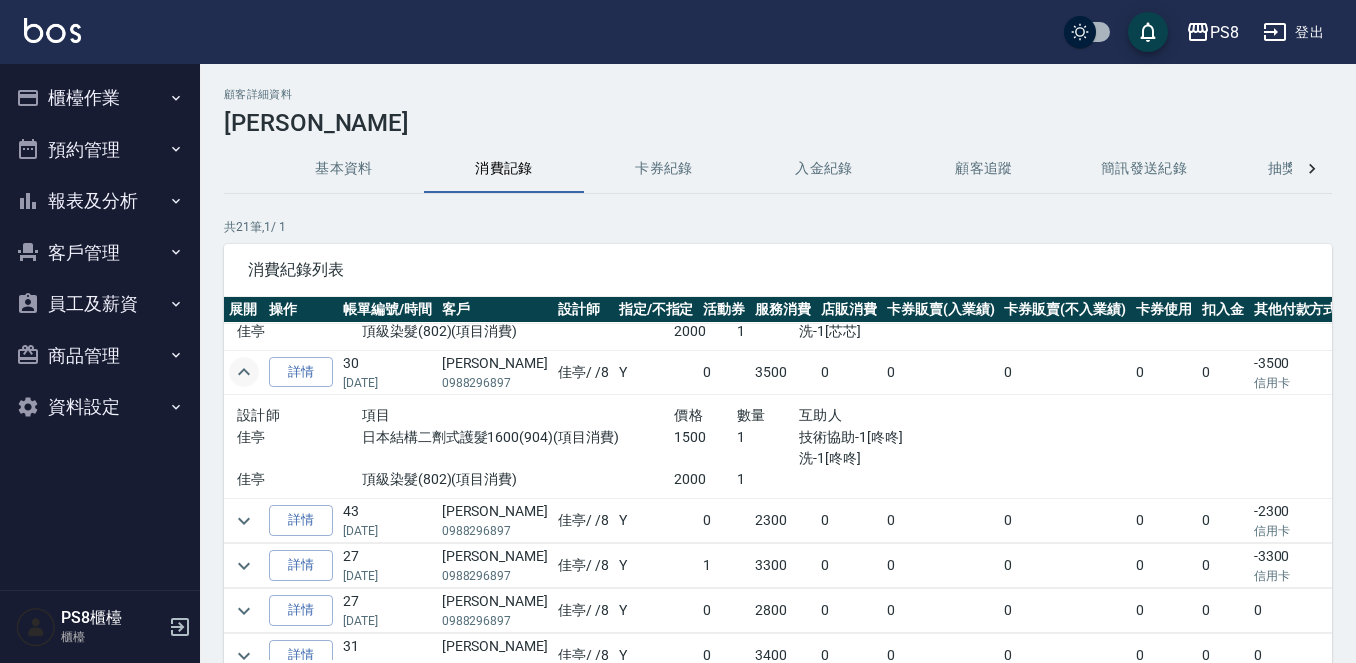 scroll, scrollTop: 200, scrollLeft: 0, axis: vertical 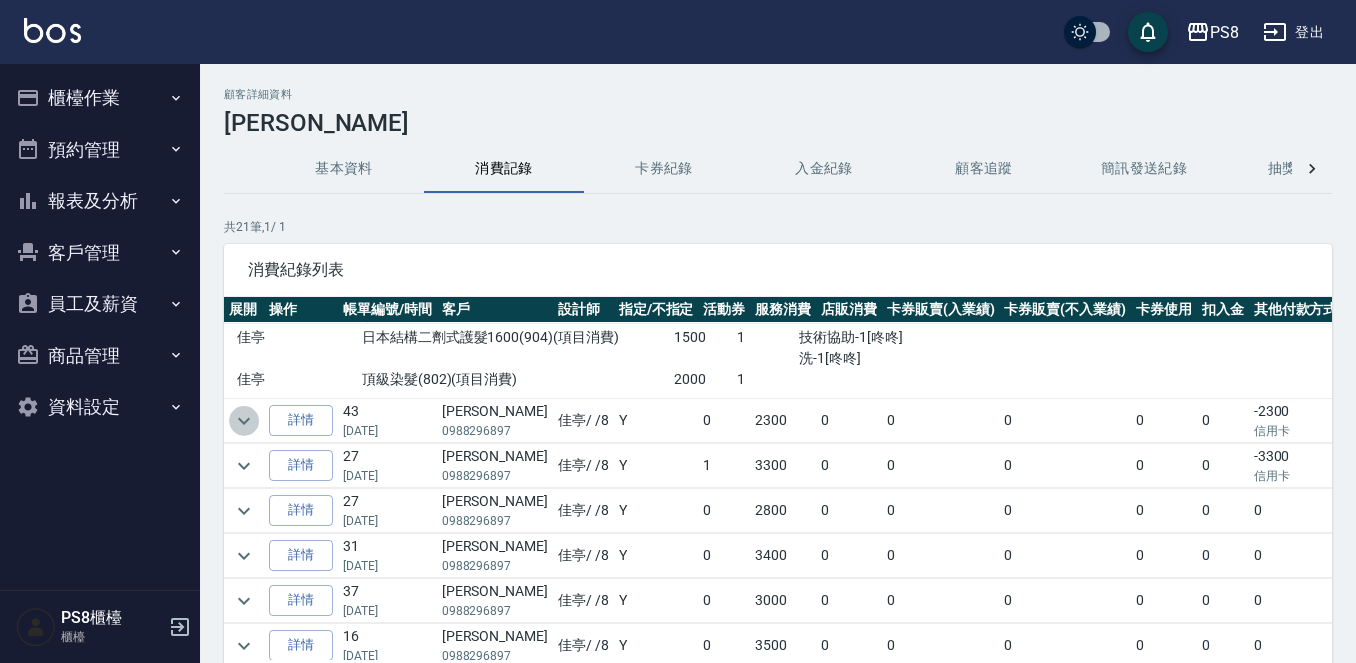 click 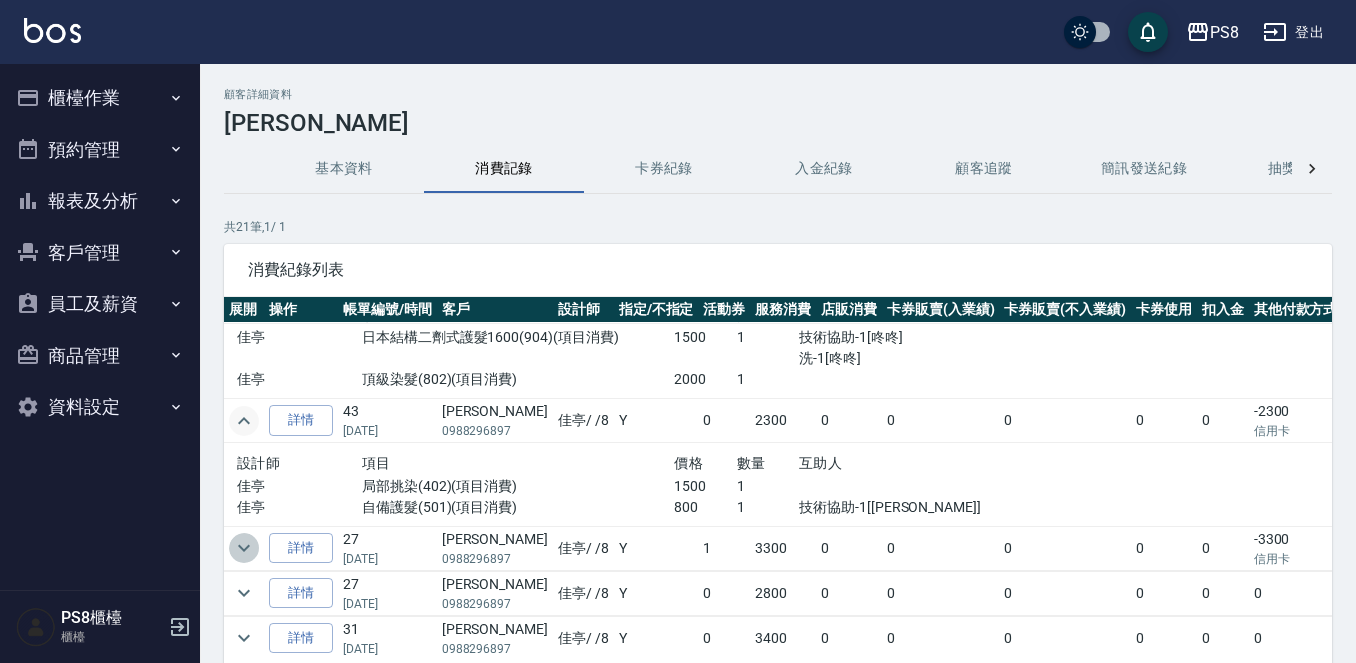 click 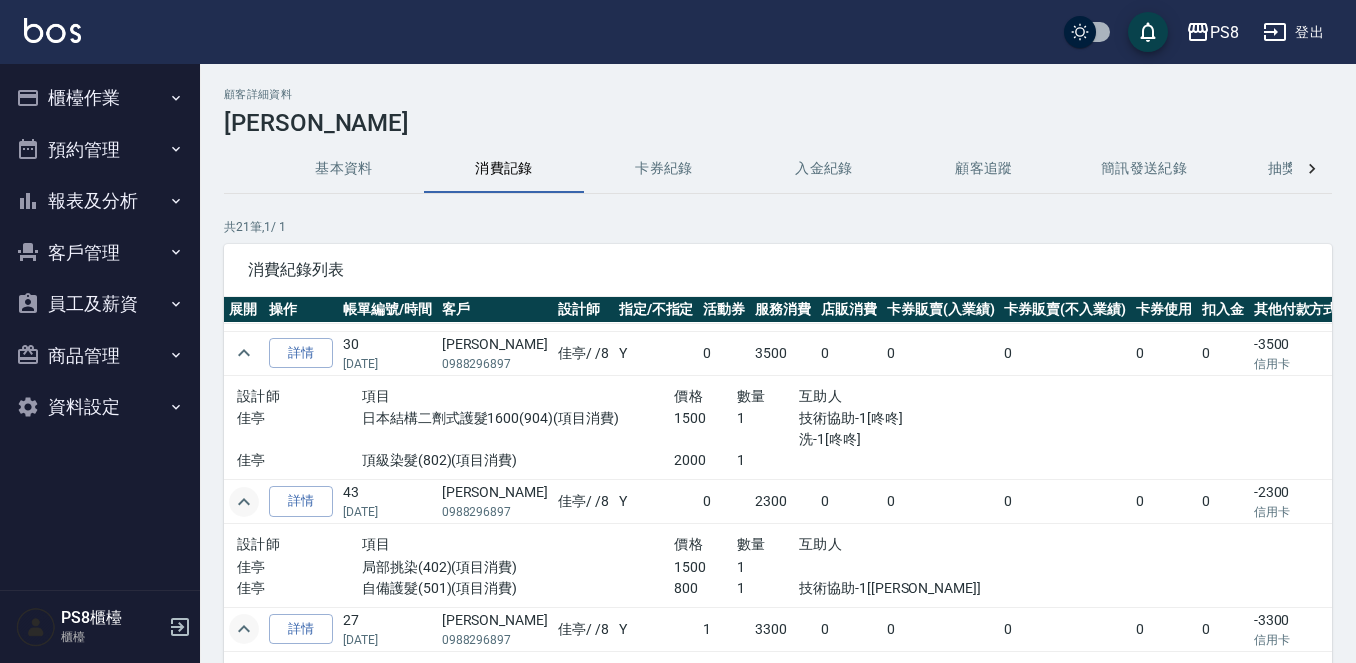 scroll, scrollTop: 0, scrollLeft: 0, axis: both 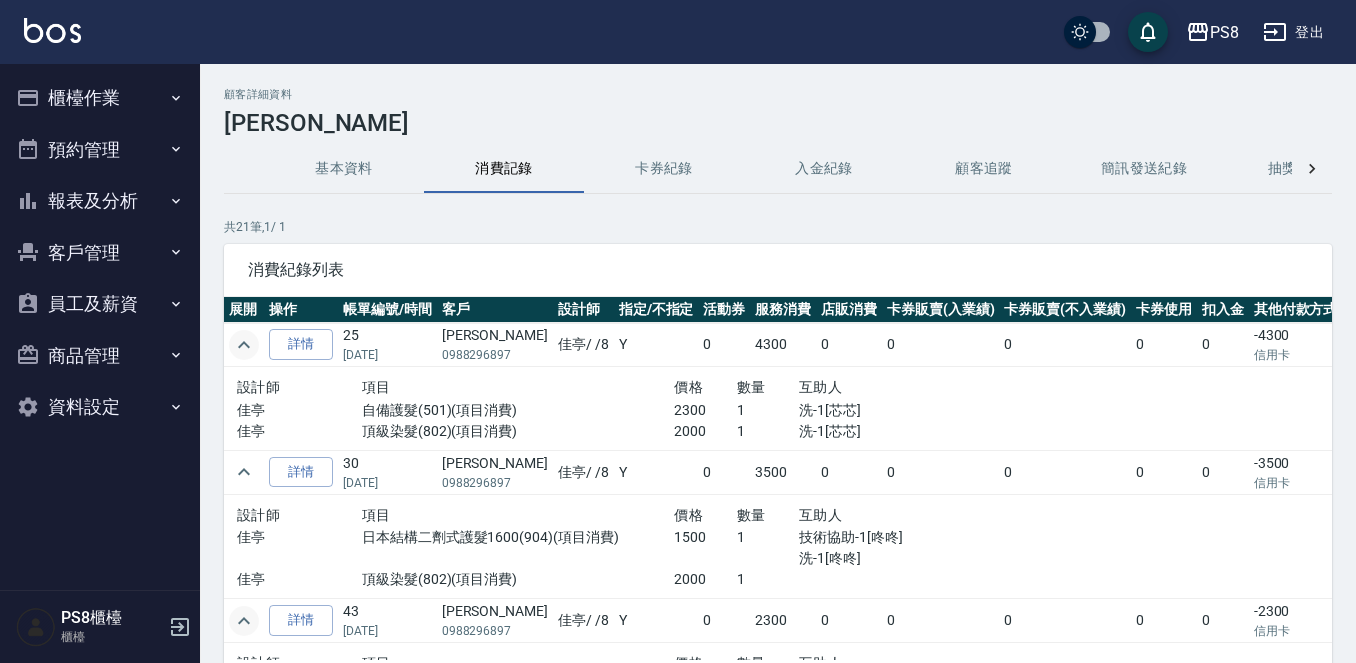 click at bounding box center [52, 30] 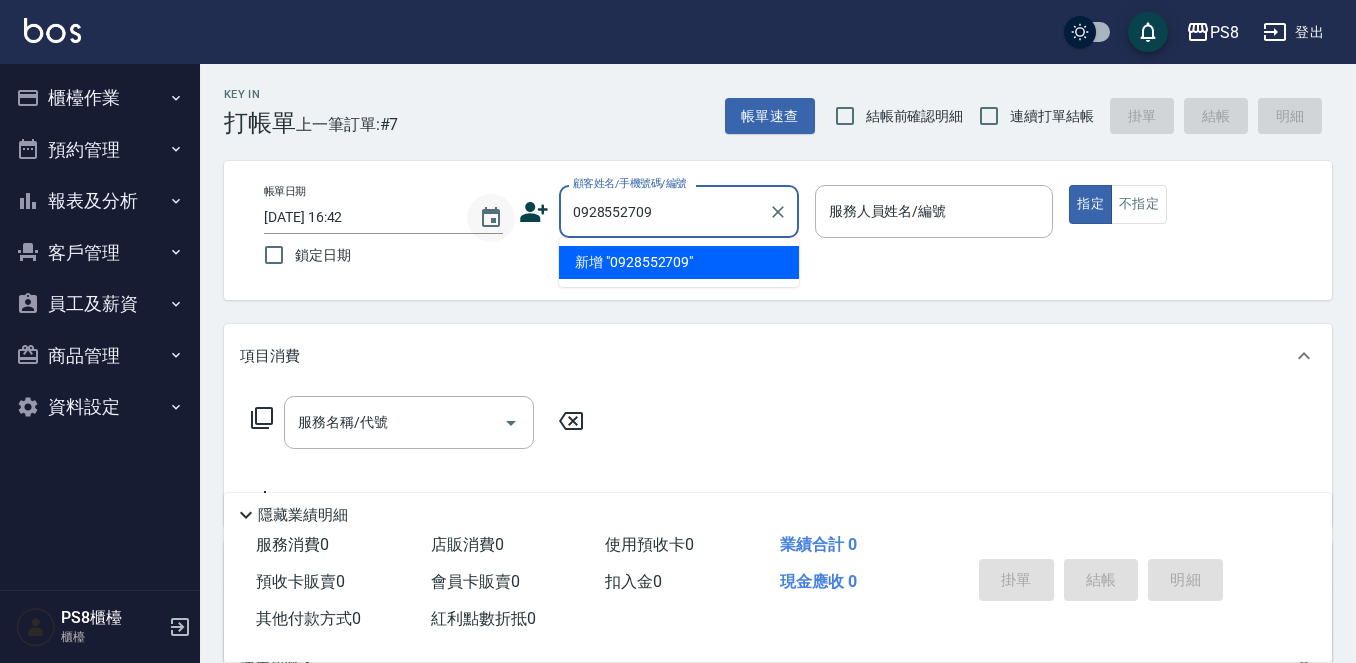 drag, startPoint x: 654, startPoint y: 207, endPoint x: 501, endPoint y: 221, distance: 153.63919 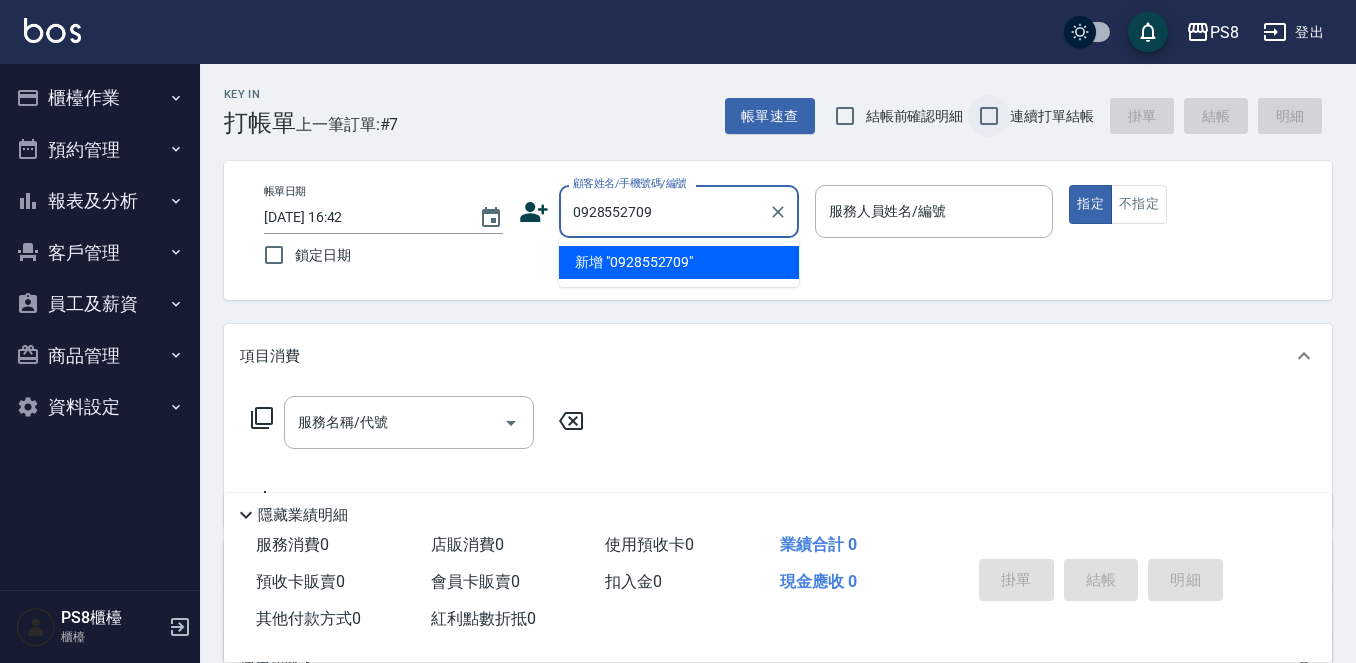type on "0928552709" 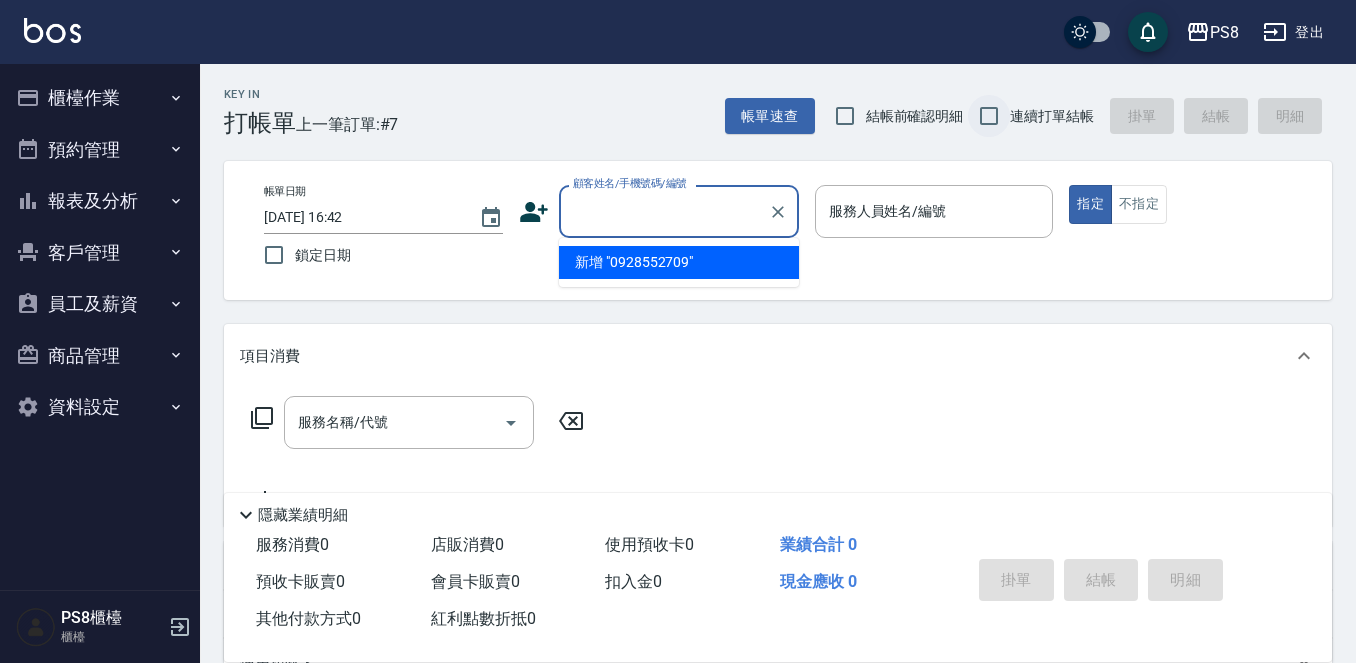 click on "連續打單結帳" at bounding box center [989, 116] 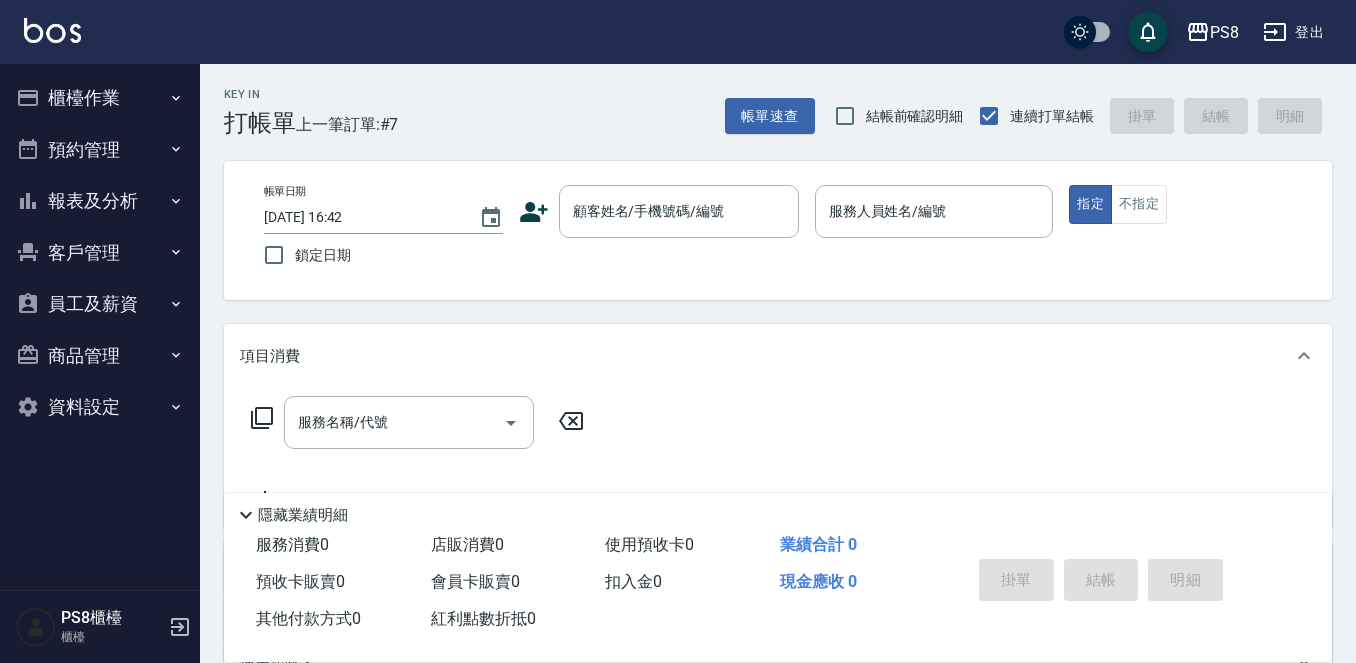 click 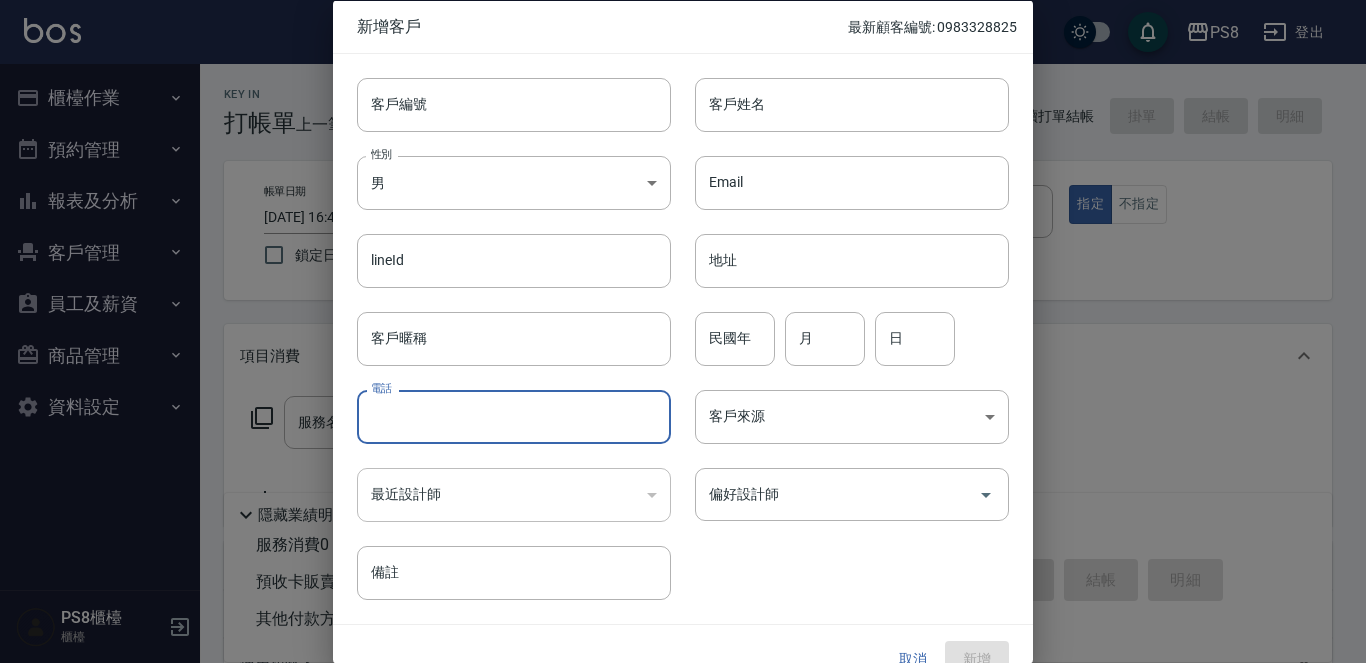 click on "電話" at bounding box center (514, 417) 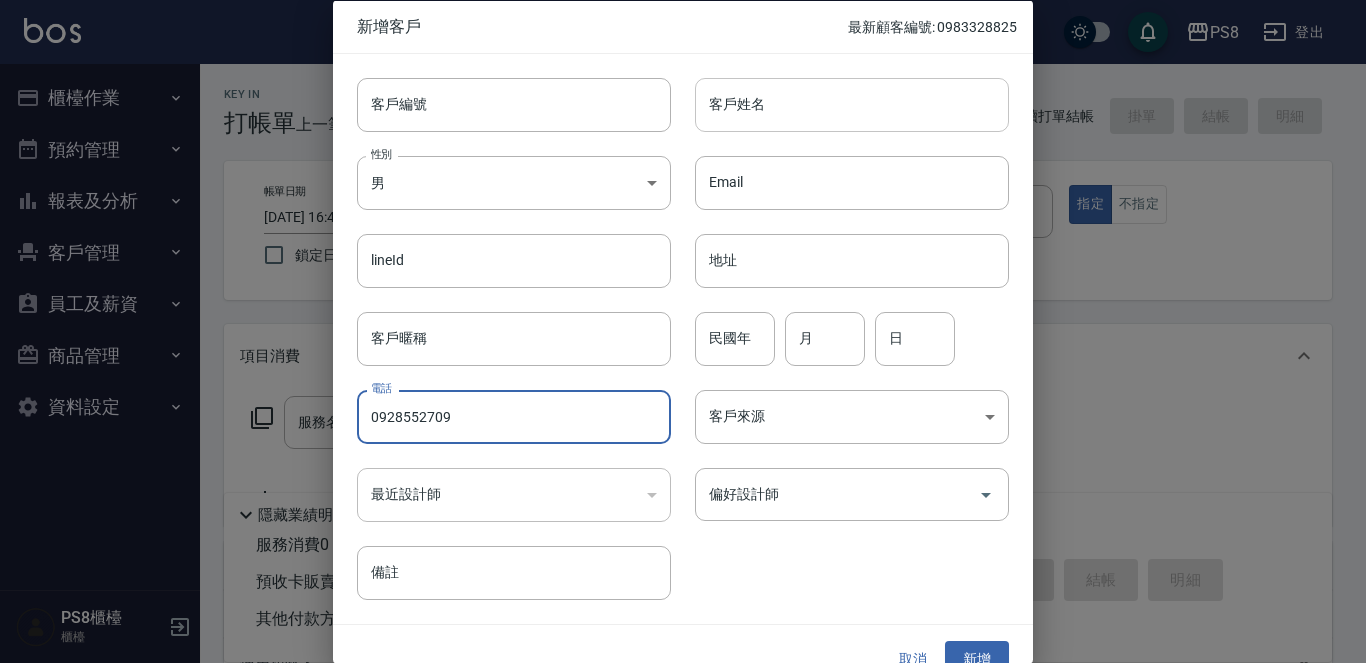 type on "0928552709" 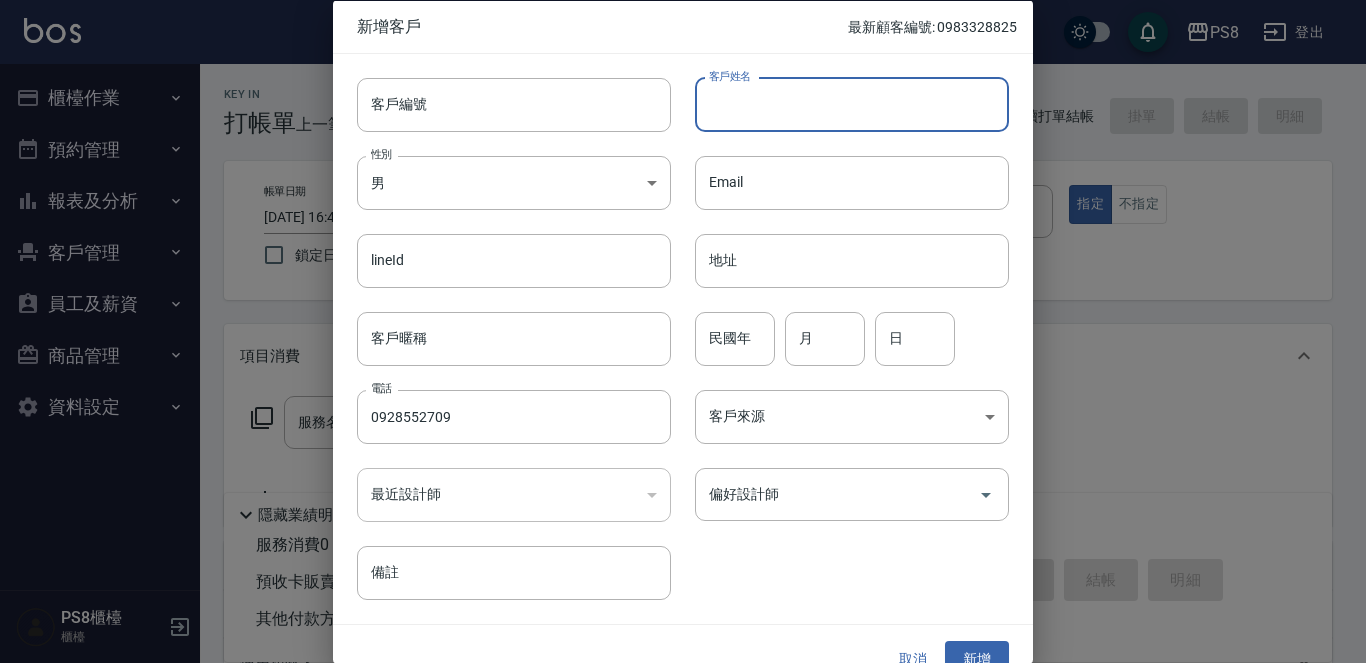 click on "客戶姓名" at bounding box center [852, 104] 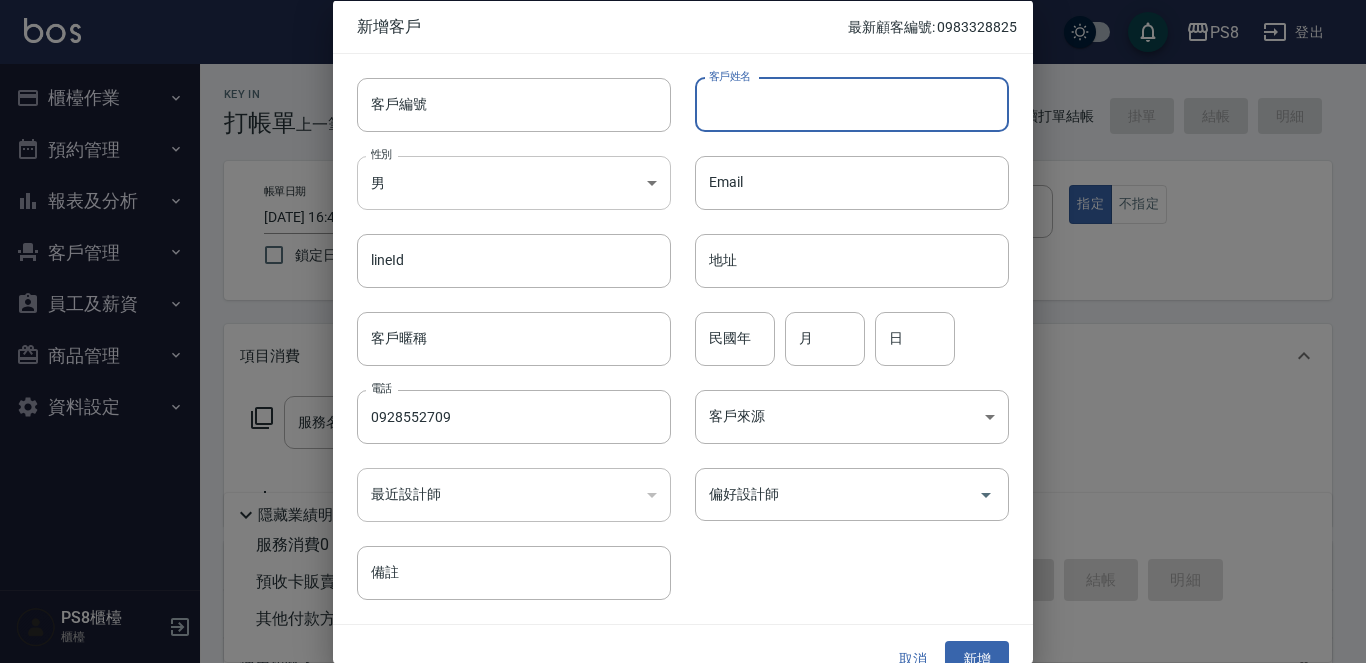 click on "PS8 登出 櫃檯作業 打帳單 帳單列表 掛單列表 座位開單 營業儀表板 現金收支登錄 材料自購登錄 每日結帳 排班表 掃碼打卡 預約管理 預約管理 單日預約紀錄 單週預約紀錄 報表及分析 報表目錄 店家日報表 互助日報表 互助排行榜 互助點數明細 全店業績分析表 設計師日報表 設計師業績分析表 設計師業績月報表 設計師排行榜 每日收支明細 收支分類明細表 客戶管理 客戶列表 卡券管理 入金管理 員工及薪資 員工列表 全店打卡記錄 商品管理 商品分類設定 商品列表 資料設定 服務分類設定 服務項目設定 預收卡設定 系統參數設定 業績抽成參數設定 收支科目設定 支付方式設定 第三方卡券設定 PS8櫃檯 櫃檯 Key In 打帳單 上一筆訂單:#7 帳單速查 結帳前確認明細 連續打單結帳 掛單 結帳 明細 帳單日期 [DATE] 16:42 鎖定日期 顧客姓名/手機號碼/編號 服務人員姓名/編號 ​" at bounding box center [683, 487] 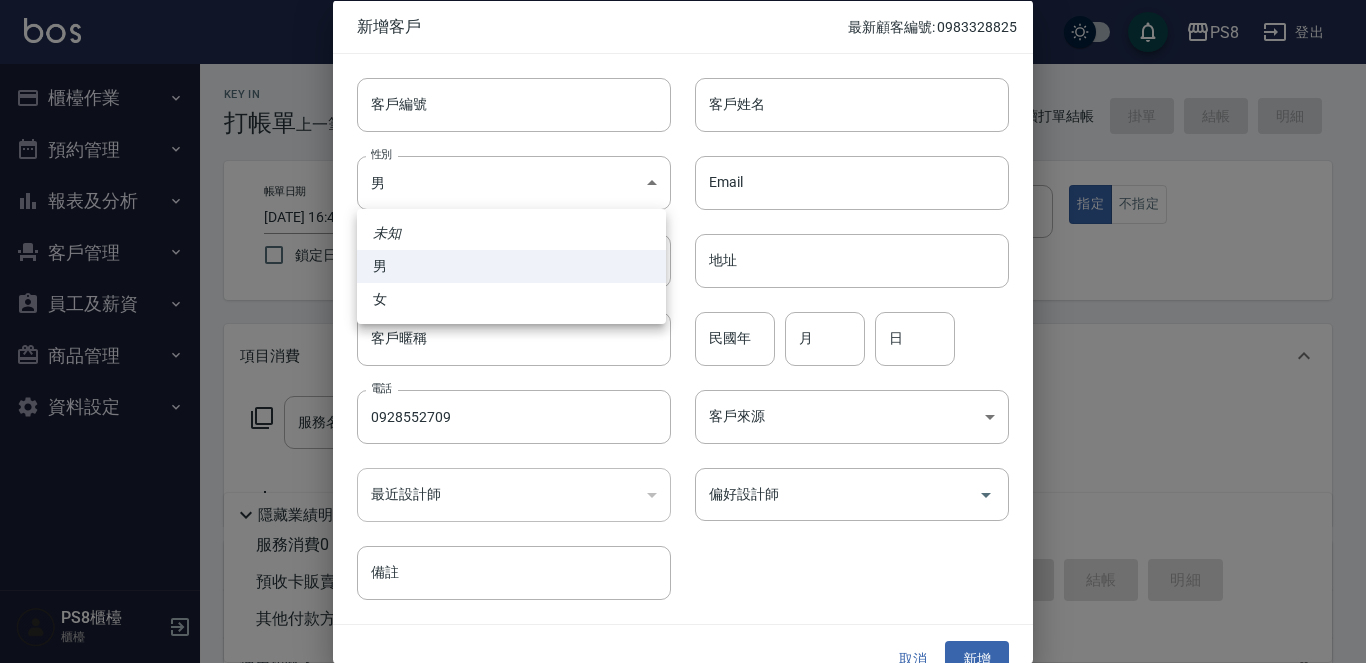 click on "女" at bounding box center (511, 299) 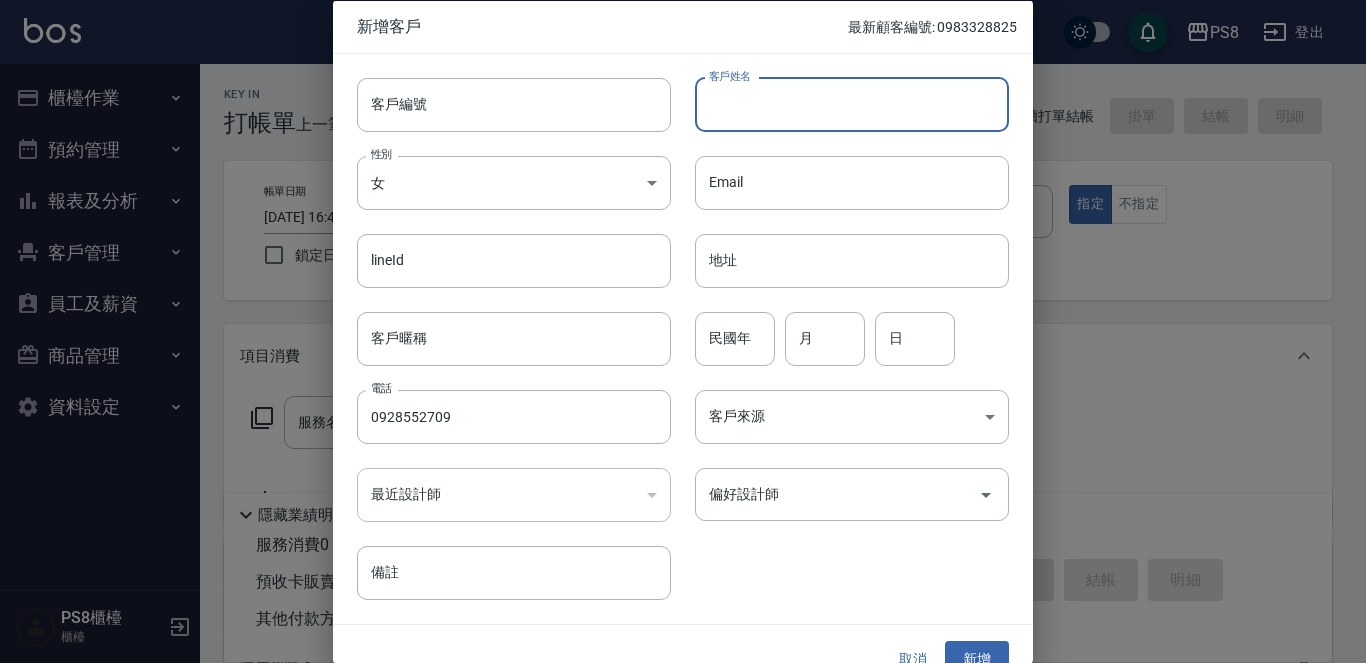 click on "客戶姓名" at bounding box center (852, 104) 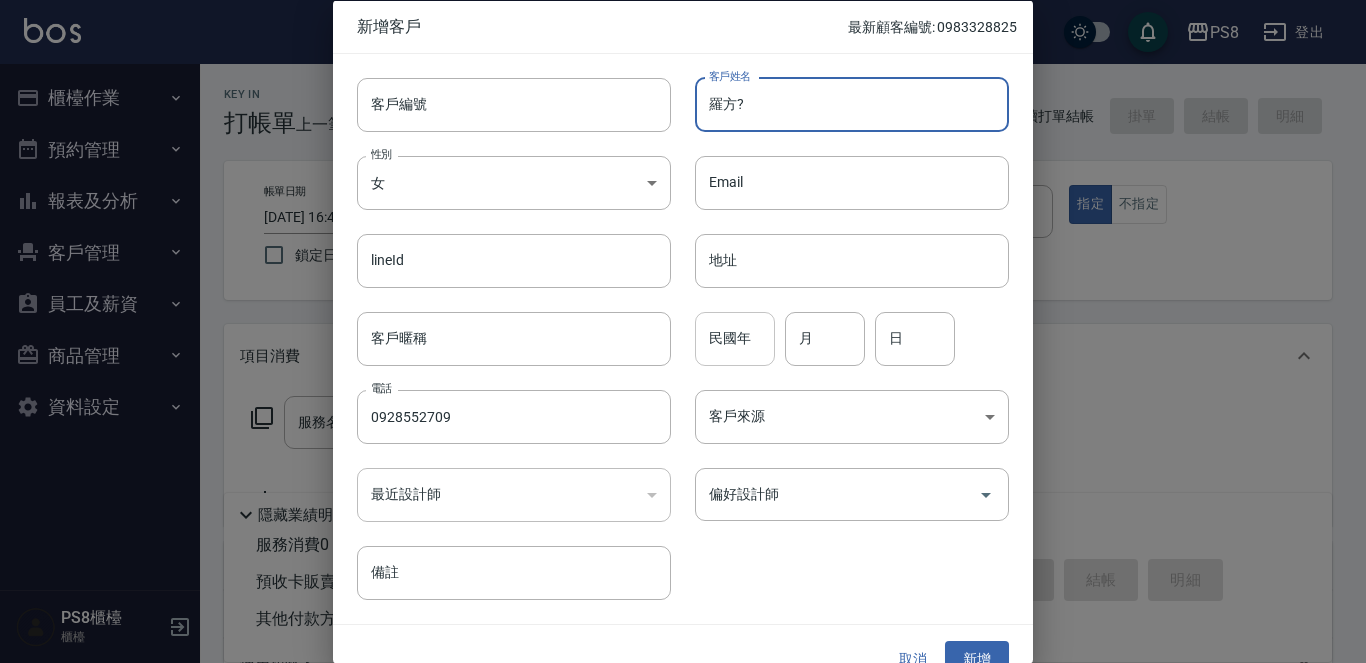 type on "羅方?" 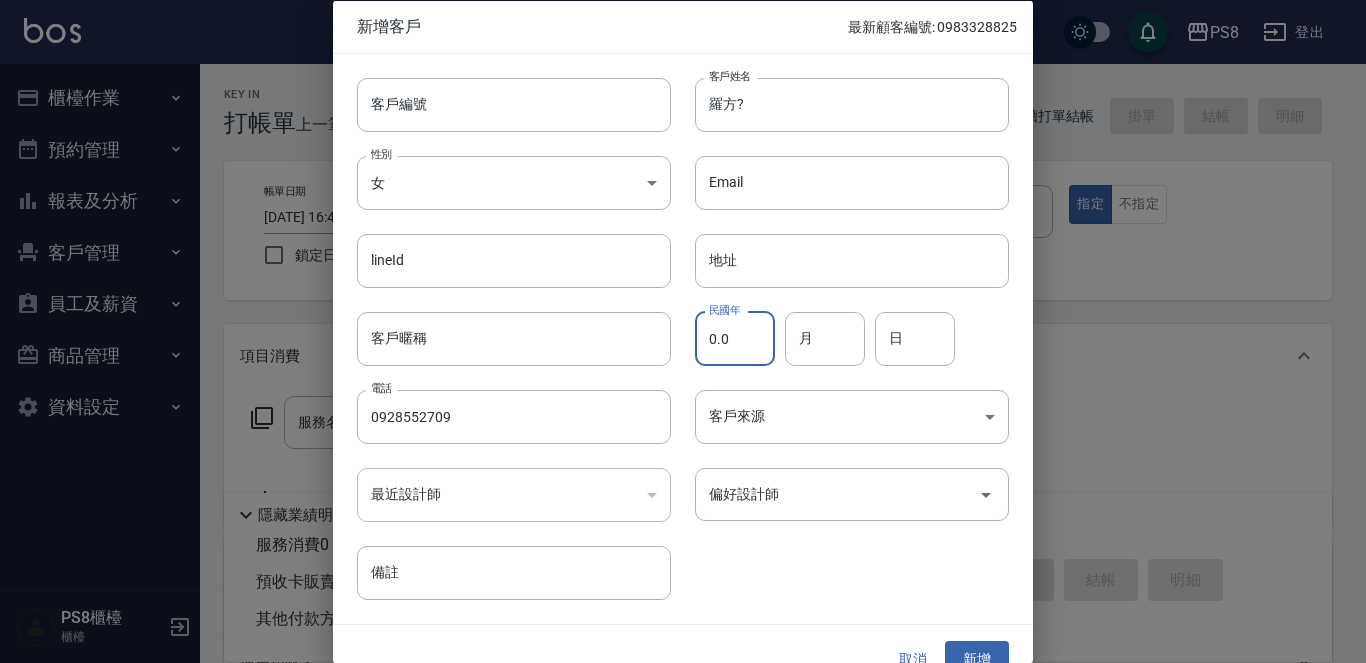 click on "0.0" at bounding box center (735, 338) 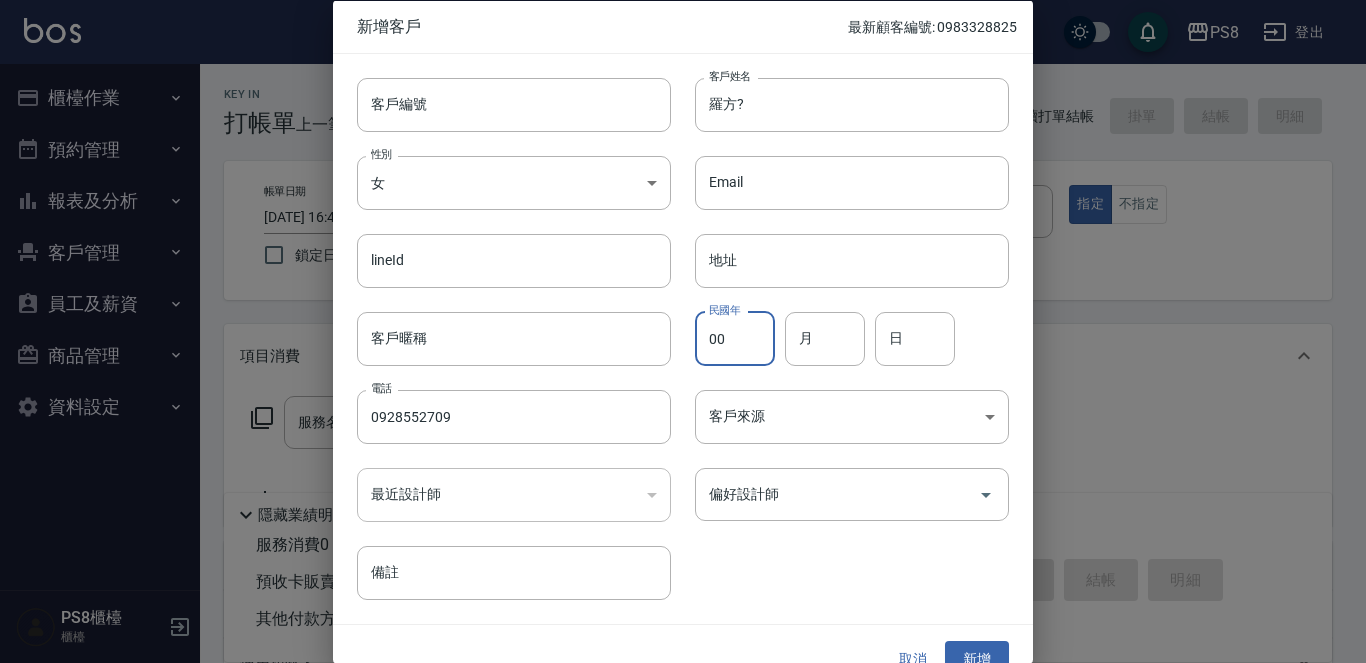 type on "00" 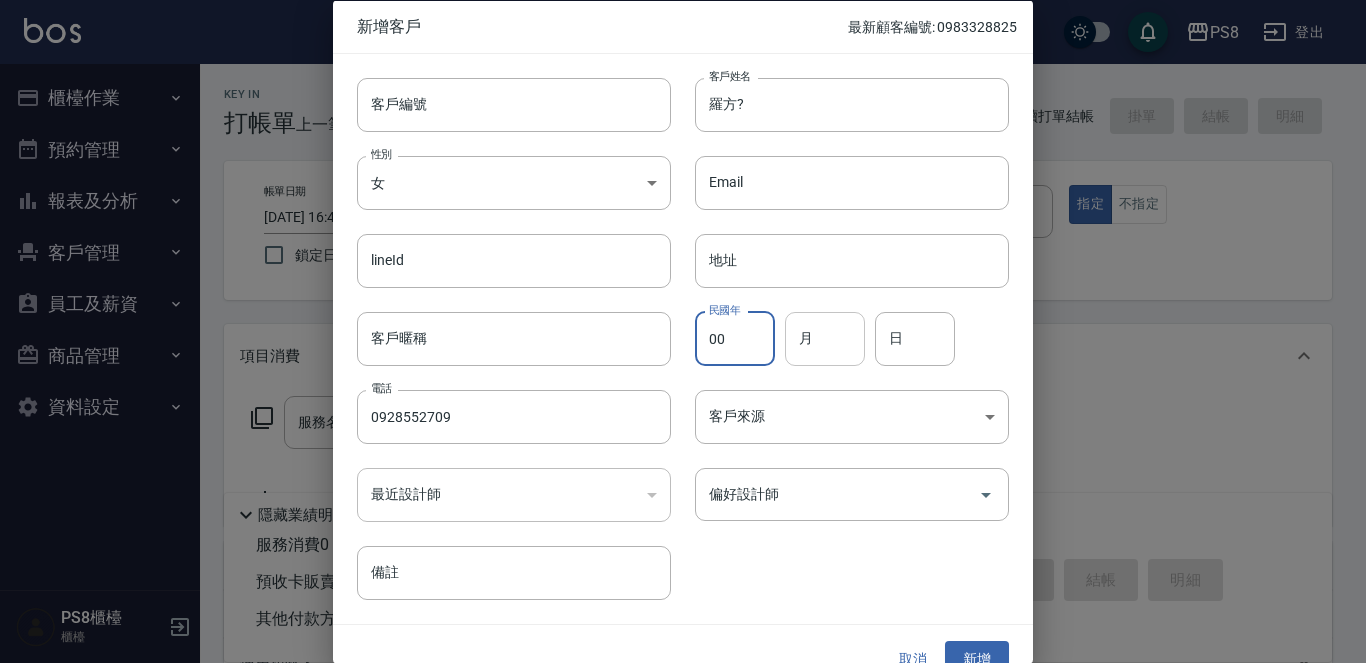click on "月" at bounding box center [825, 338] 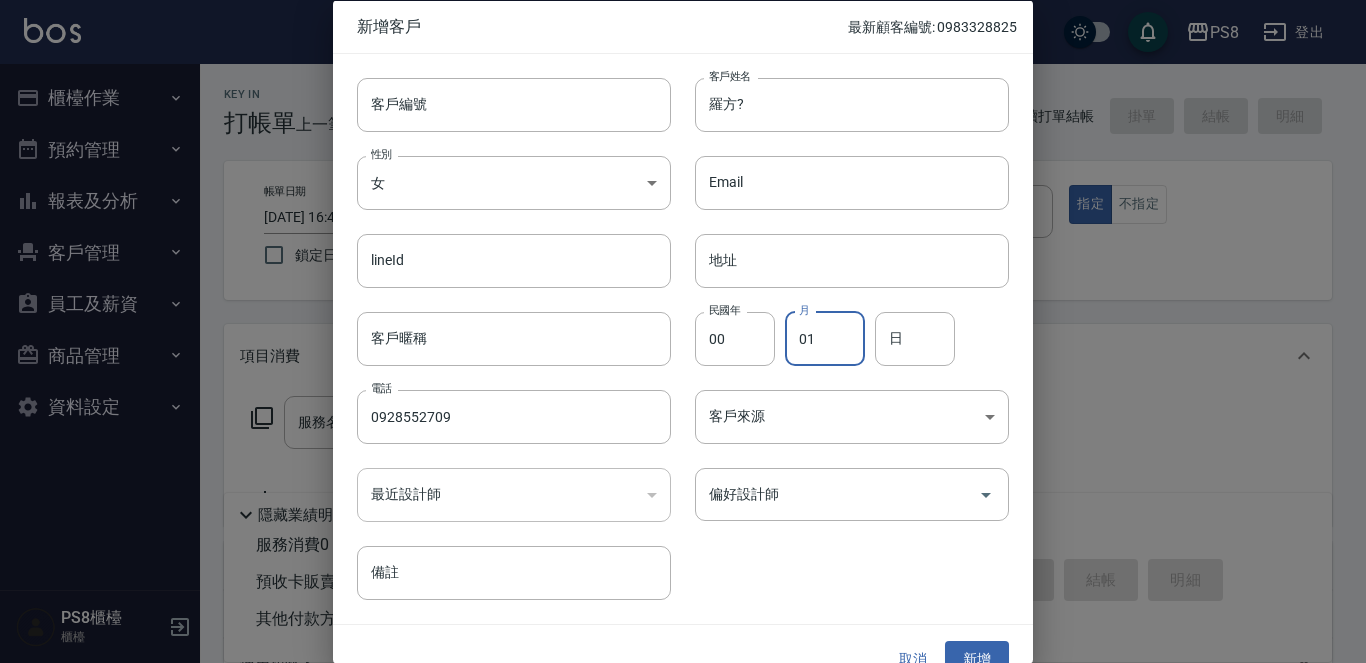 type on "01" 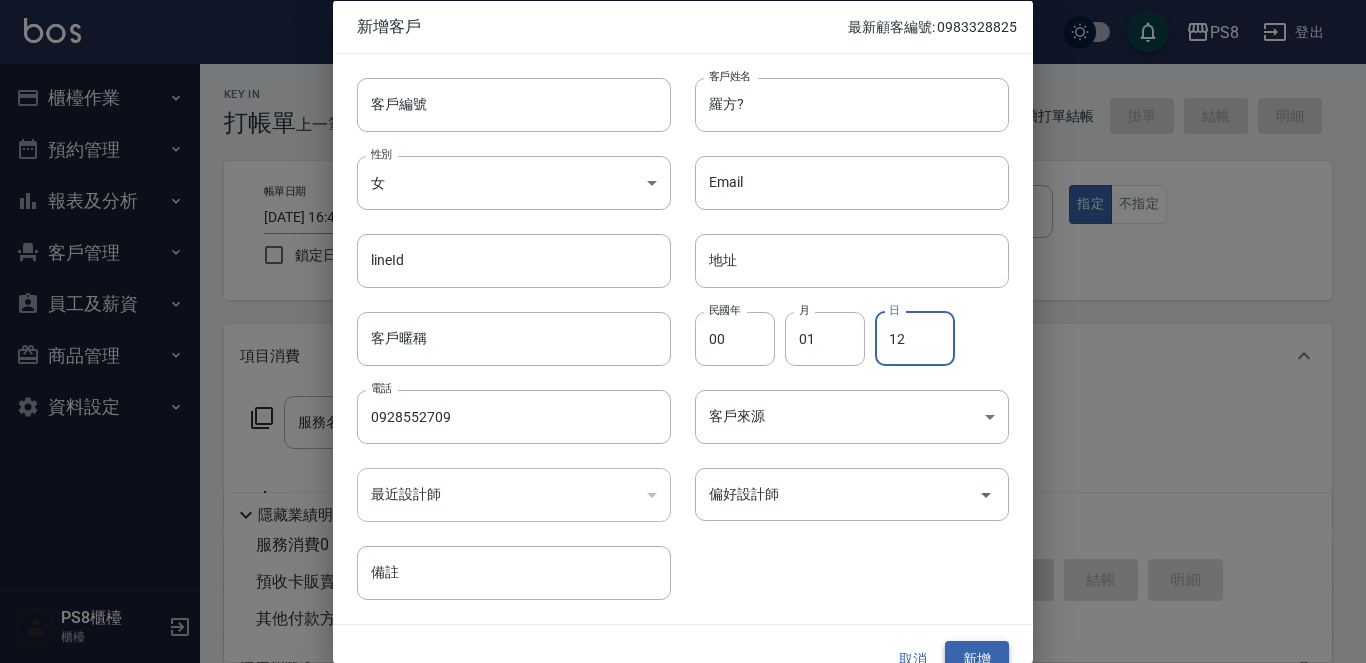 type on "12" 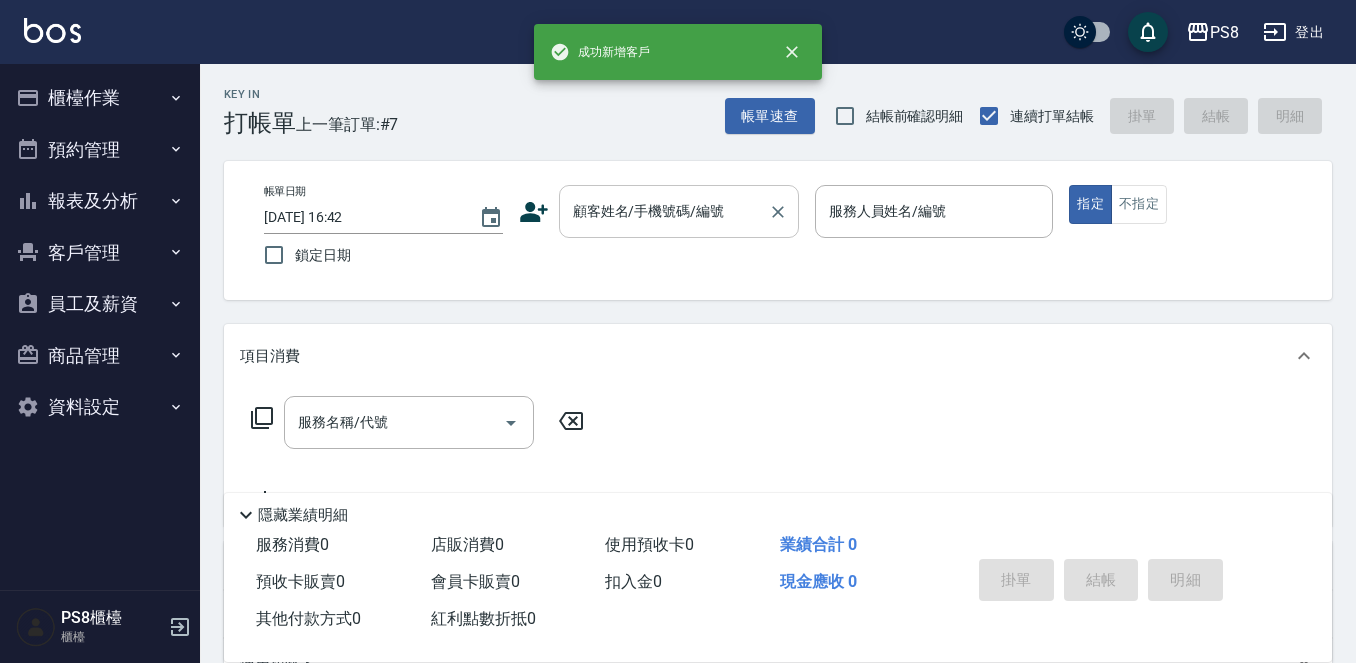 click on "顧客姓名/手機號碼/編號" at bounding box center [664, 211] 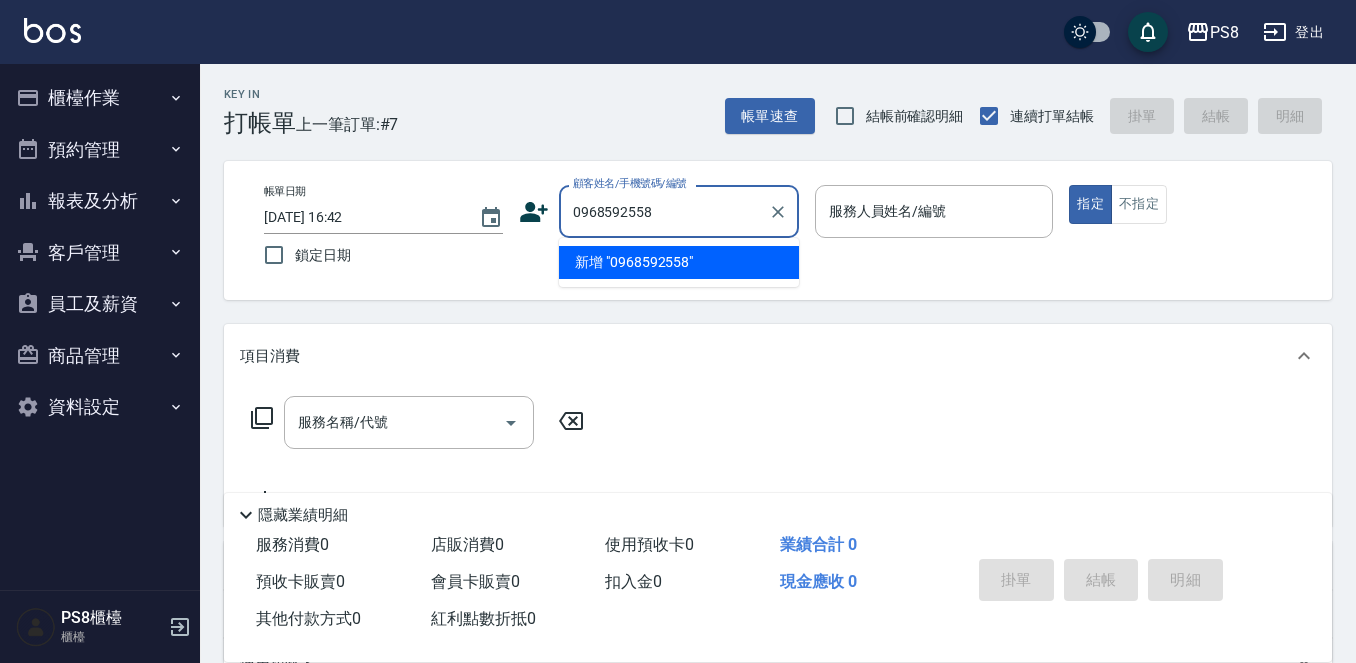 drag, startPoint x: 666, startPoint y: 214, endPoint x: 582, endPoint y: 213, distance: 84.00595 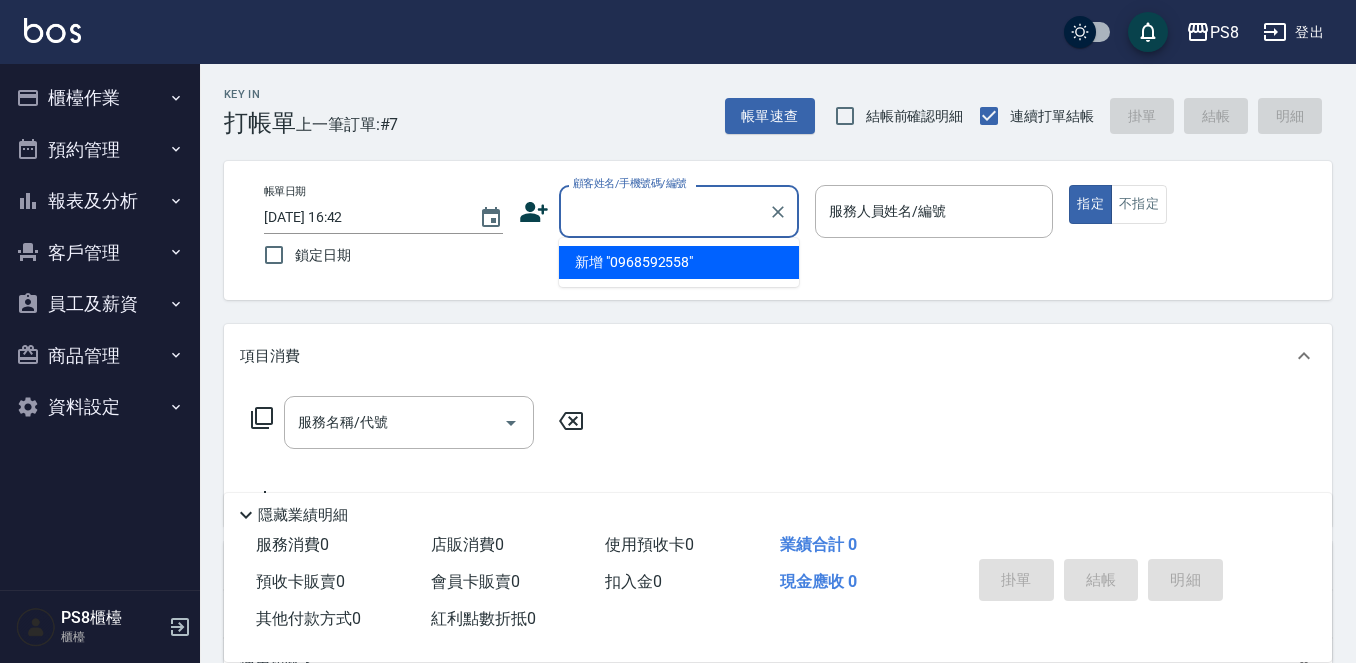 click 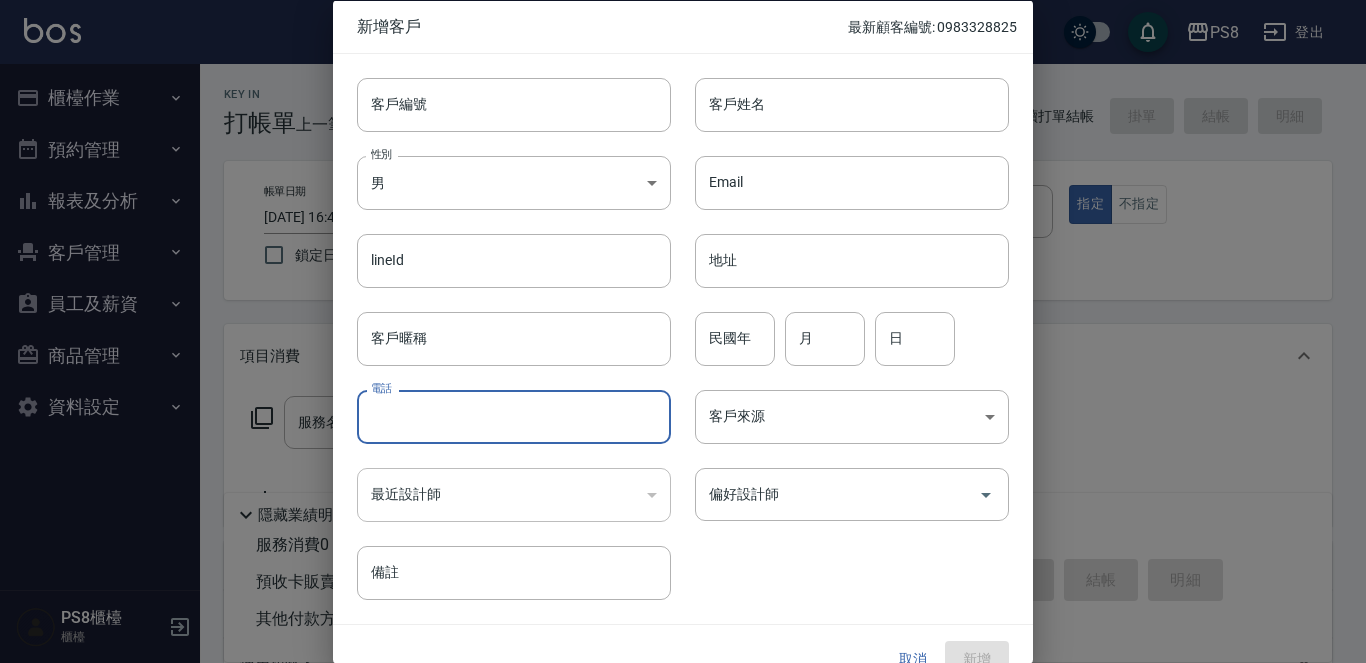 click on "電話" at bounding box center (514, 417) 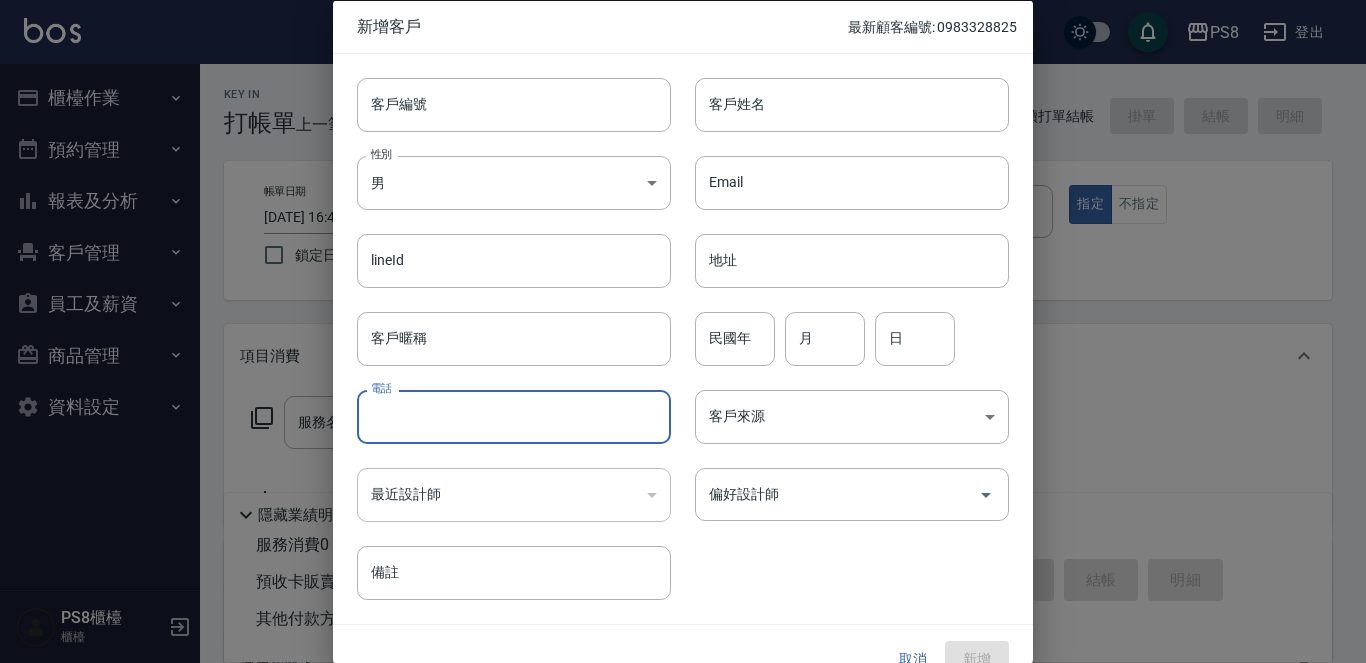 paste on "0968592558" 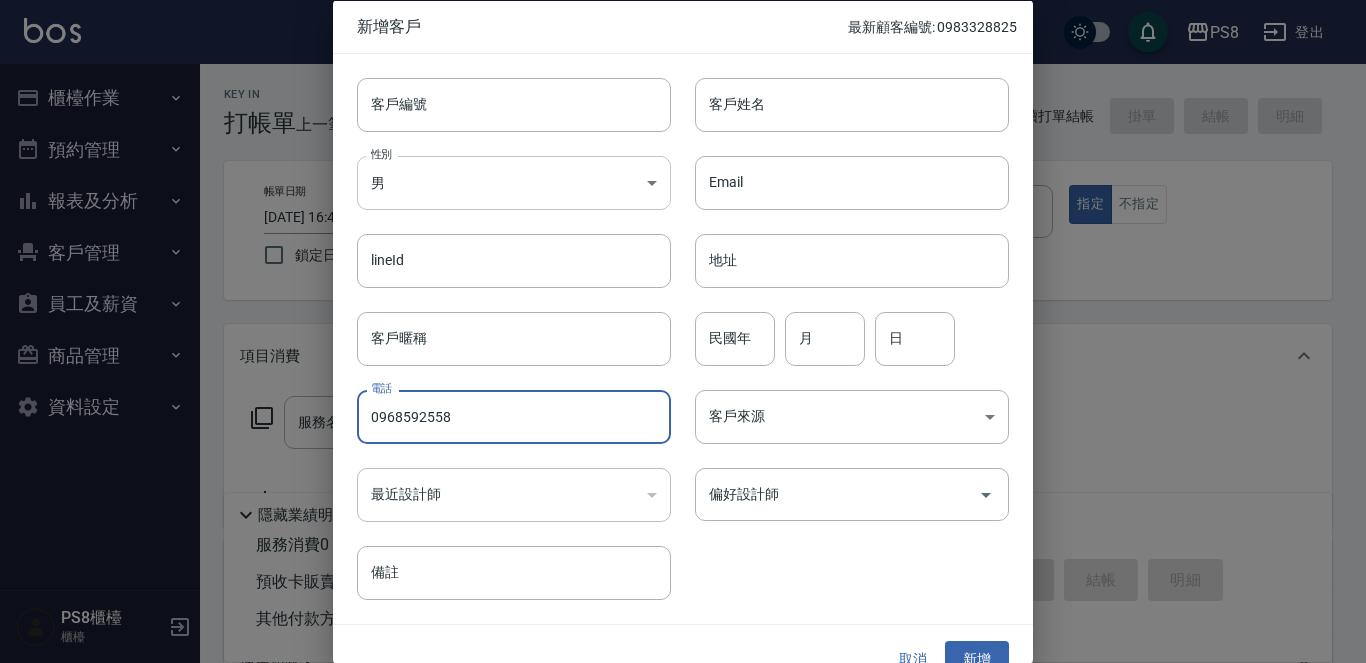 type on "0968592558" 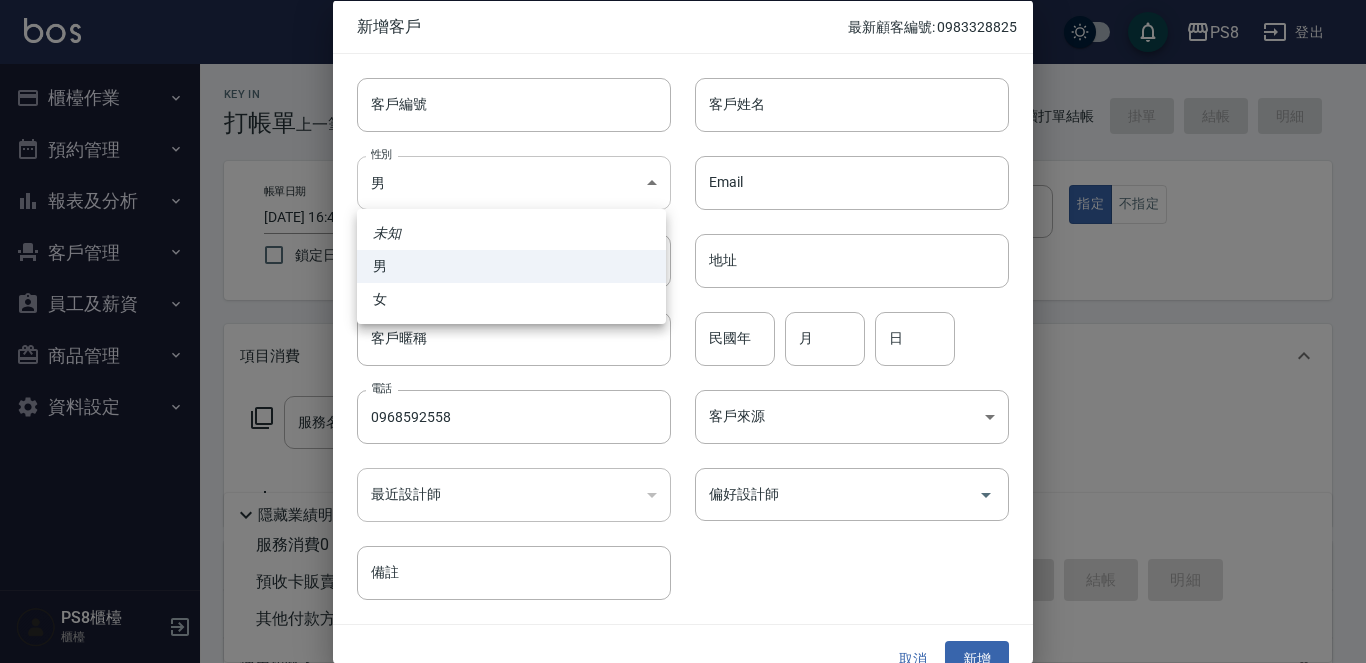 click on "PS8 登出 櫃檯作業 打帳單 帳單列表 掛單列表 座位開單 營業儀表板 現金收支登錄 材料自購登錄 每日結帳 排班表 掃碼打卡 預約管理 預約管理 單日預約紀錄 單週預約紀錄 報表及分析 報表目錄 店家日報表 互助日報表 互助排行榜 互助點數明細 全店業績分析表 設計師日報表 設計師業績分析表 設計師業績月報表 設計師排行榜 每日收支明細 收支分類明細表 客戶管理 客戶列表 卡券管理 入金管理 員工及薪資 員工列表 全店打卡記錄 商品管理 商品分類設定 商品列表 資料設定 服務分類設定 服務項目設定 預收卡設定 系統參數設定 業績抽成參數設定 收支科目設定 支付方式設定 第三方卡券設定 PS8櫃檯 櫃檯 Key In 打帳單 上一筆訂單:#7 帳單速查 結帳前確認明細 連續打單結帳 掛單 結帳 明細 帳單日期 [DATE] 16:42 鎖定日期 顧客姓名/手機號碼/編號 服務人員姓名/編號 ​" at bounding box center [683, 487] 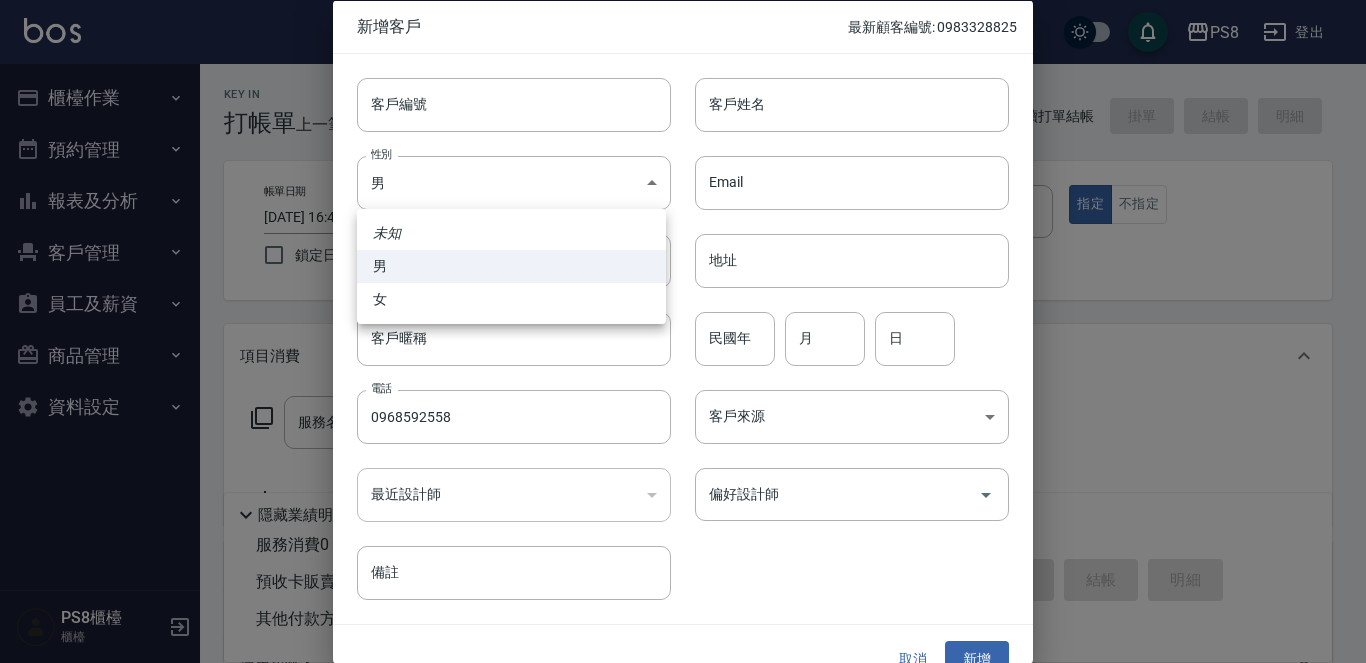 click on "女" at bounding box center (511, 299) 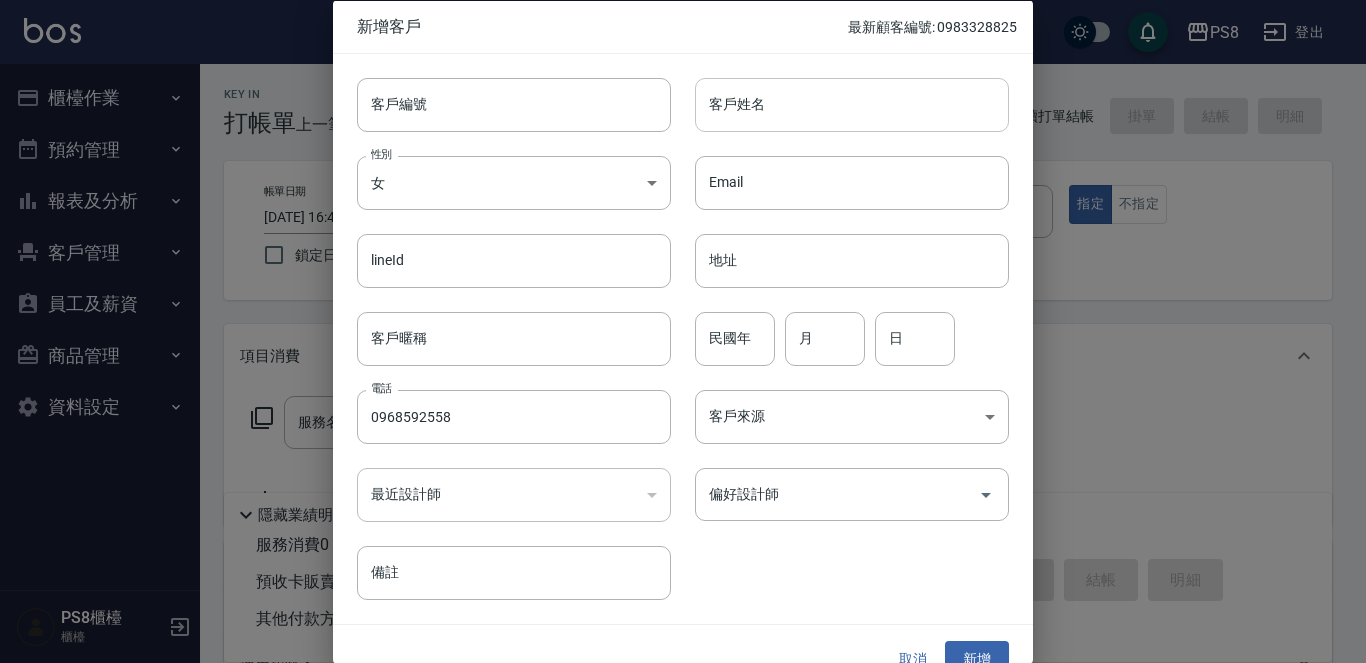 click on "客戶姓名" at bounding box center (852, 104) 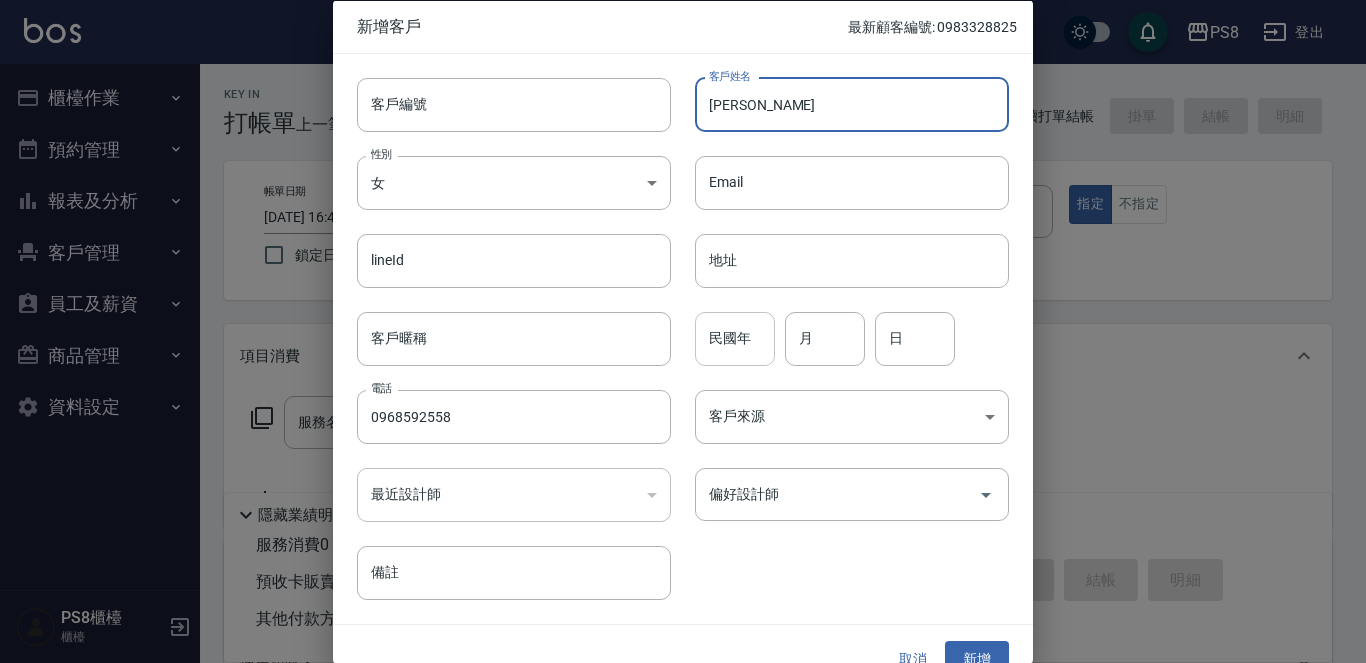 type on "[PERSON_NAME]" 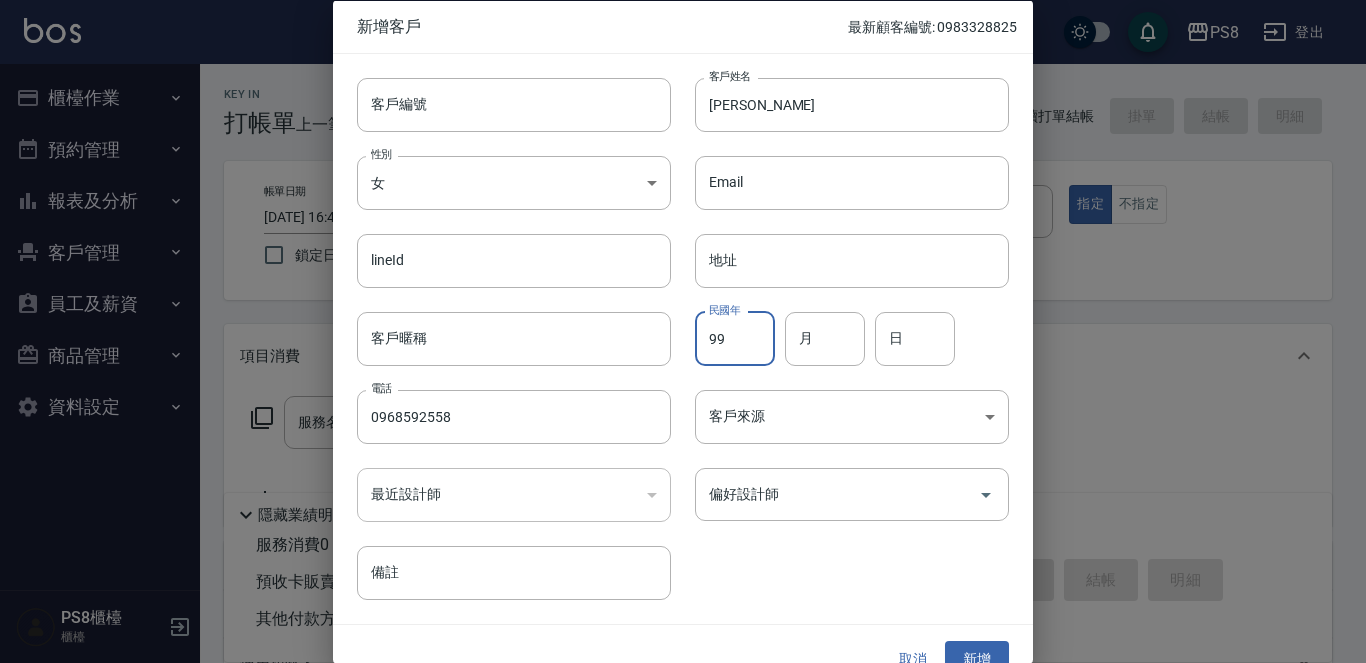 type on "99" 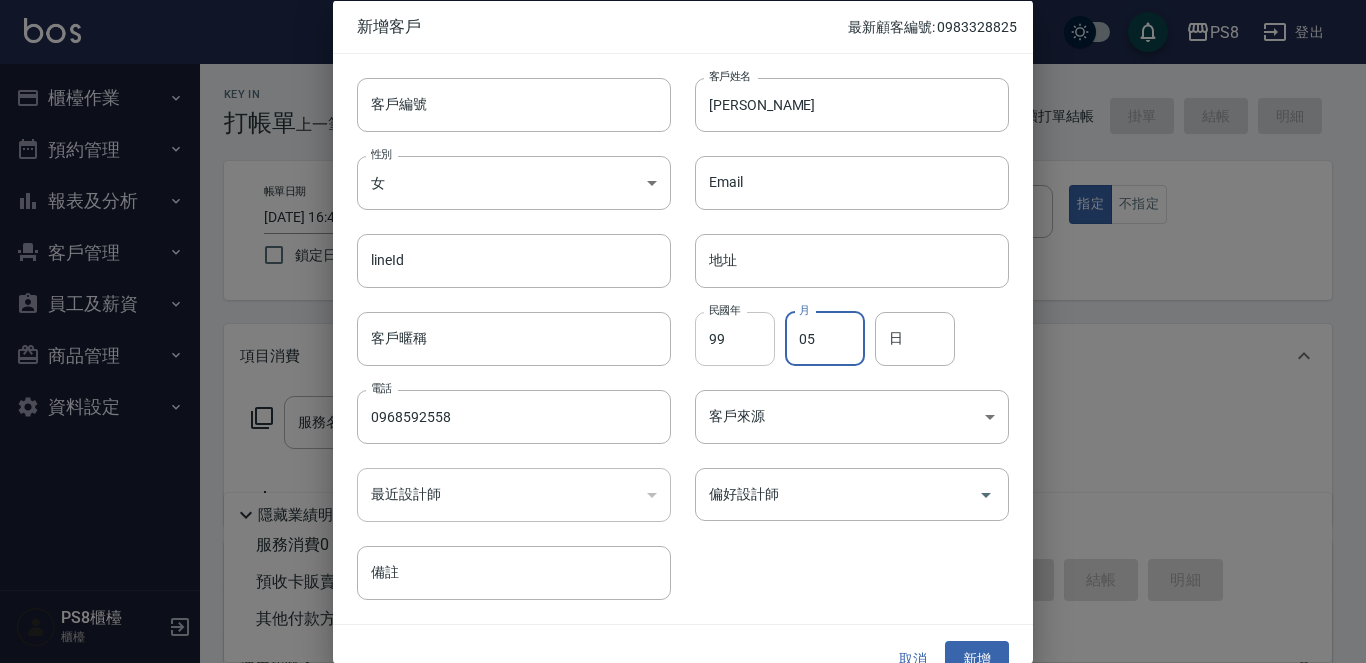 type on "05" 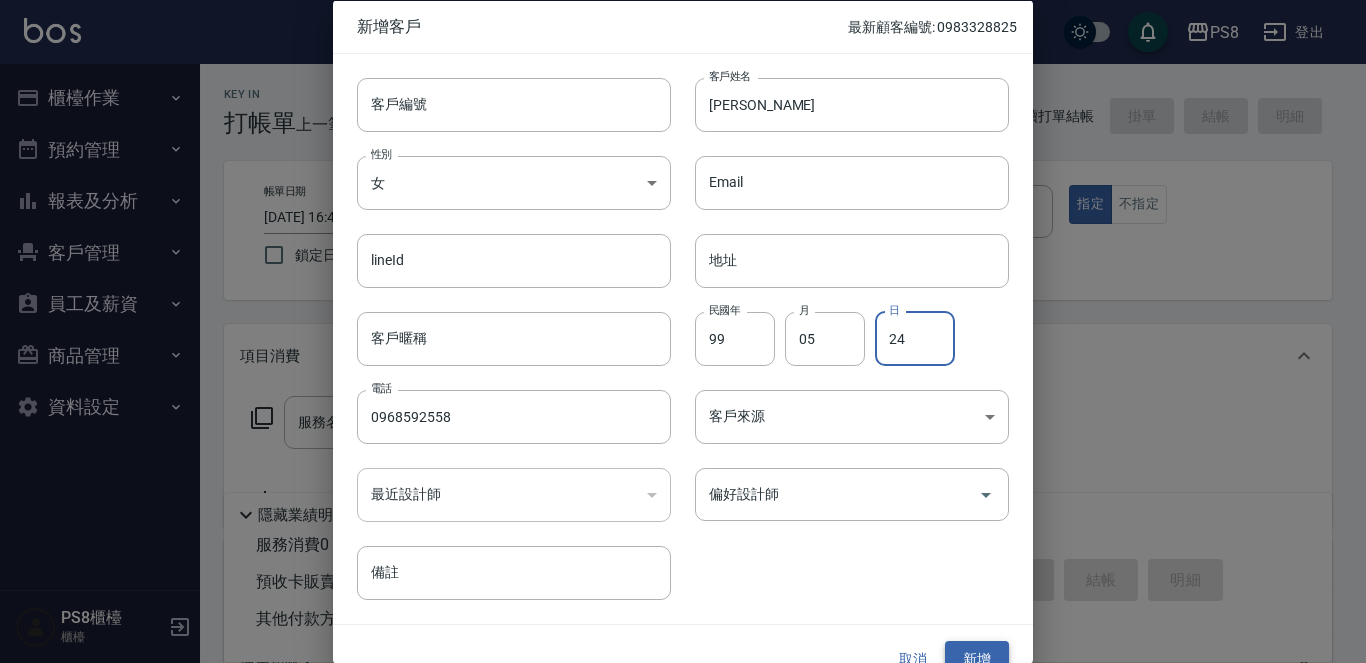 type on "24" 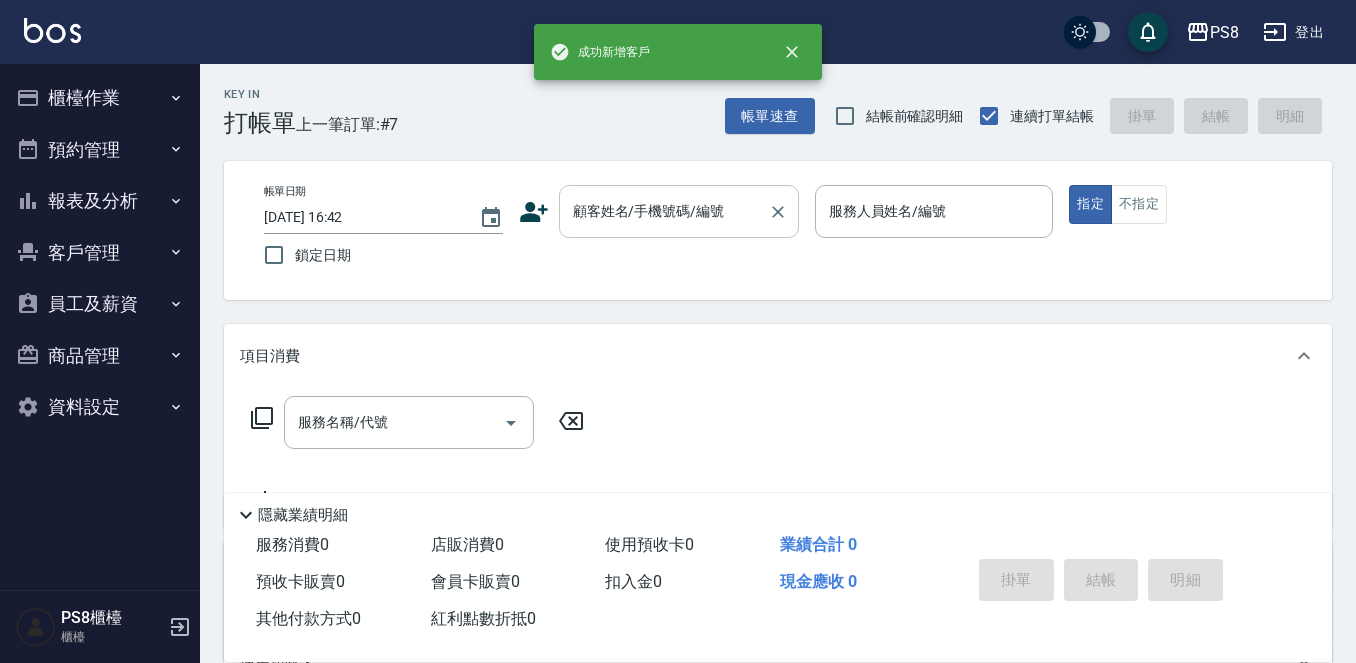 click on "顧客姓名/手機號碼/編號" at bounding box center [664, 211] 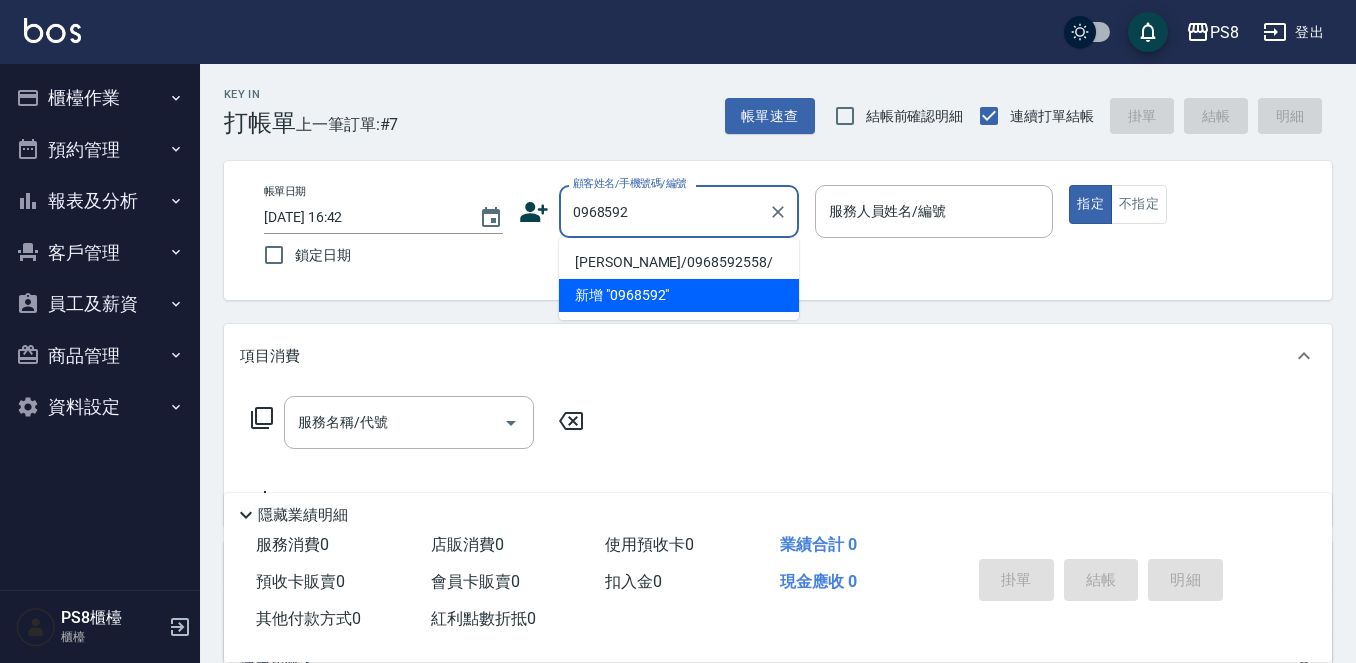 click on "[PERSON_NAME]/0968592558/" at bounding box center [679, 262] 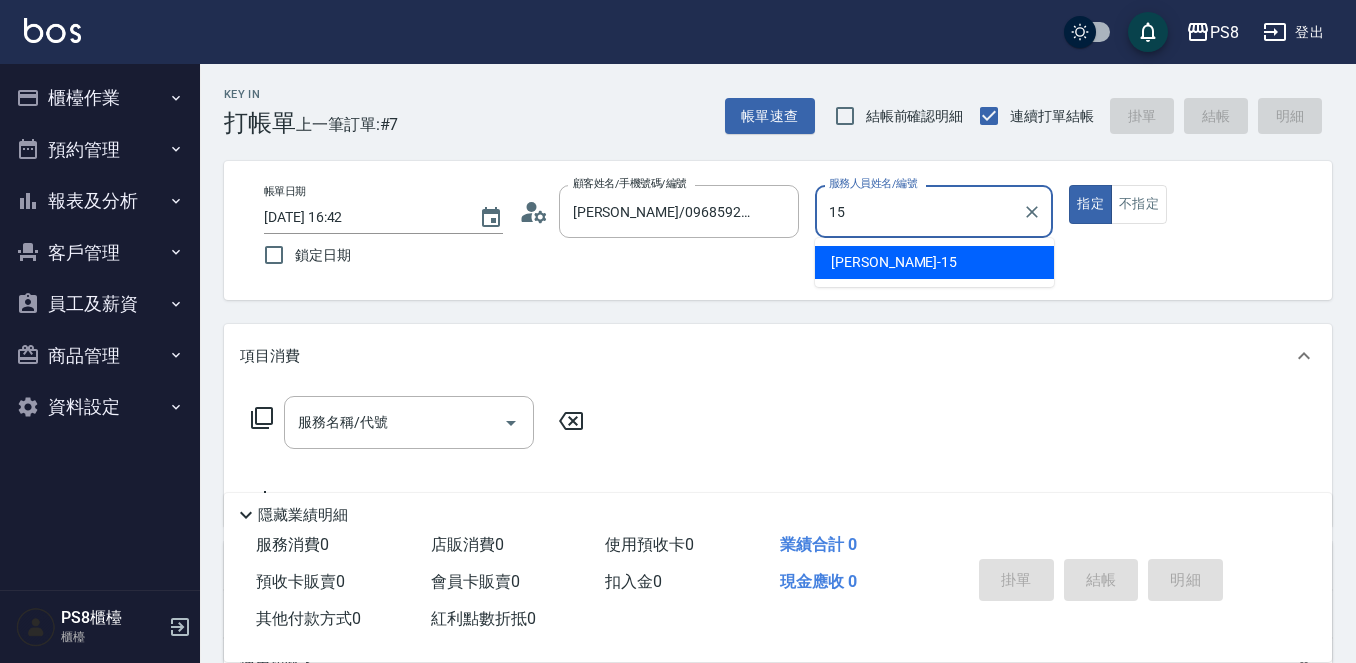 type on "EMMA-15" 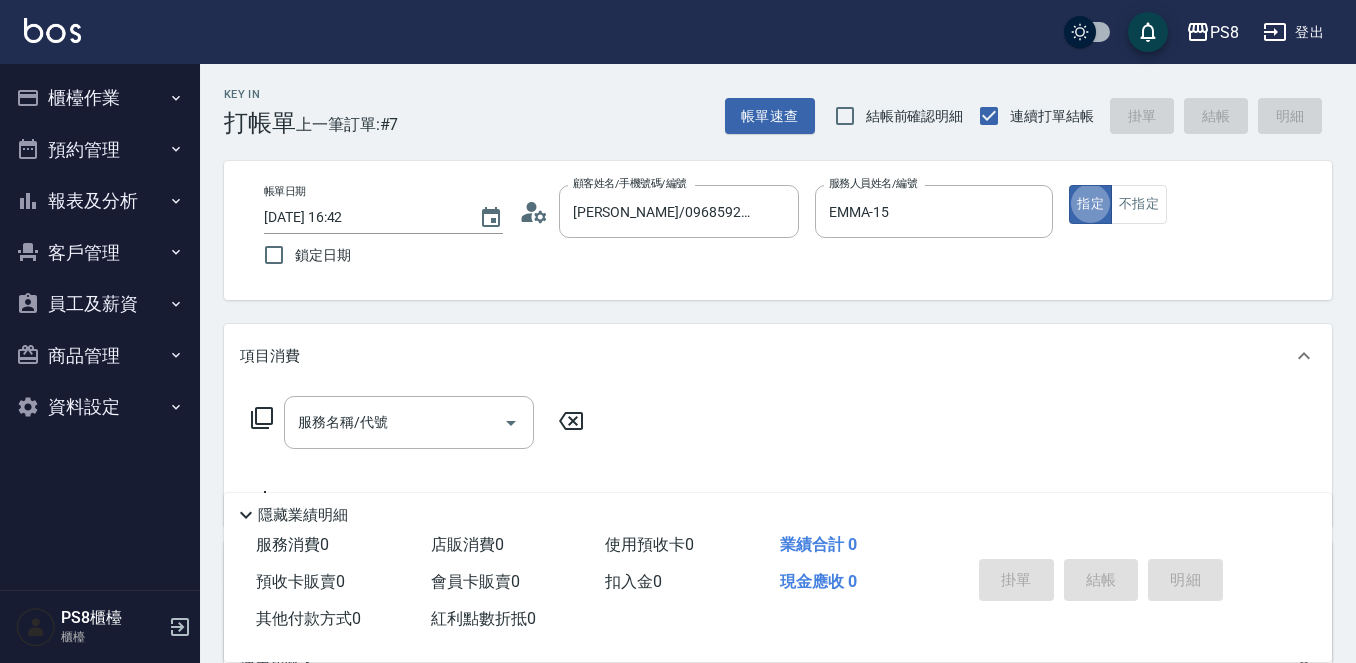type on "true" 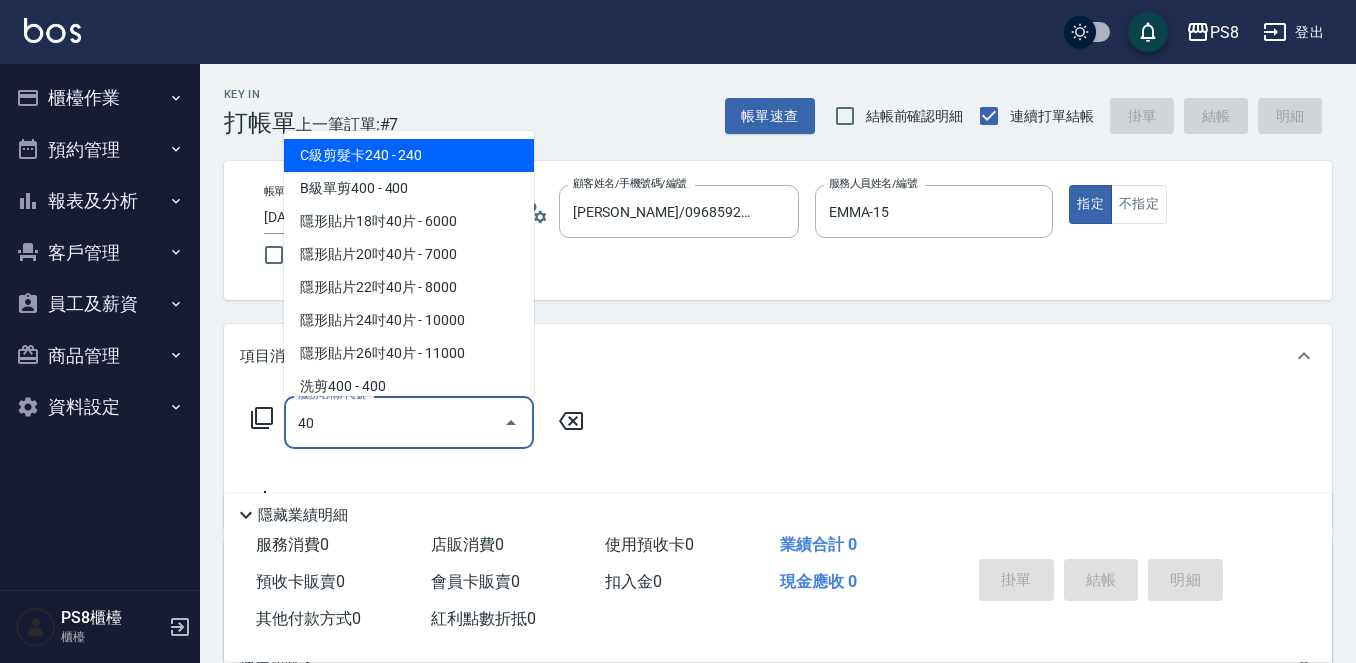 type on "401" 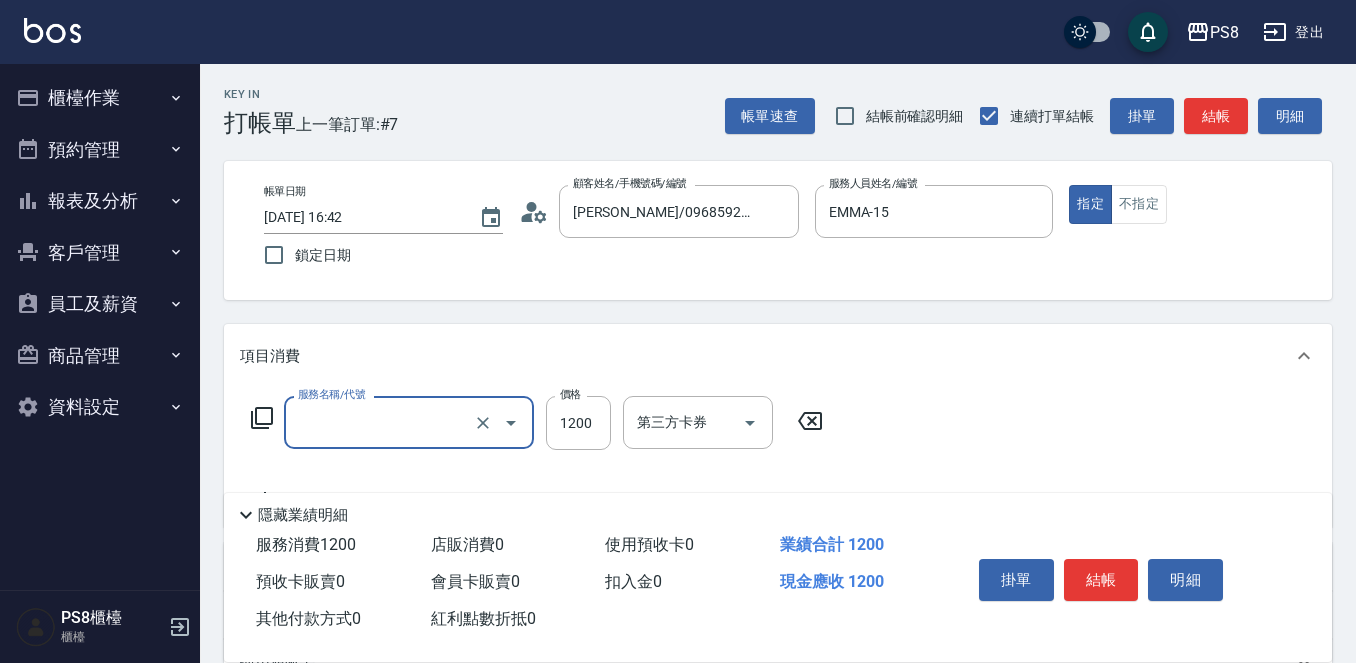 type on "7" 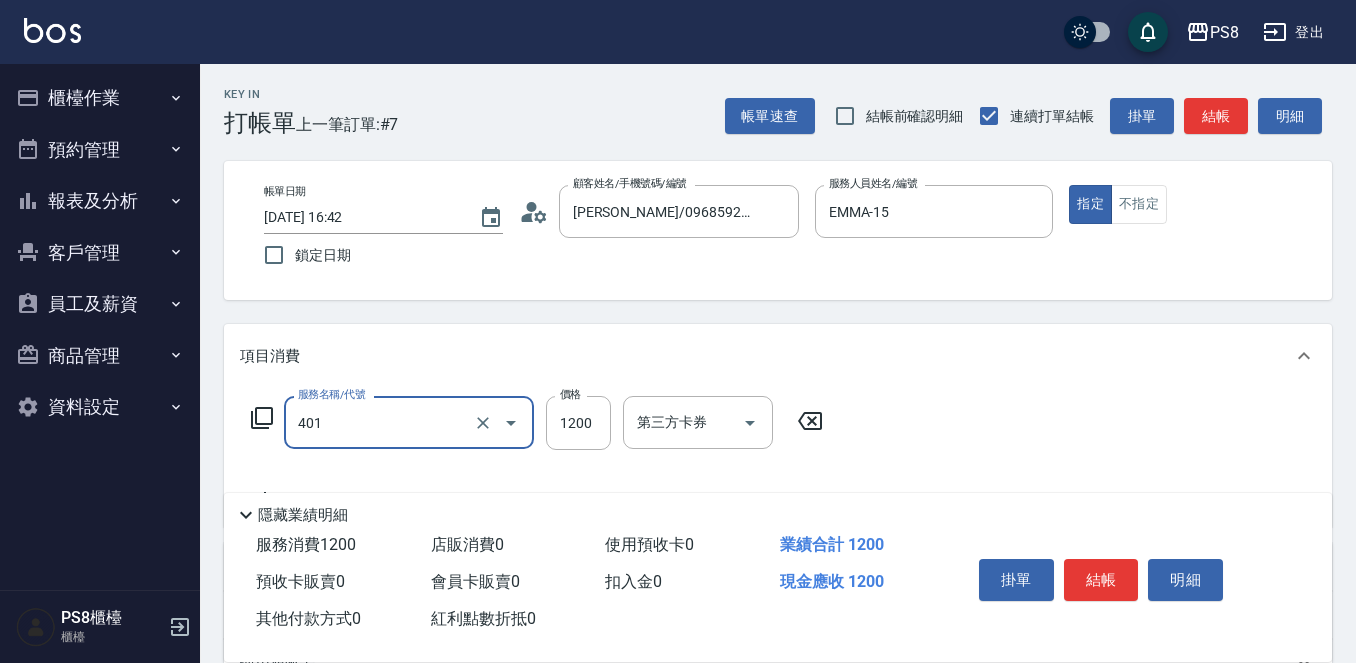type on "基本染髮(401)" 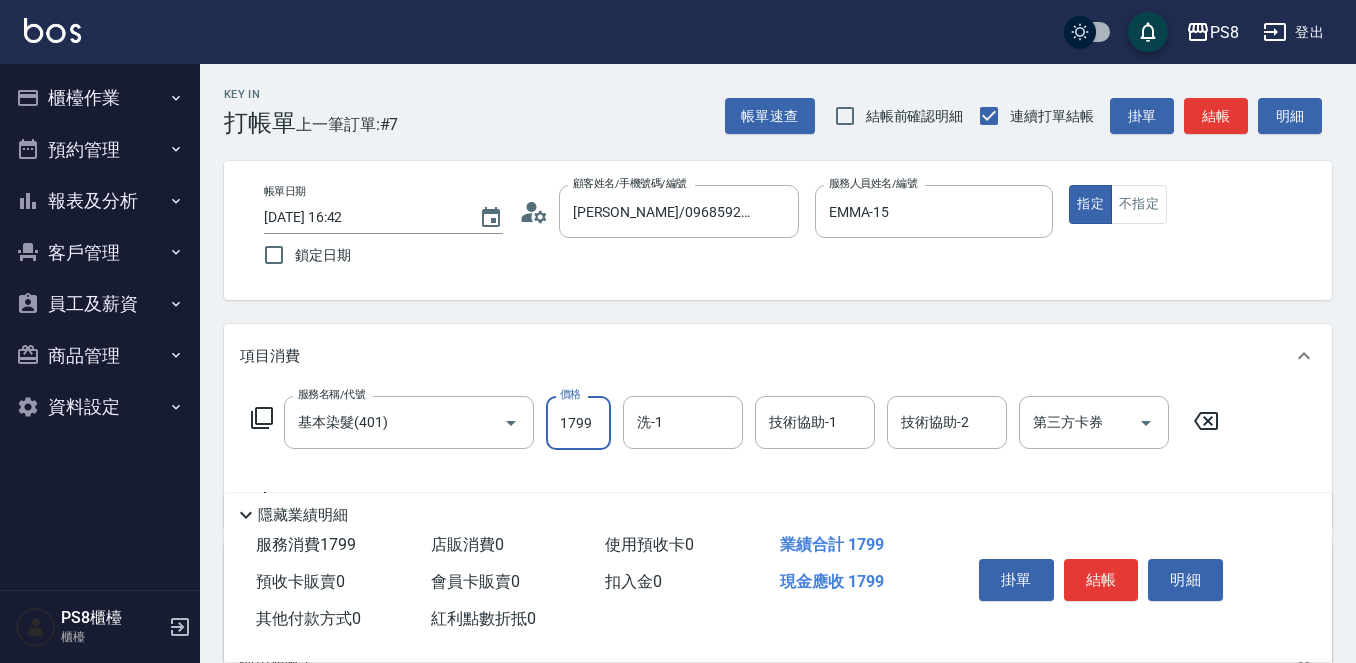 type on "1799" 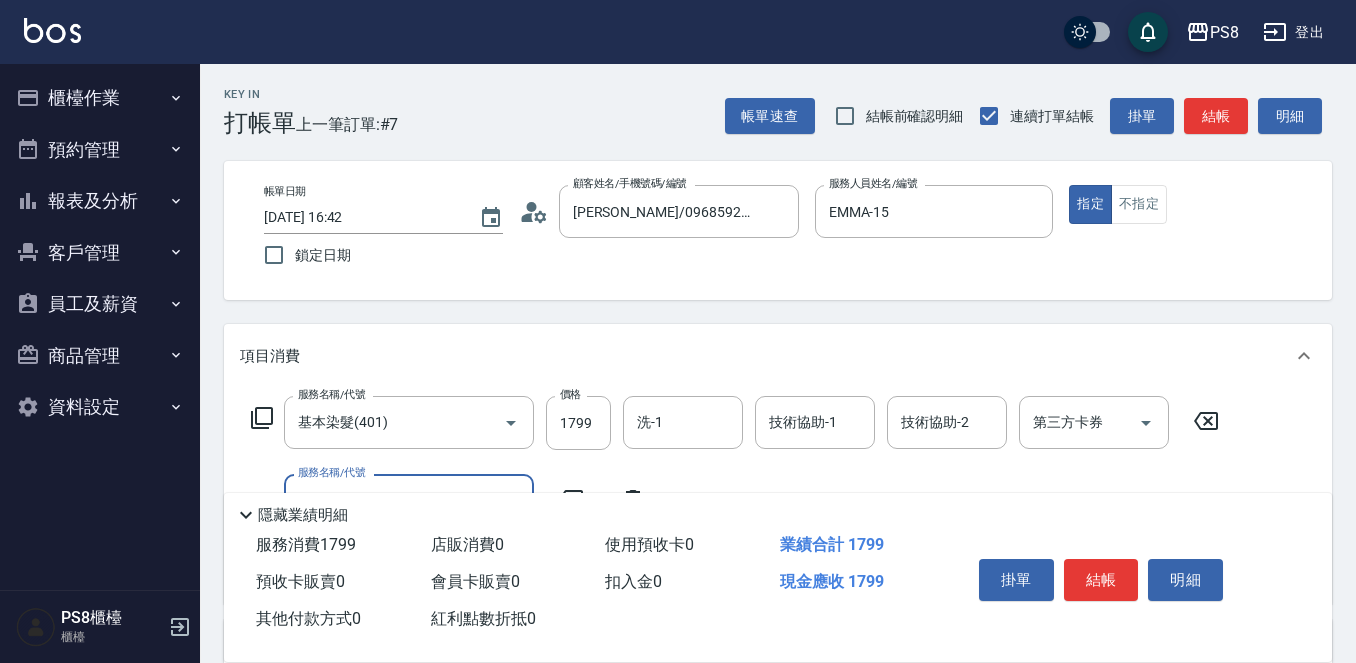 scroll, scrollTop: 100, scrollLeft: 0, axis: vertical 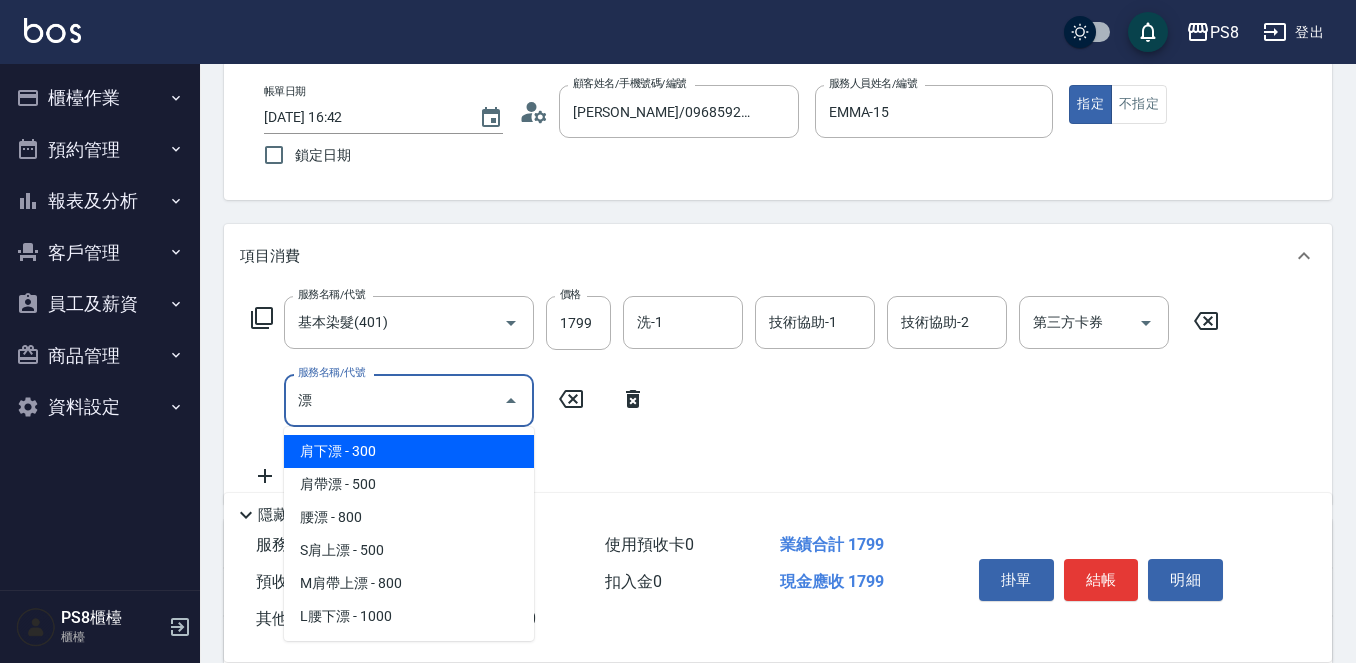 type on "肩下漂(406)" 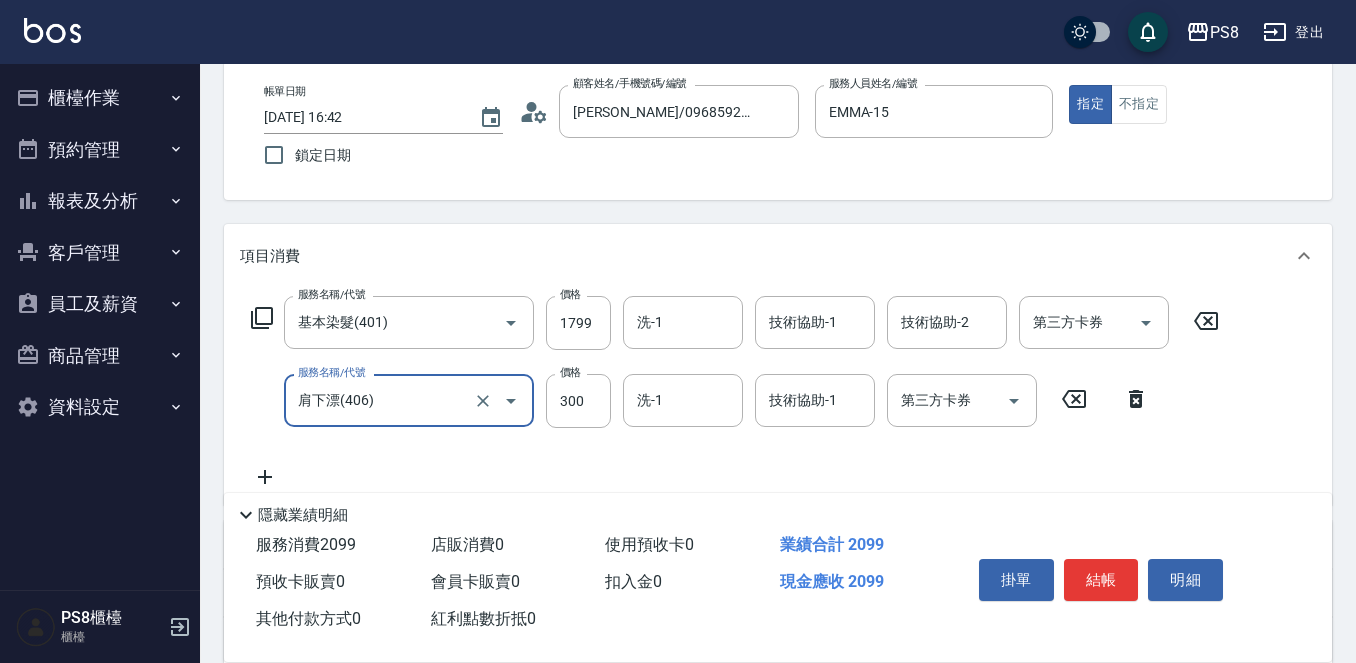 type on "肩下漂(406)" 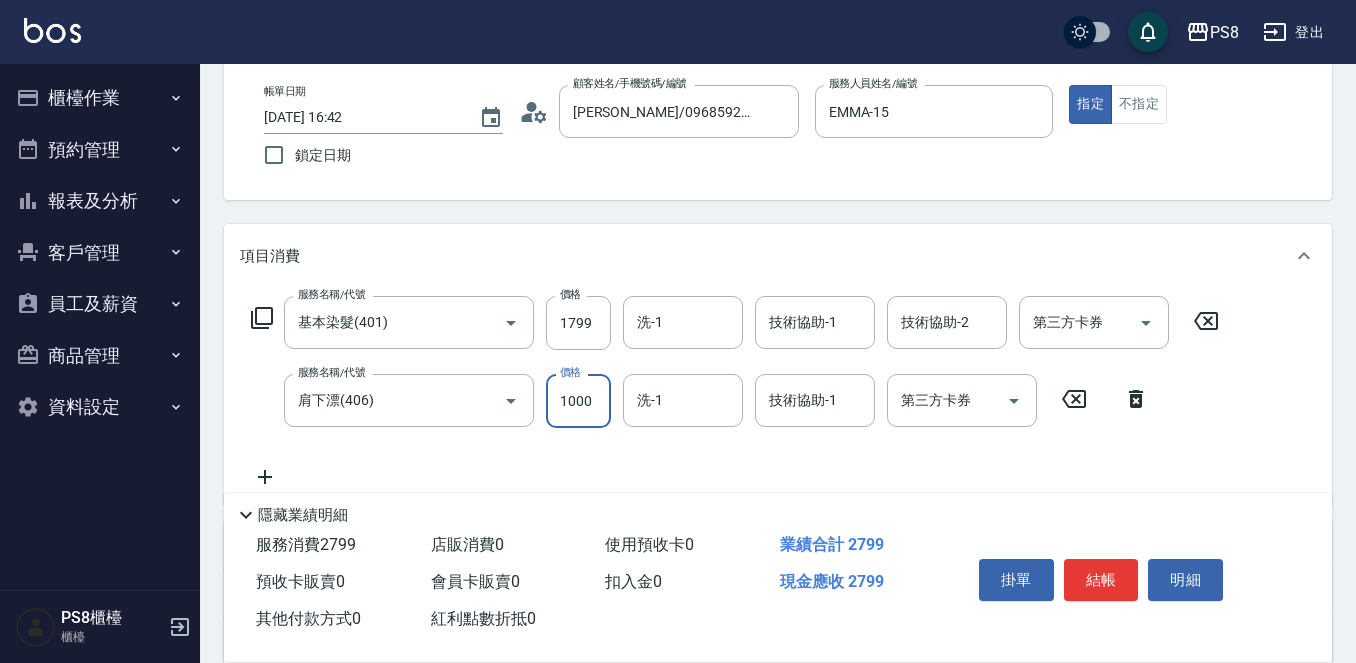 type on "1000" 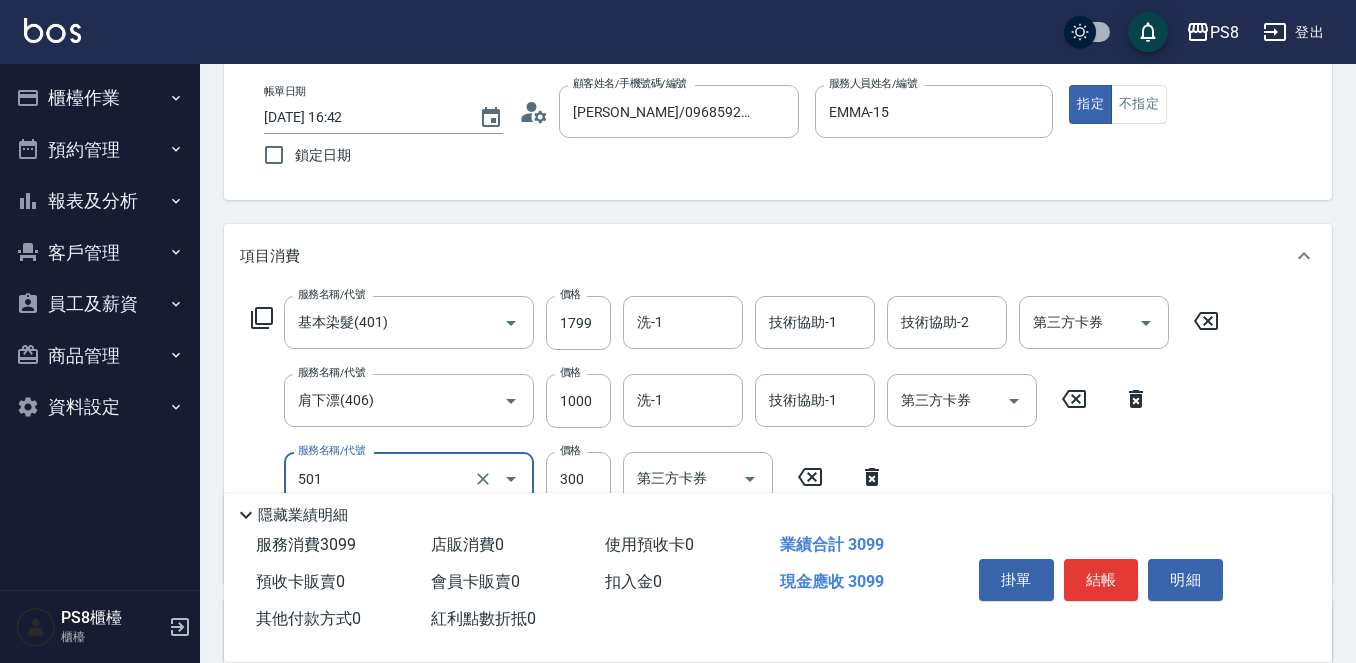 type on "自備護髮(501)" 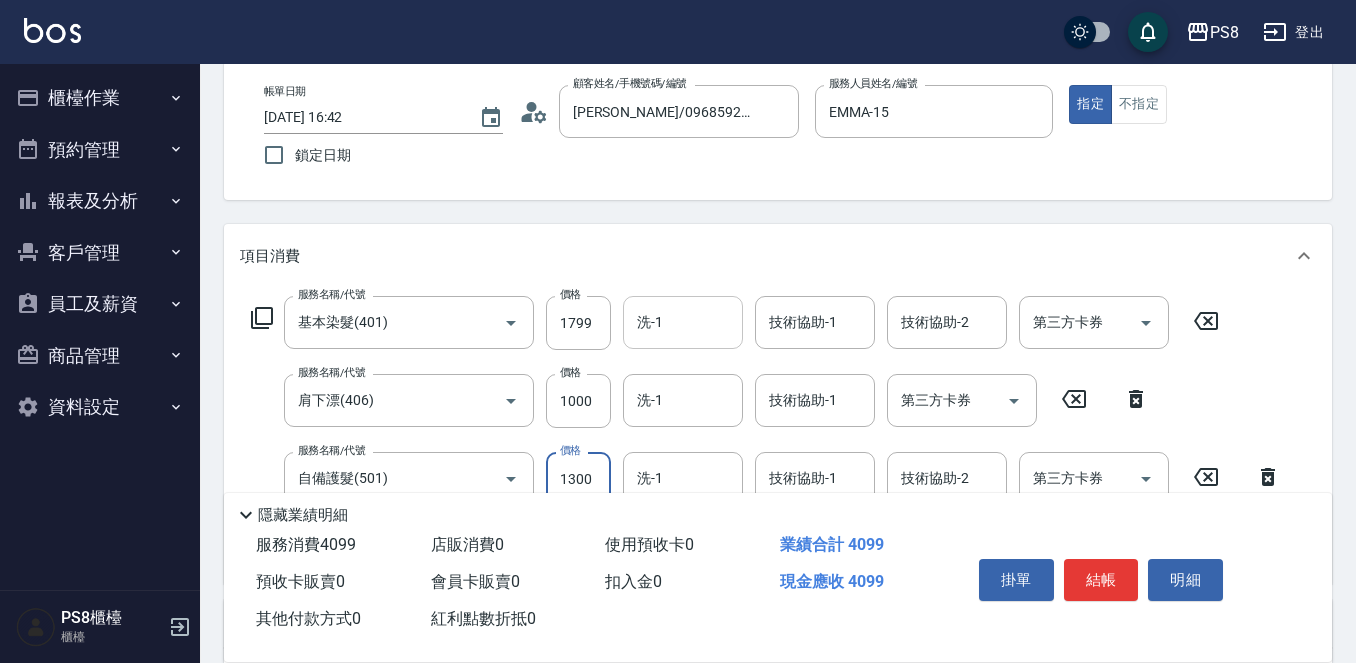 type on "1300" 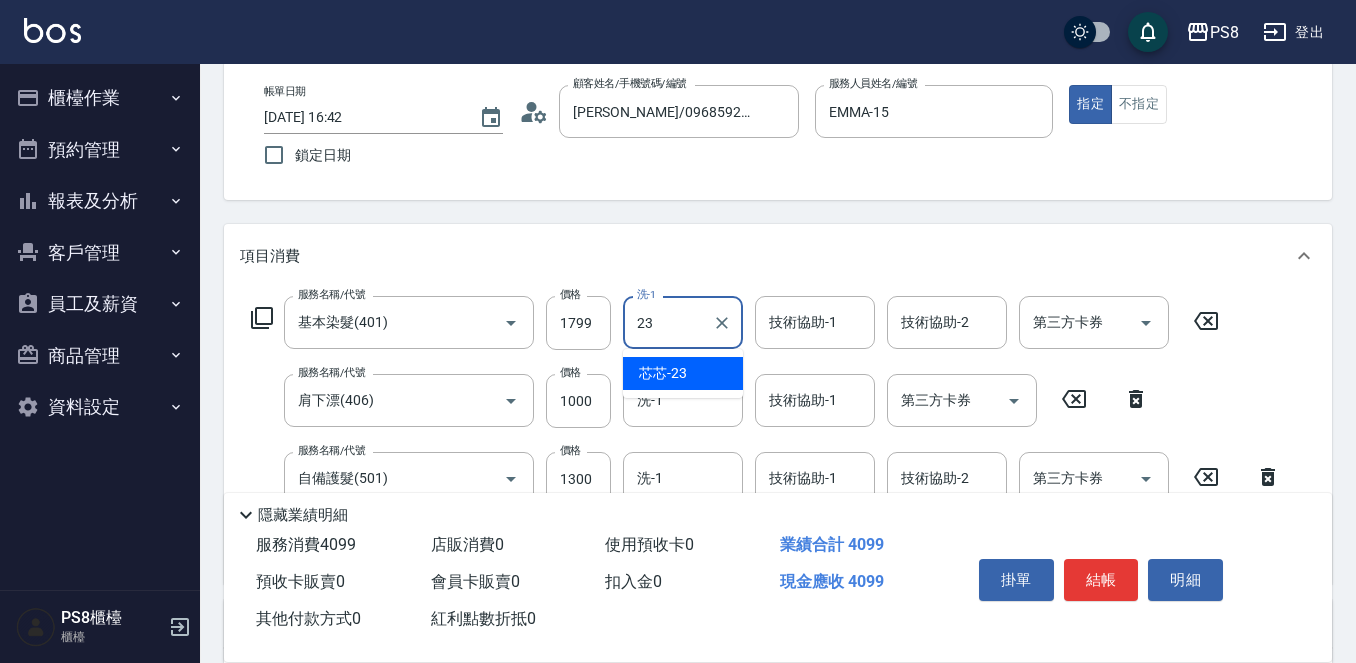 type on "芯芯-23" 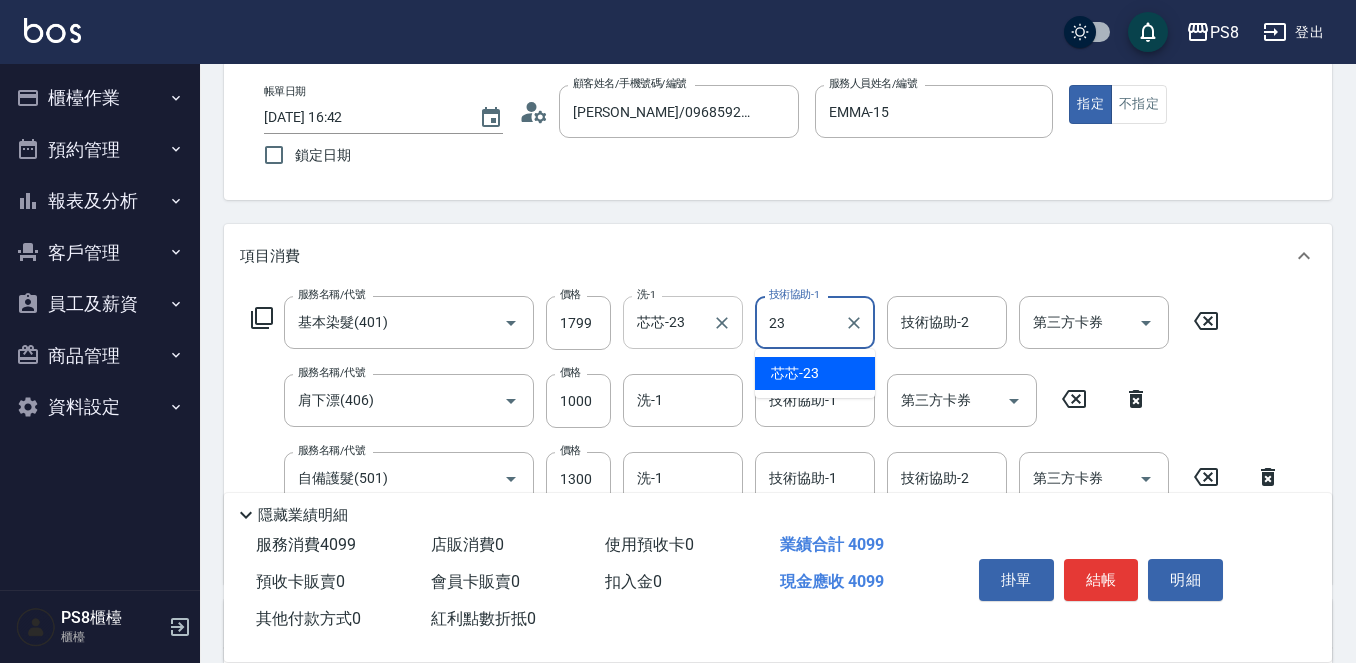 type on "芯芯-23" 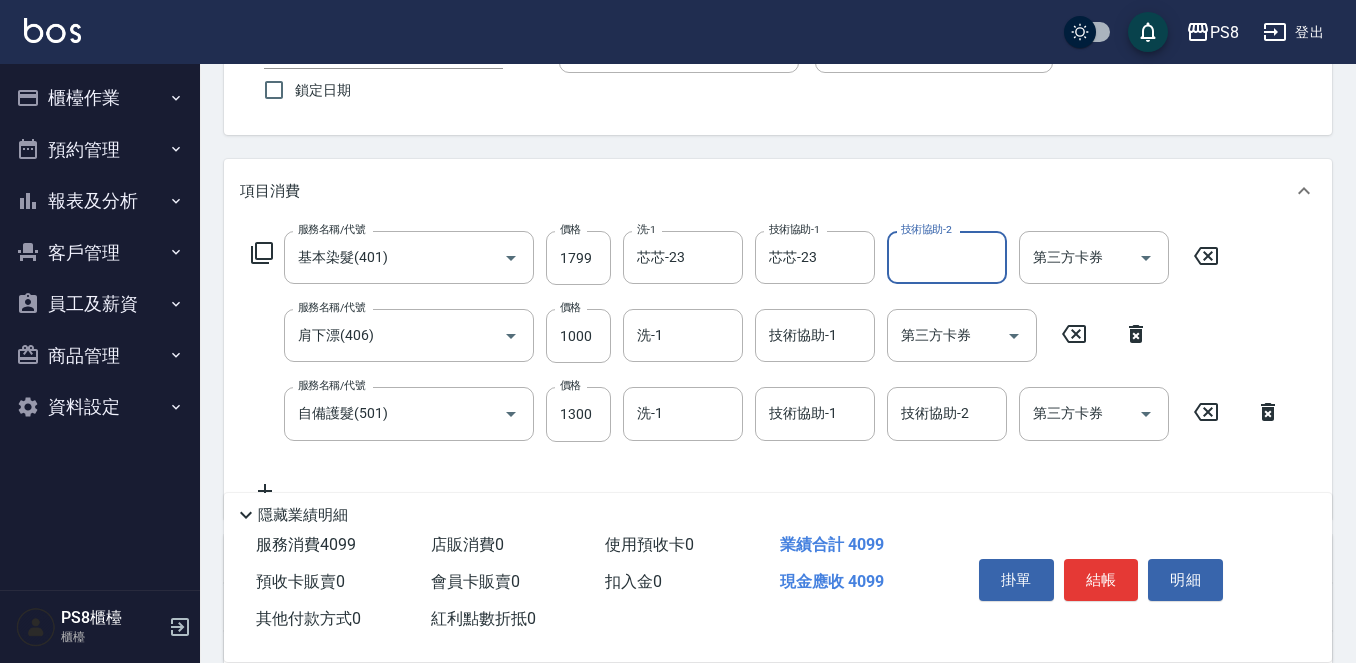 scroll, scrollTop: 200, scrollLeft: 0, axis: vertical 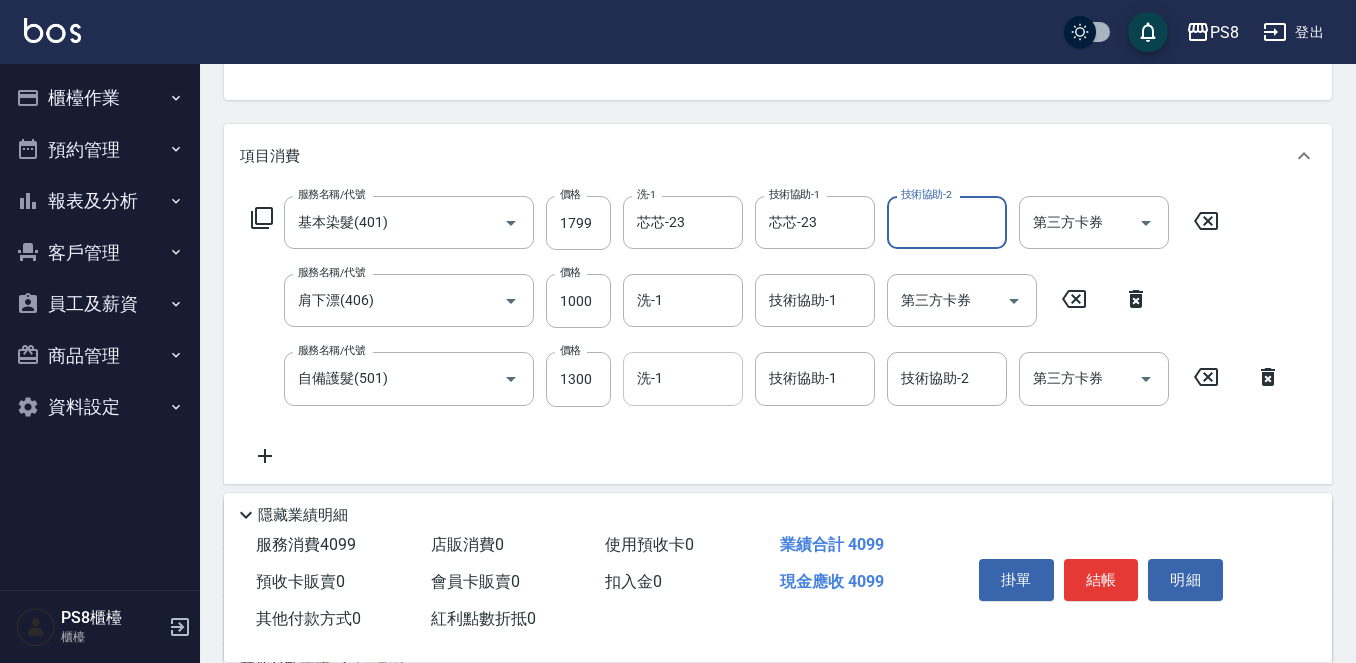 click on "洗-1" at bounding box center (683, 378) 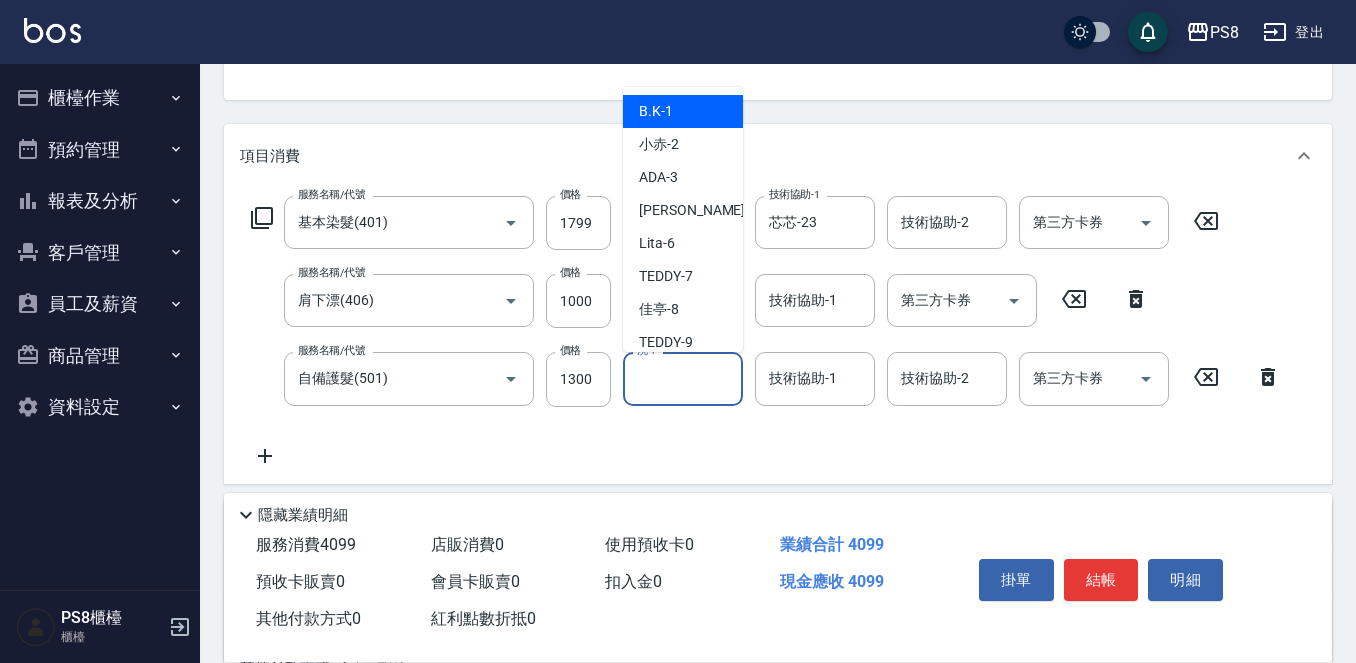 type on "B.K-1" 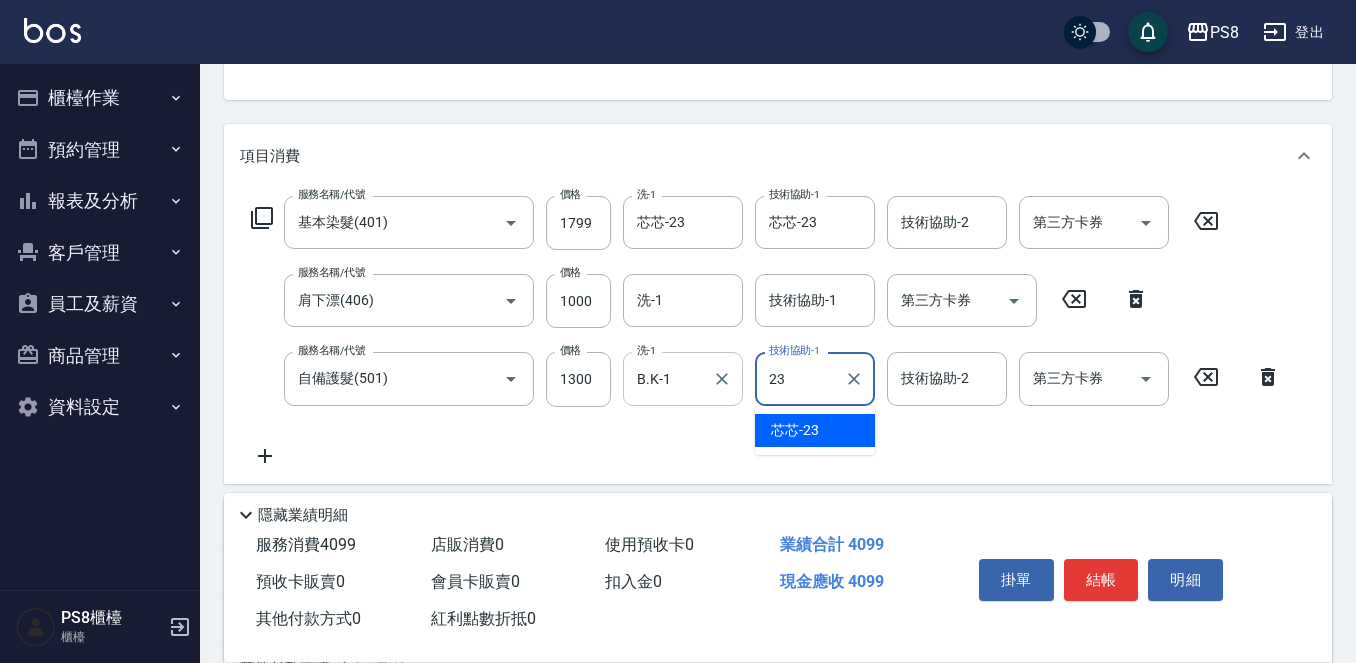 type on "芯芯-23" 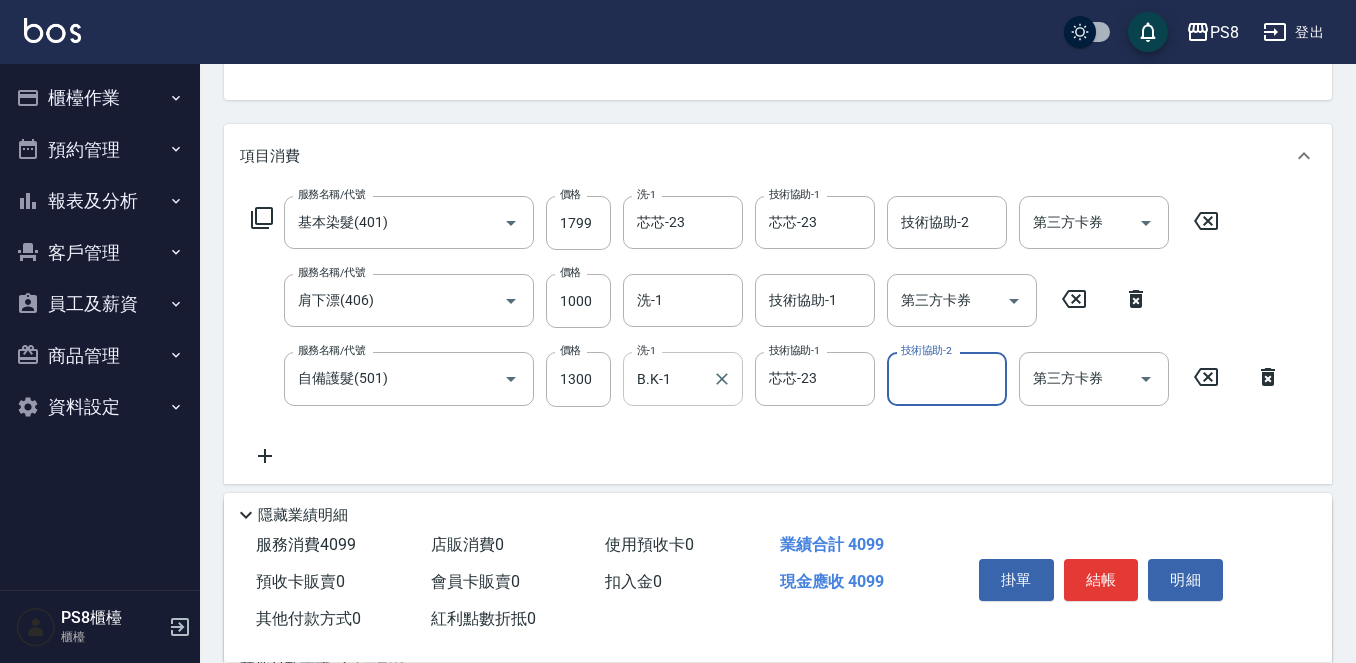 click 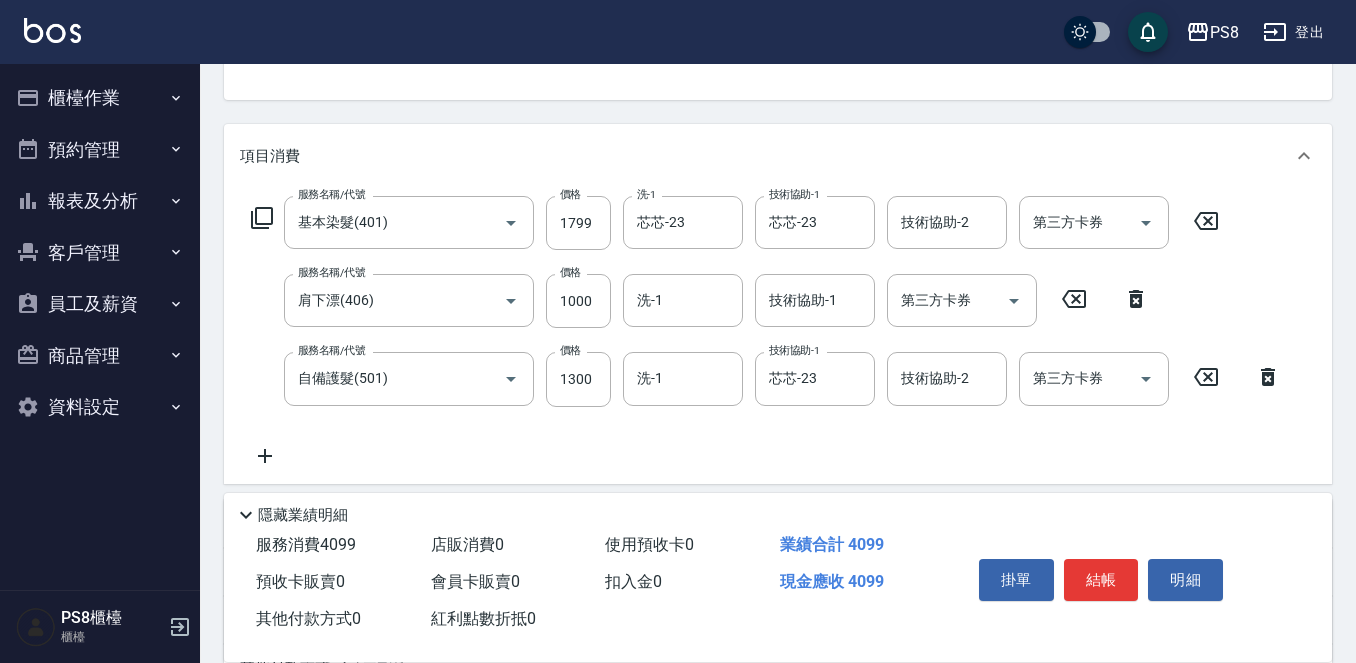 click on "Key In 打帳單 上一筆訂單:#7 帳單速查 結帳前確認明細 連續打單結帳 掛單 結帳 明細 帳單日期 [DATE] 16:42 鎖定日期 顧客姓名/手機號碼/編號 [PERSON_NAME]/0968592558/ 顧客姓名/手機號碼/編號 服務人員姓名/編號 [PERSON_NAME]-15 服務人員姓名/編號 指定 不指定 項目消費 服務名稱/代號 基本染髮(401) 服務名稱/代號 價格 1799 價格 洗-1 芯芯-23 洗-1 技術協助-1 芯芯-23 技術協助-1 技術協助-2 技術協助-2 第三方卡券 第三方卡券 服務名稱/代號 肩下漂(406) 服務名稱/代號 價格 1000 價格 洗-1 洗-1 技術協助-1 技術協助-1 第三方卡券 第三方卡券 服務名稱/代號 自備護髮(501) 服務名稱/代號 價格 1300 價格 洗-1 洗-1 技術協助-1 芯芯-23 技術協助-1 技術協助-2 技術協助-2 第三方卡券 第三方卡券 店販銷售 服務人員姓名/編號 服務人員姓名/編號 商品代號/名稱 商品代號/名稱 預收卡販賣 卡券名稱/代號 0元 0 ​" at bounding box center (778, 398) 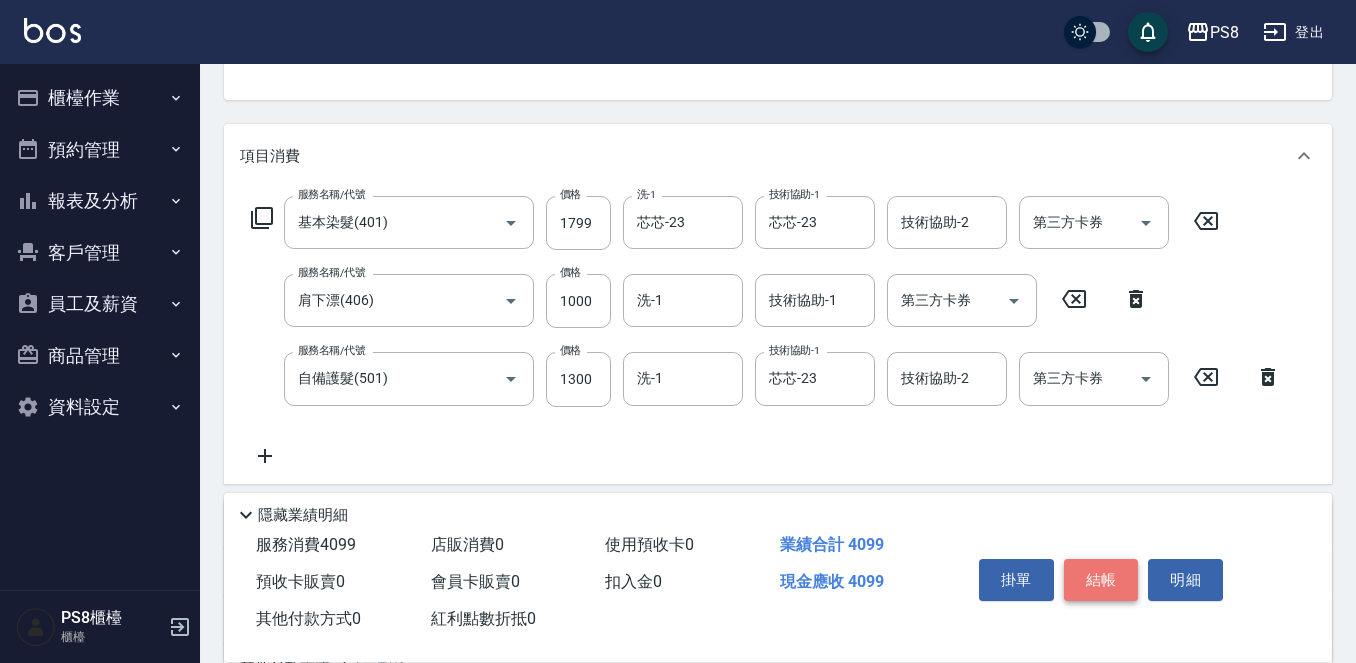click on "結帳" at bounding box center [1101, 580] 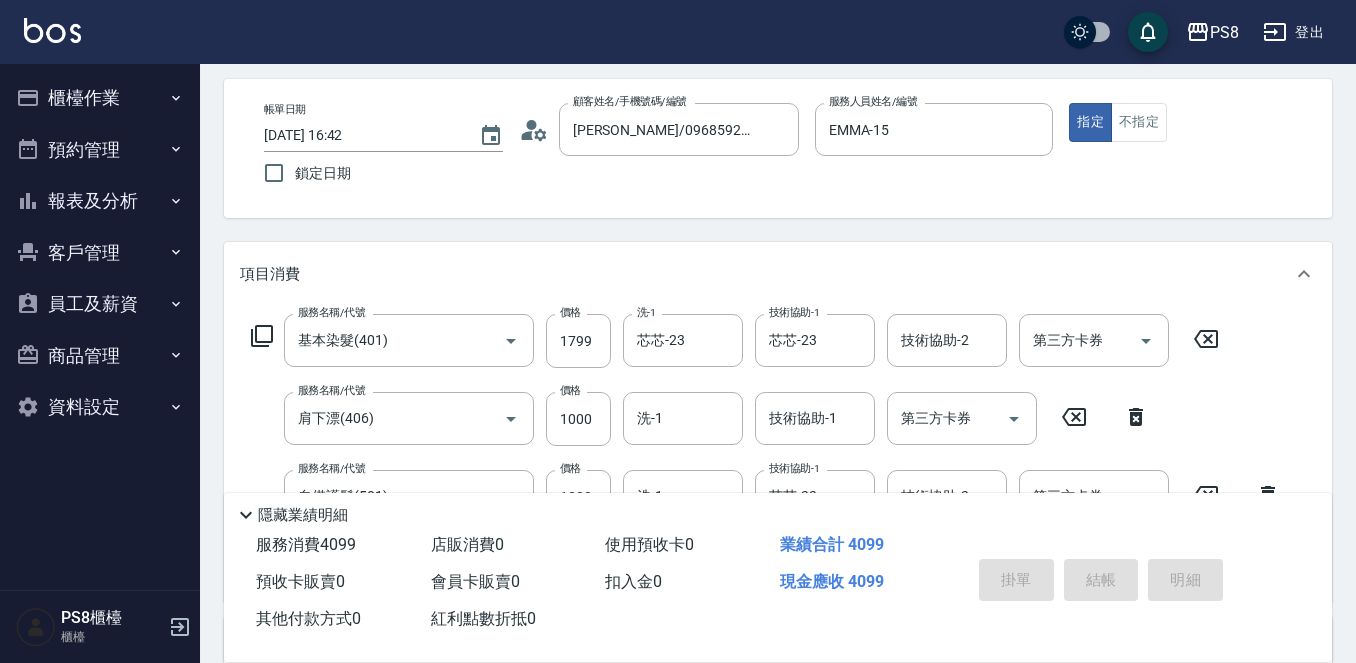 scroll, scrollTop: 0, scrollLeft: 0, axis: both 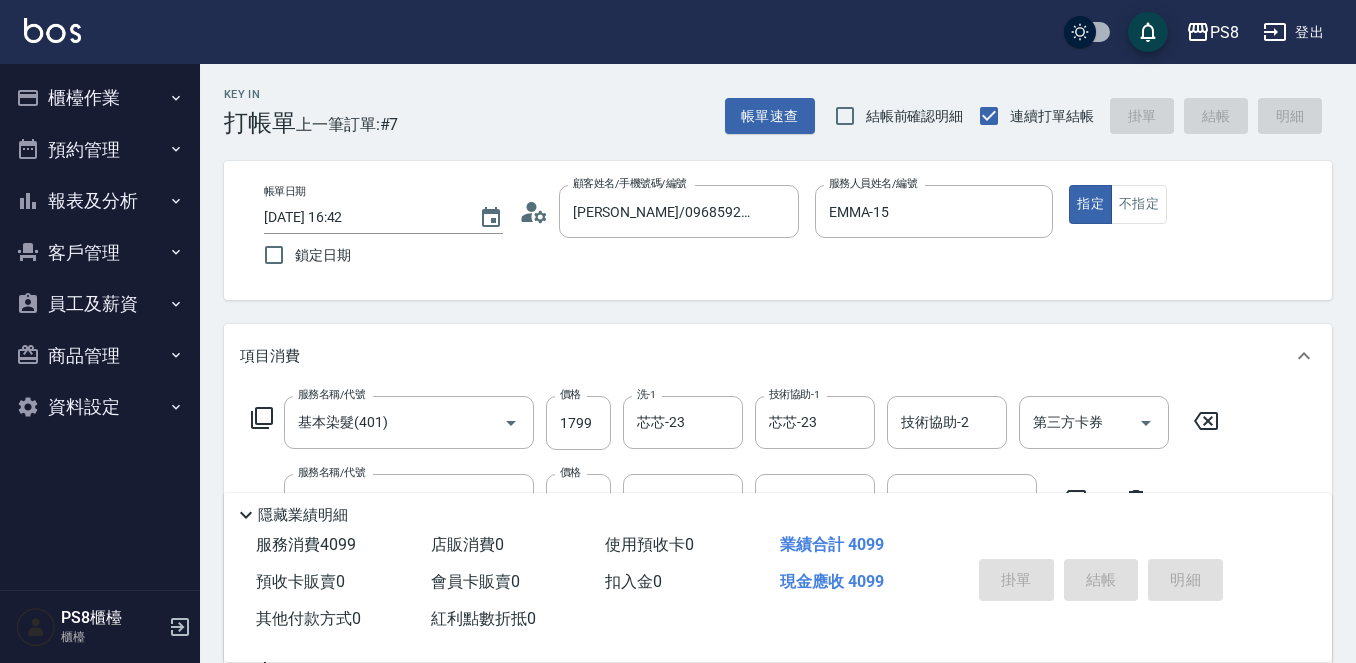 type on "[DATE] 17:02" 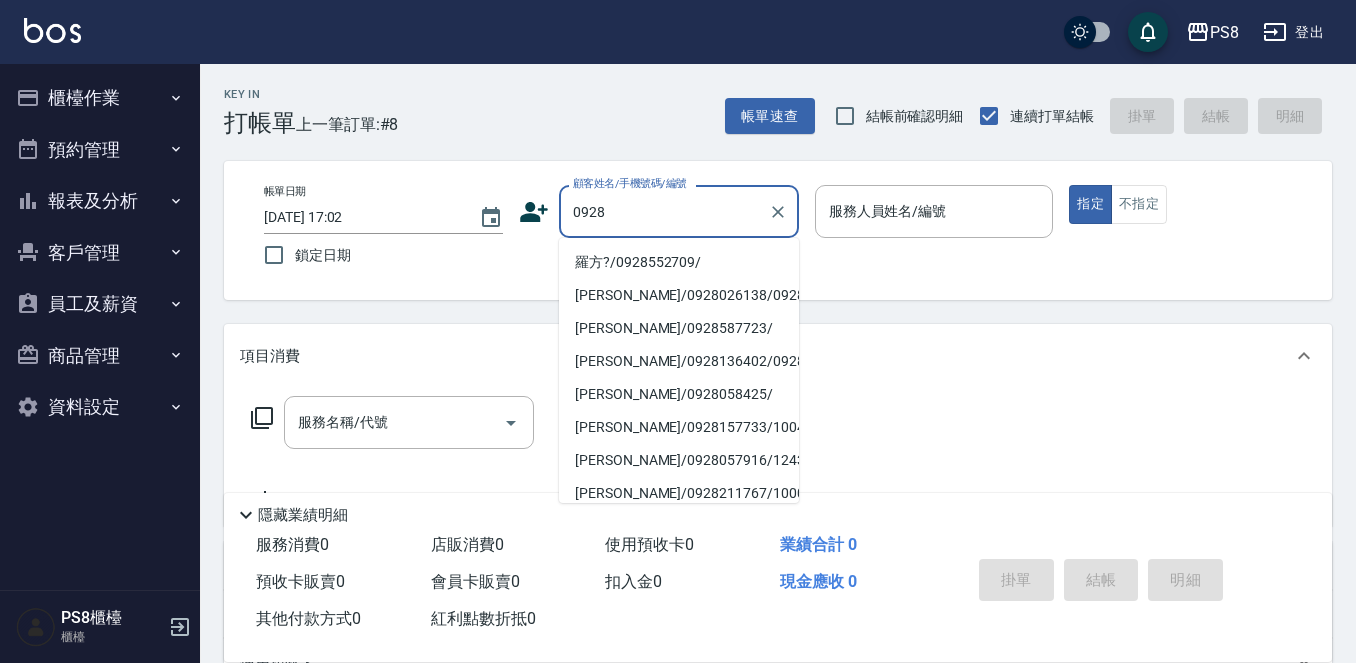 click on "羅方?/0928552709/" at bounding box center [679, 262] 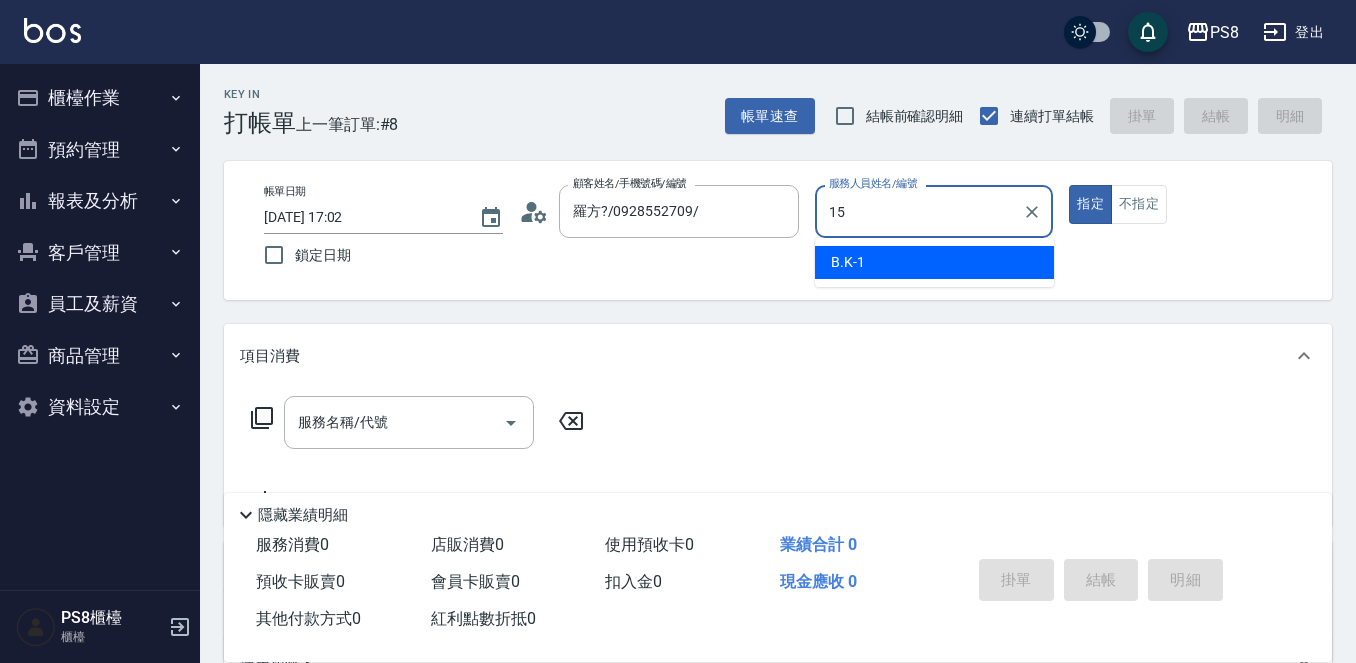 type on "EMMA-15" 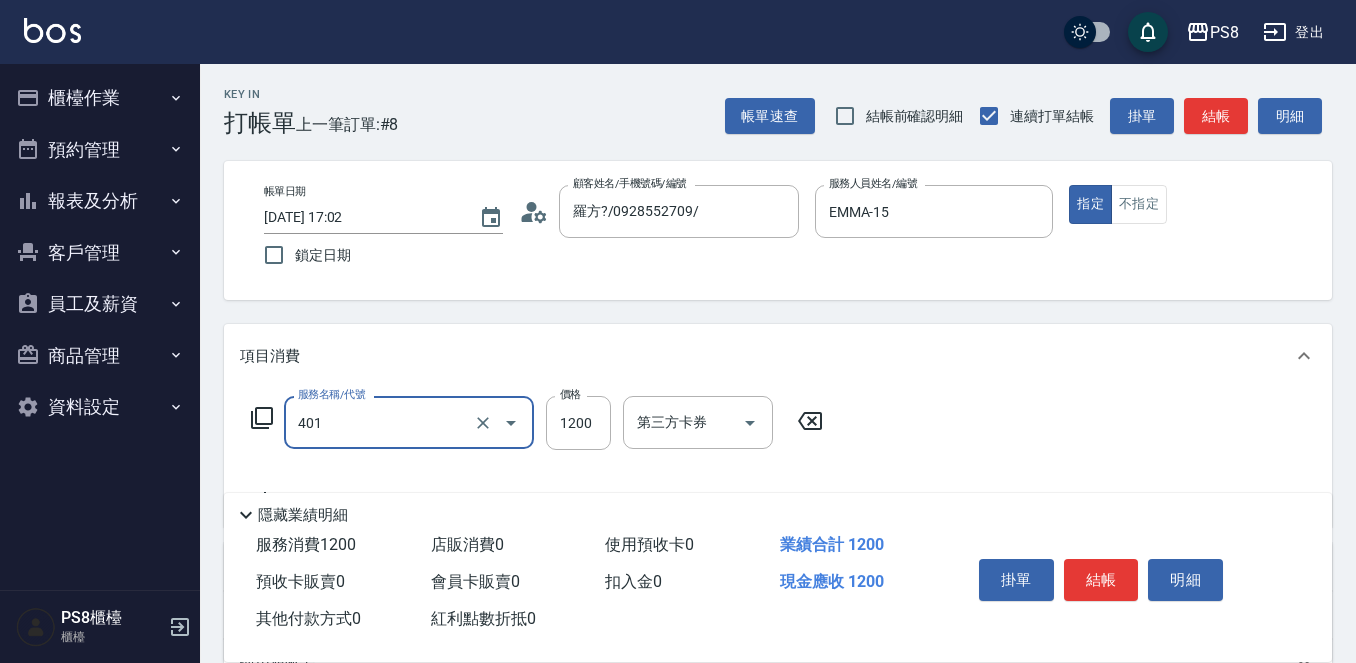 type on "基本染髮(401)" 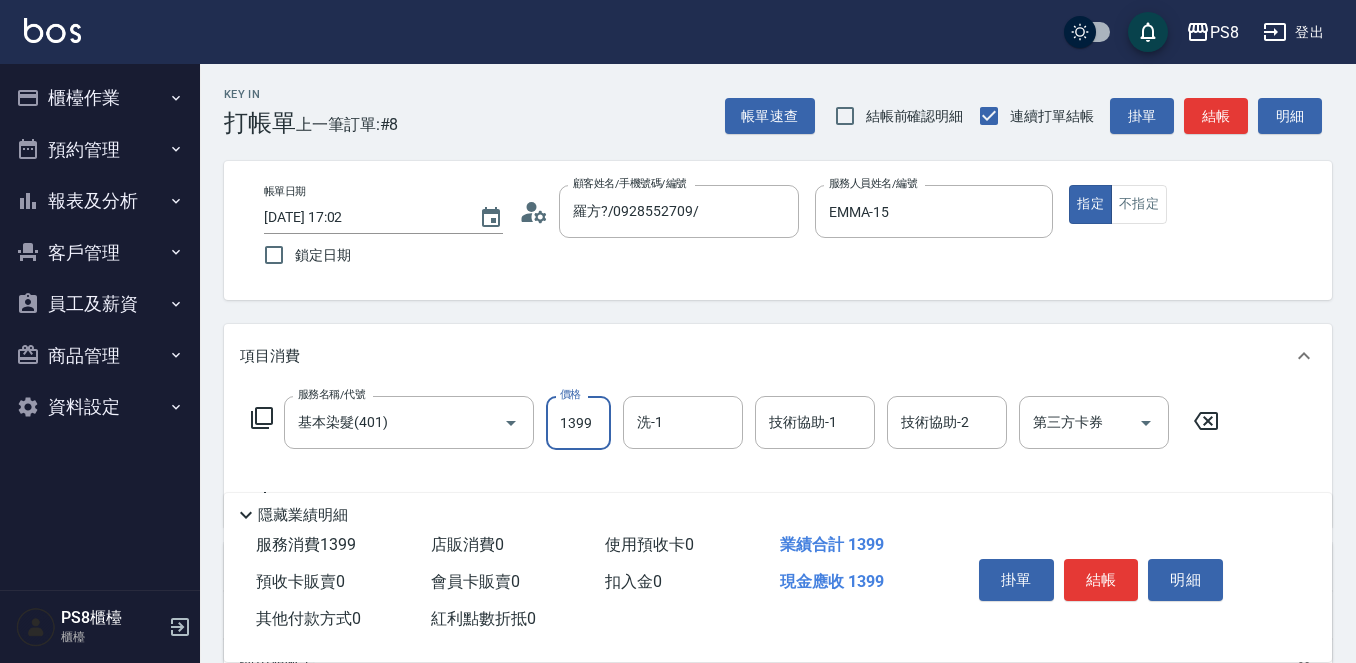 type on "1399" 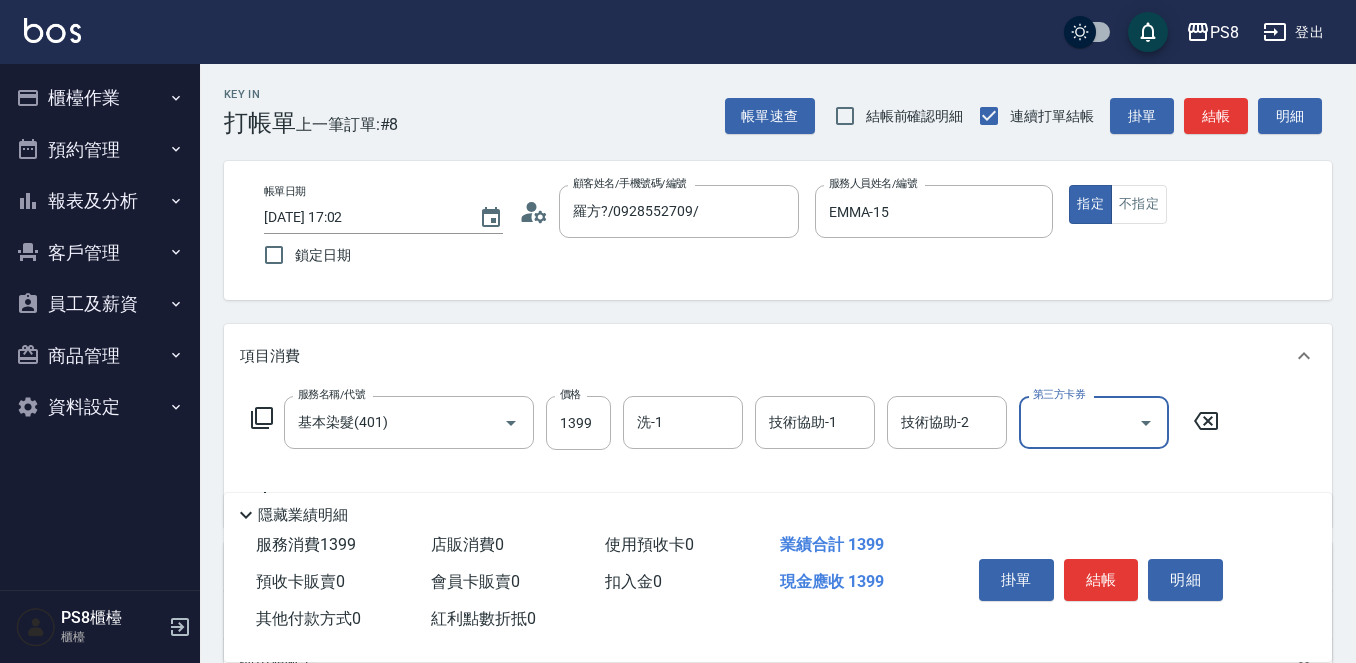 click on "結帳" at bounding box center (1101, 580) 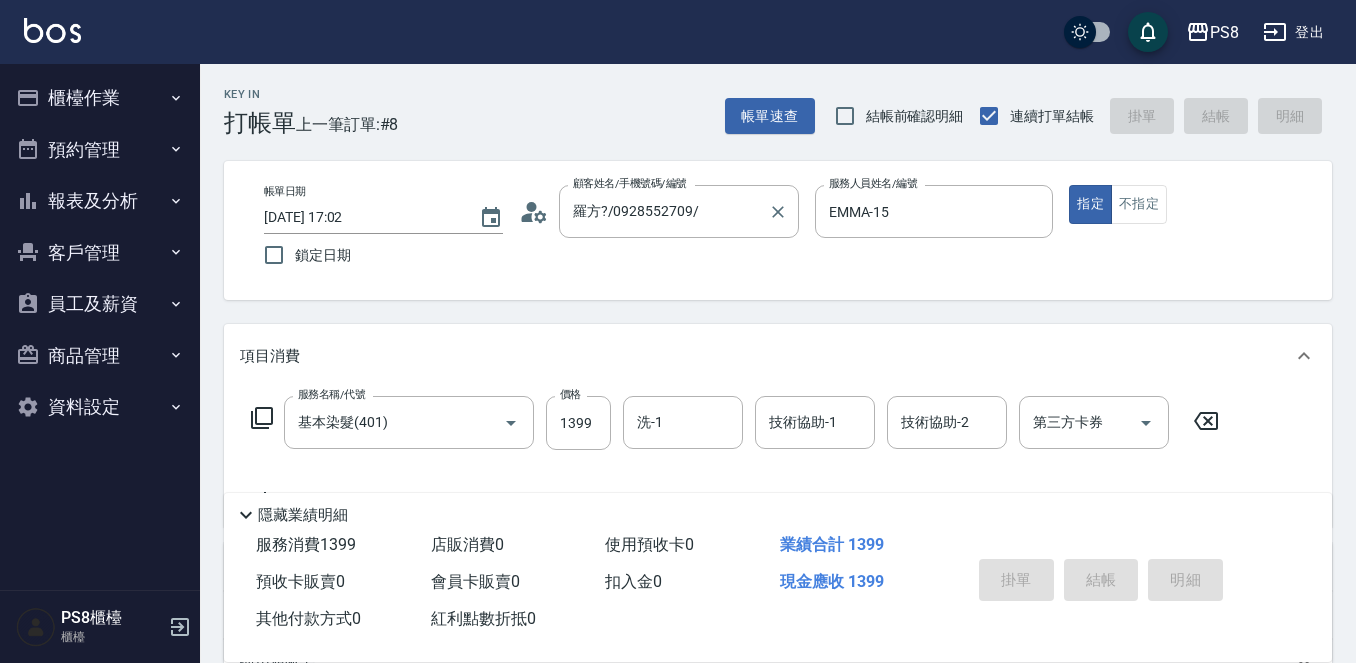 type on "[DATE] 17:03" 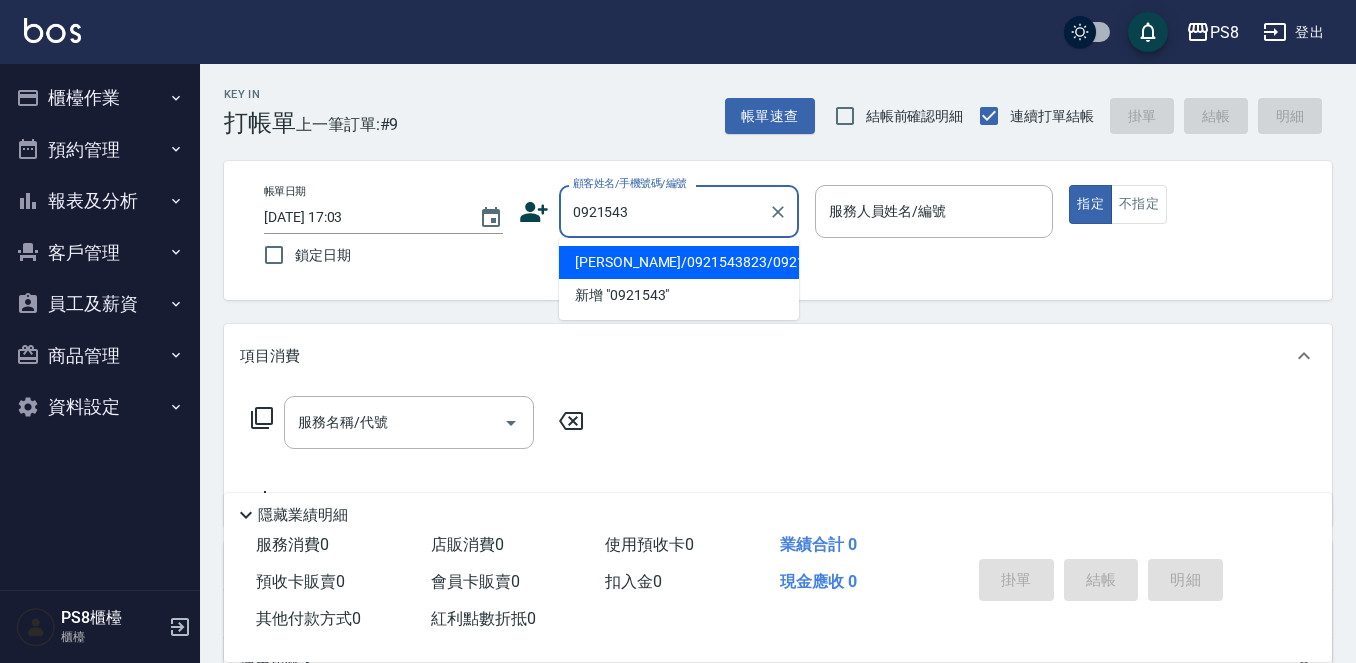 drag, startPoint x: 613, startPoint y: 277, endPoint x: 638, endPoint y: 201, distance: 80.00625 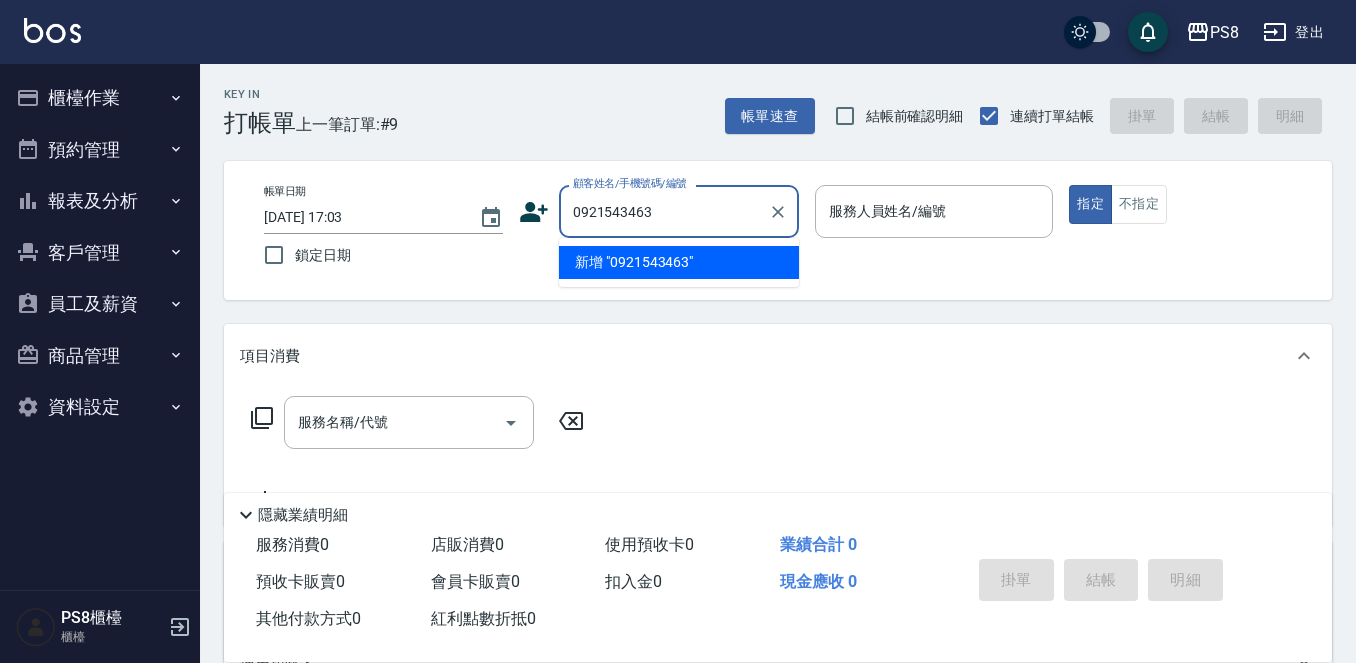 drag, startPoint x: 658, startPoint y: 206, endPoint x: 570, endPoint y: 208, distance: 88.02273 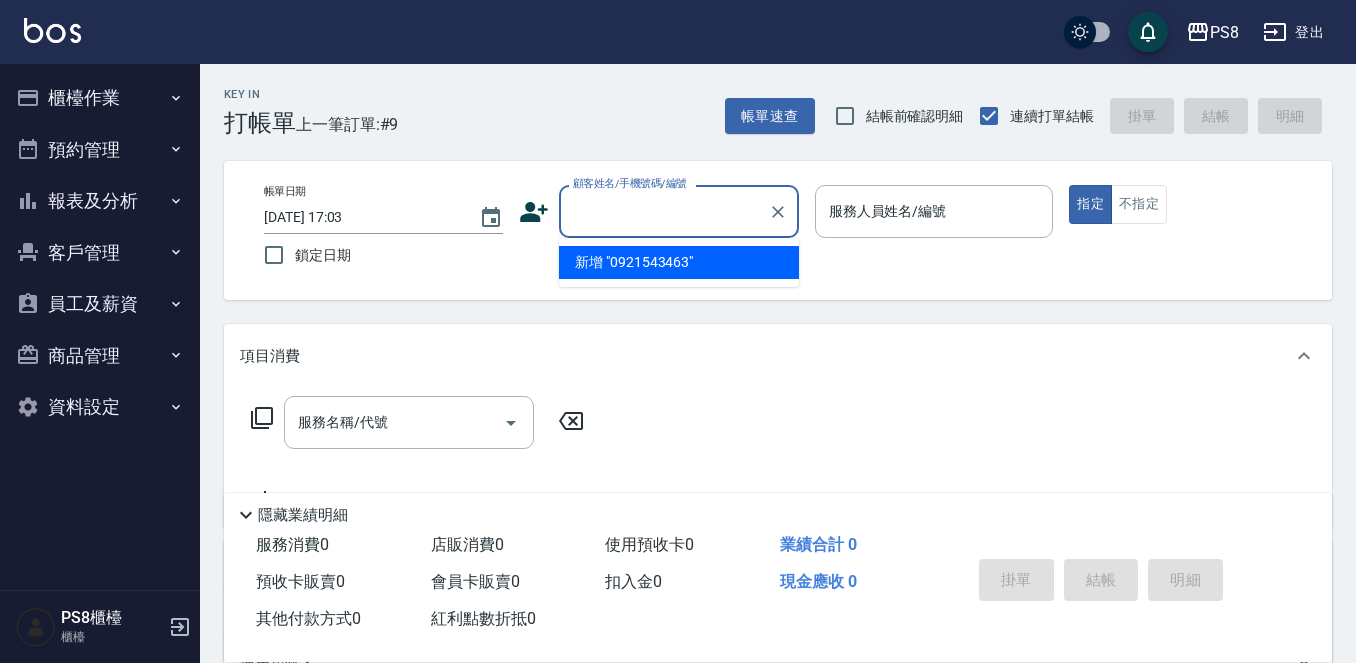 click 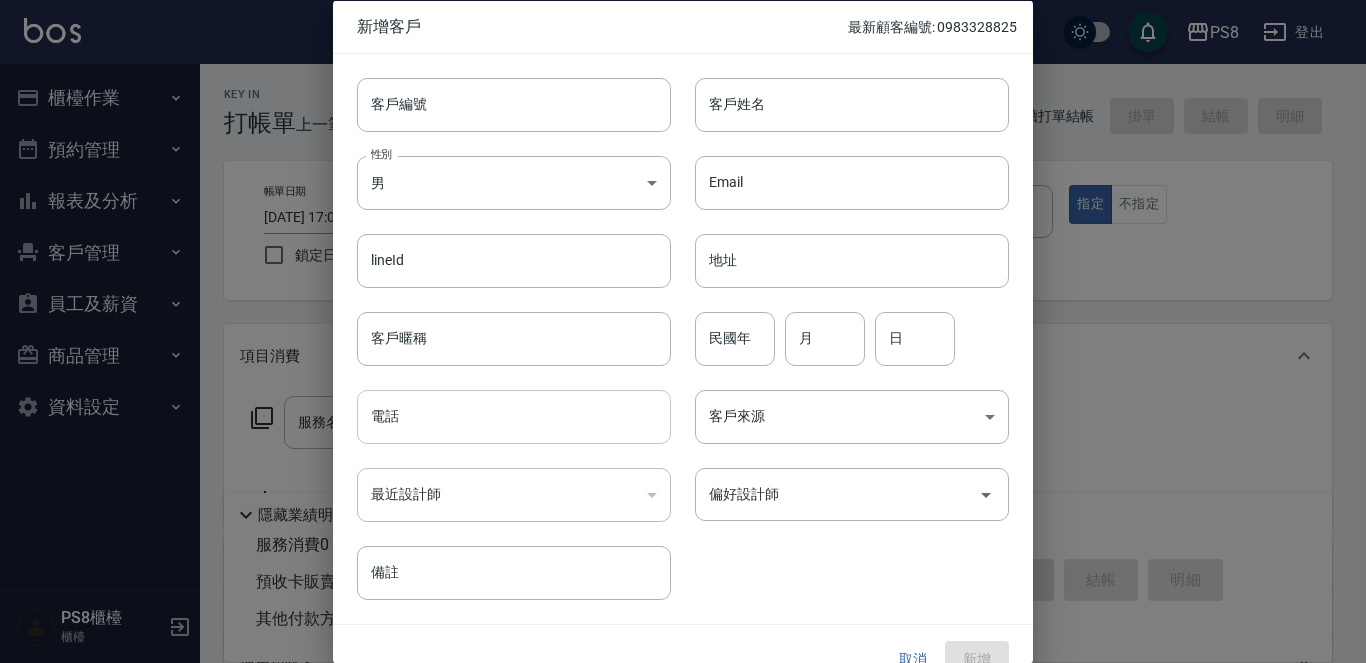 click on "電話" at bounding box center [514, 417] 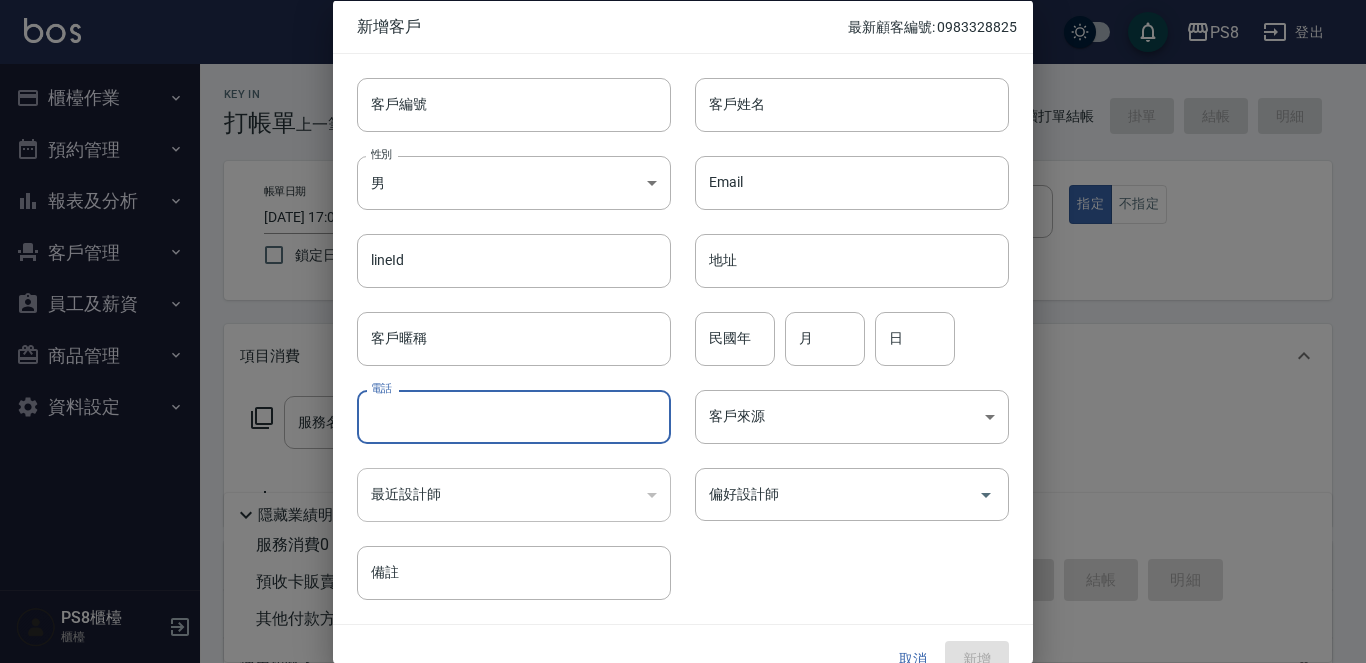 paste on "0921543463" 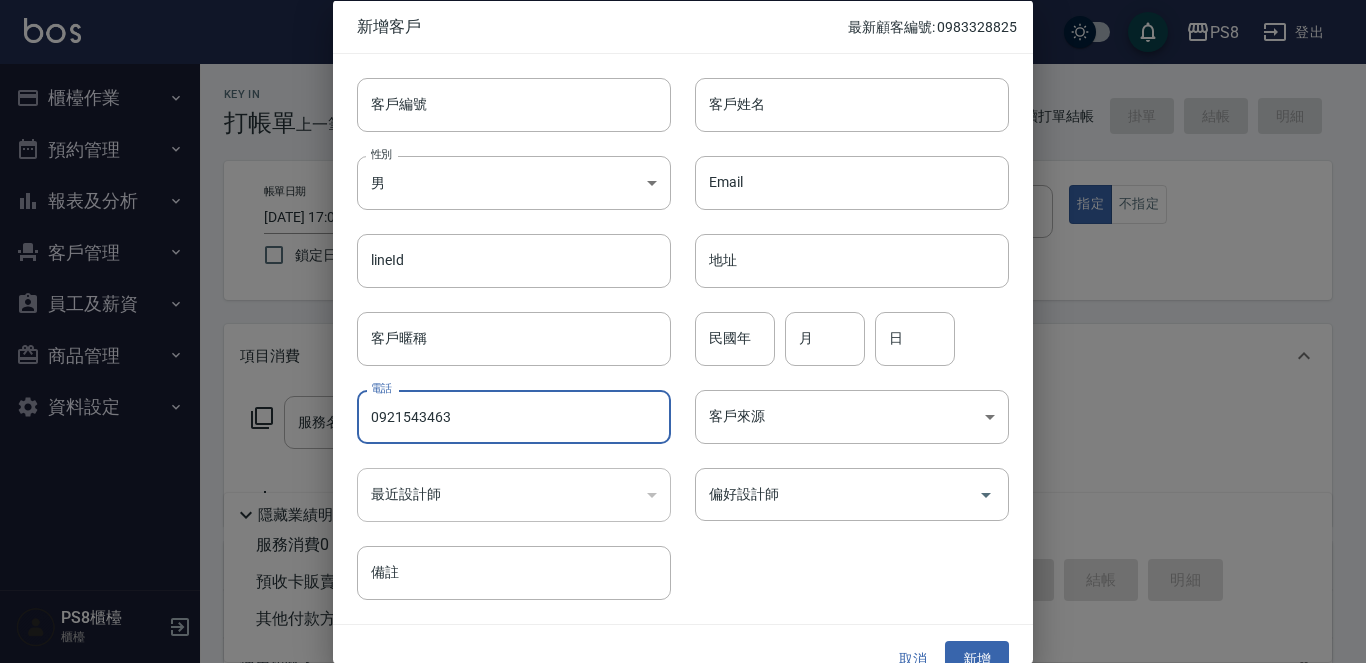 type on "0921543463" 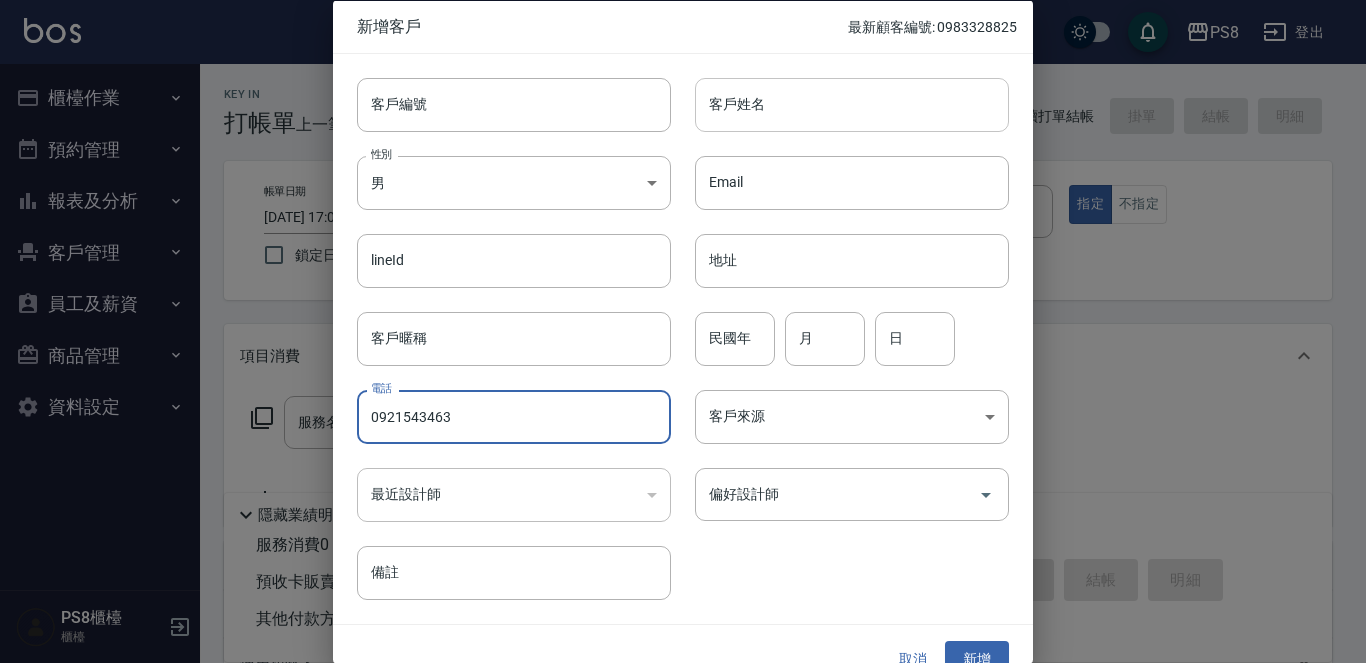 click on "客戶姓名" at bounding box center [852, 104] 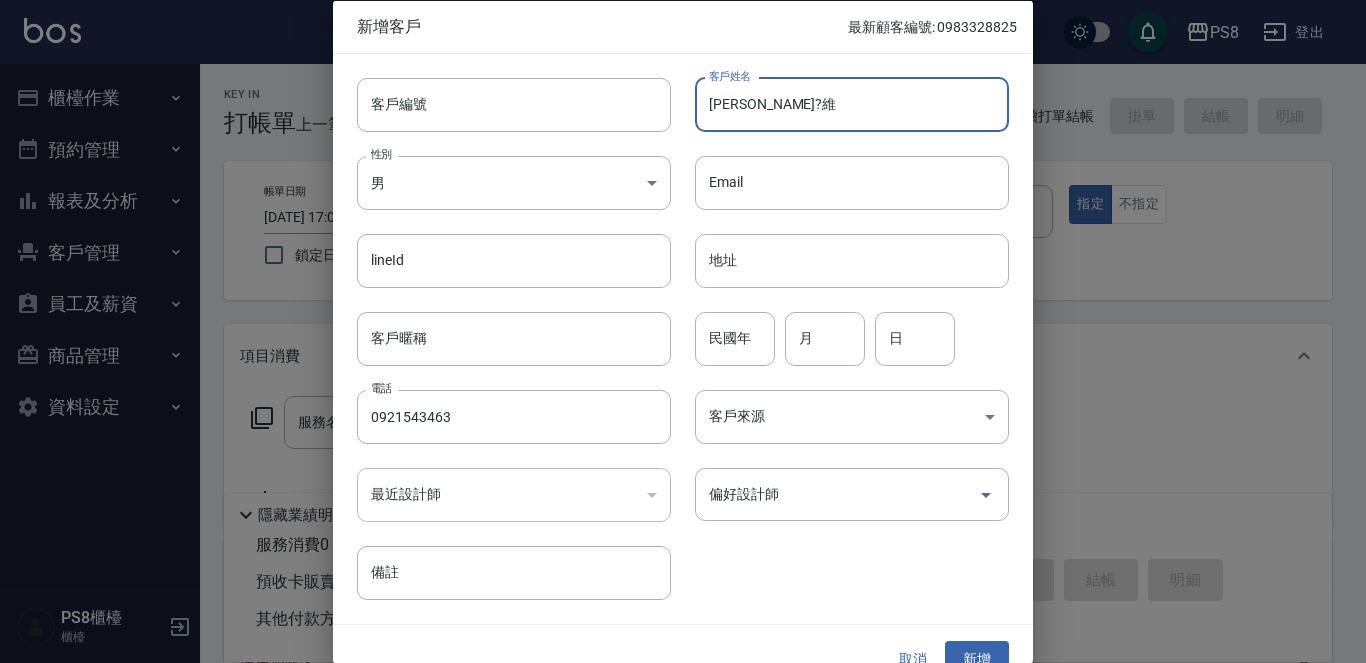 type on "[PERSON_NAME]?維" 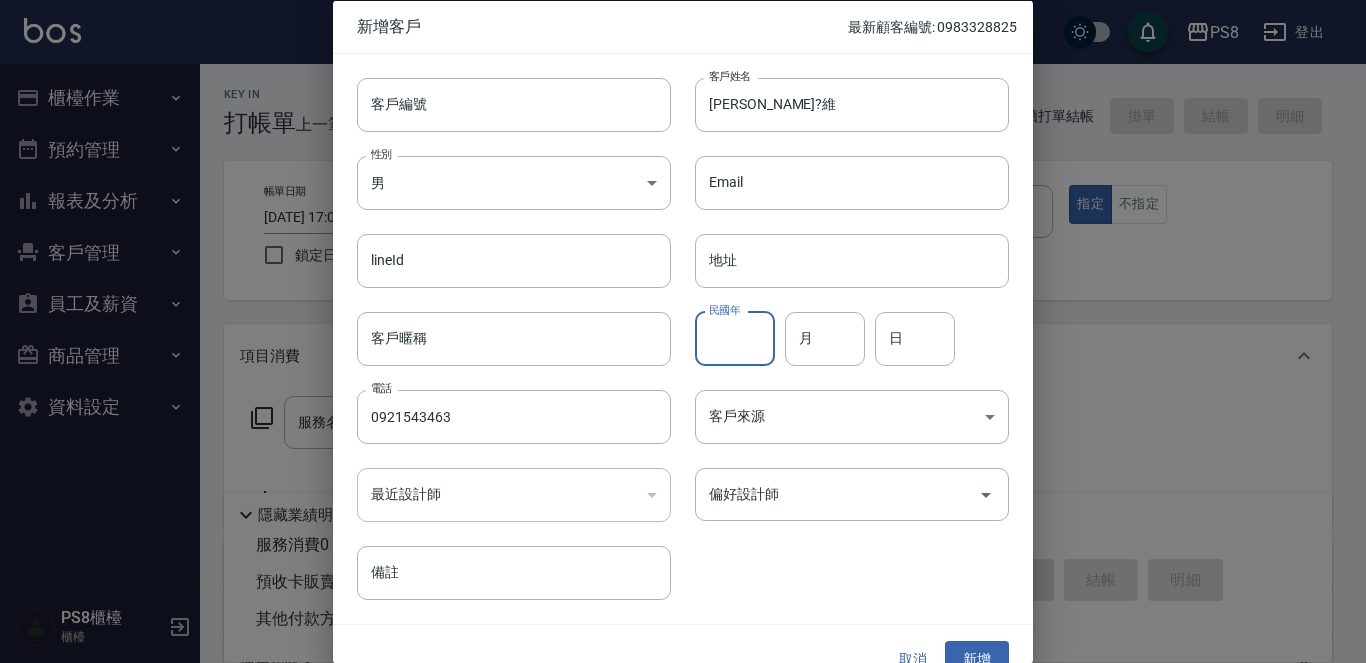 click on "民國年" at bounding box center (735, 338) 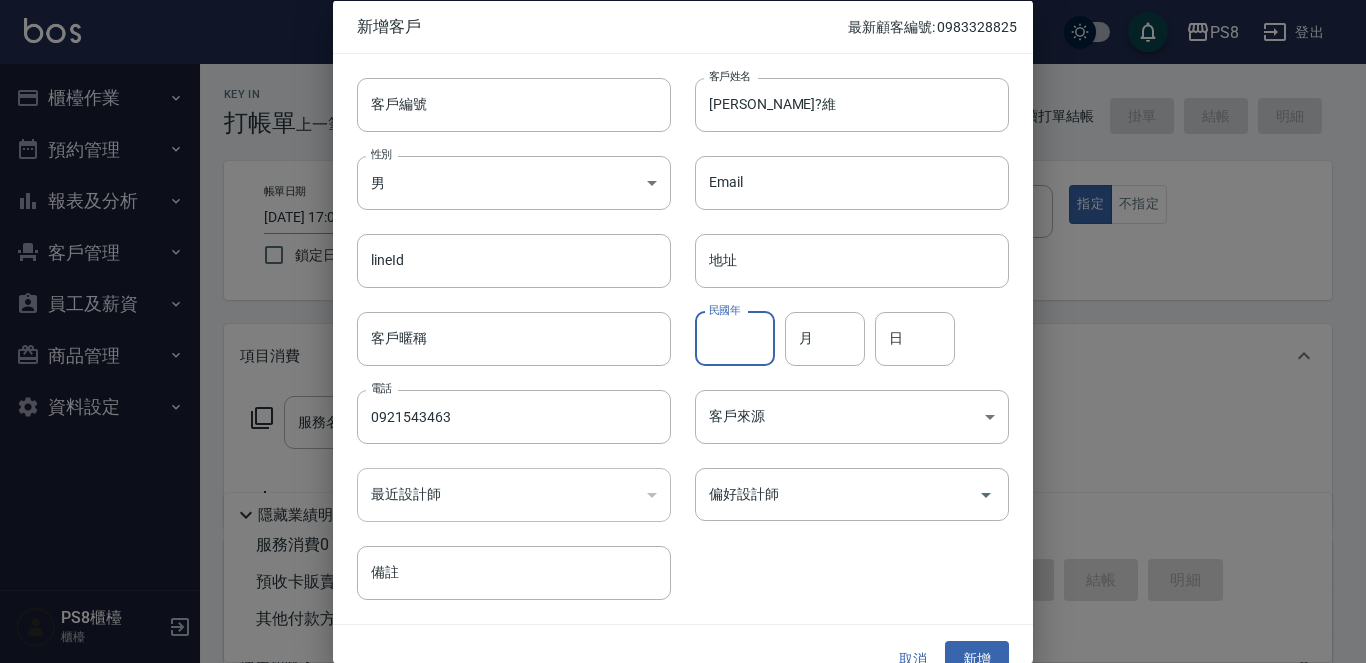 click on "新增" at bounding box center [977, 659] 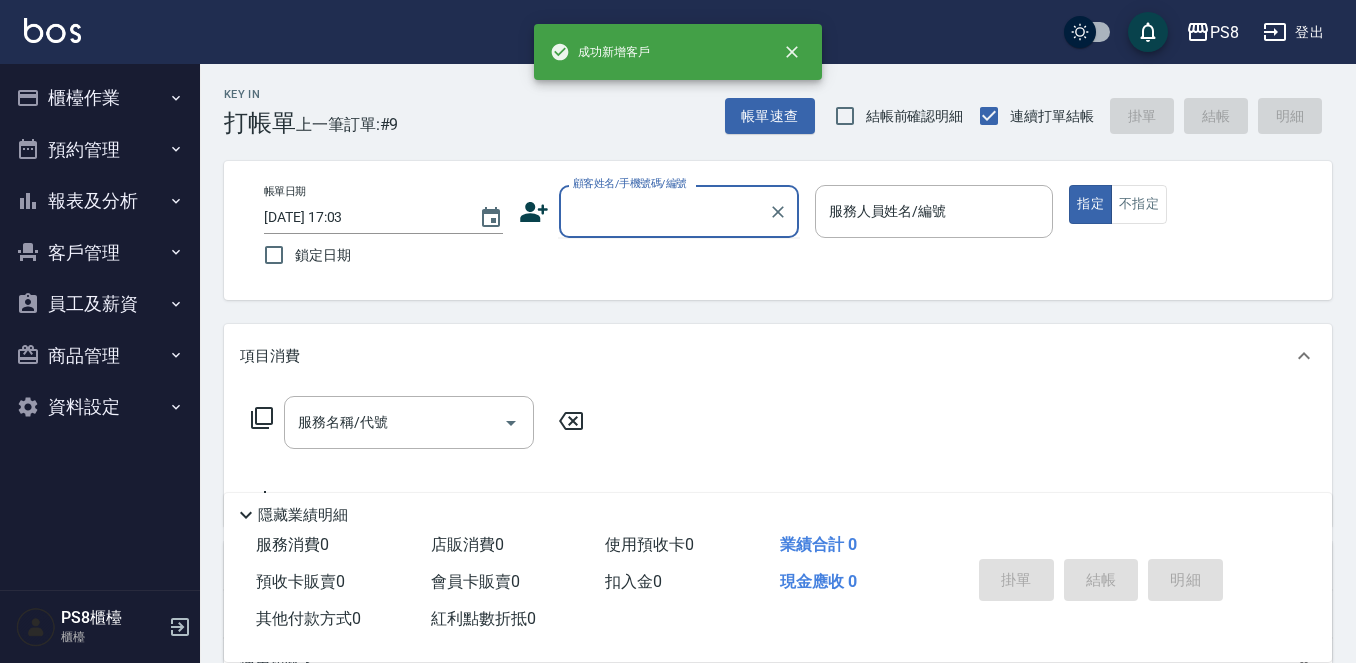 click on "顧客姓名/手機號碼/編號" at bounding box center [664, 211] 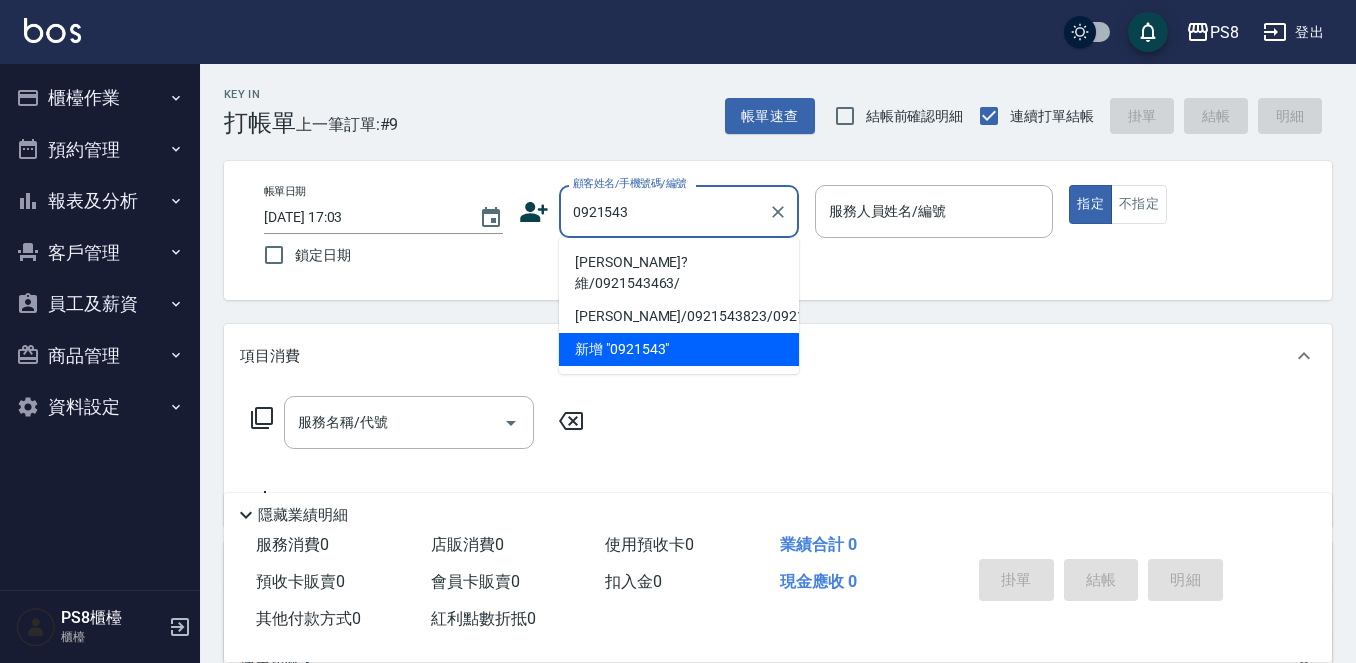 drag, startPoint x: 644, startPoint y: 237, endPoint x: 638, endPoint y: 254, distance: 18.027756 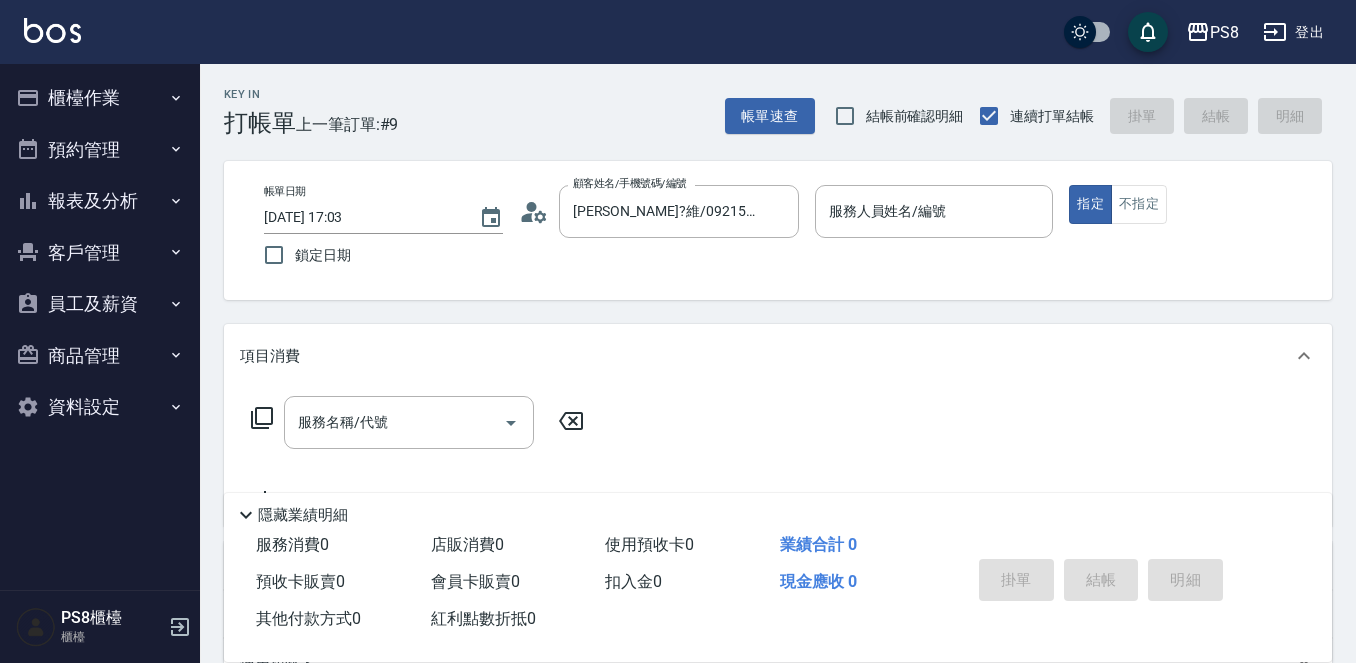 click on "帳單日期 [DATE] 17:03 鎖定日期 顧客姓名/手機號碼/編號 [PERSON_NAME]?維/0921543463/ 顧客姓名/手機號碼/編號 服務人員姓名/編號 服務人員姓名/編號 指定 不指定" at bounding box center (778, 230) 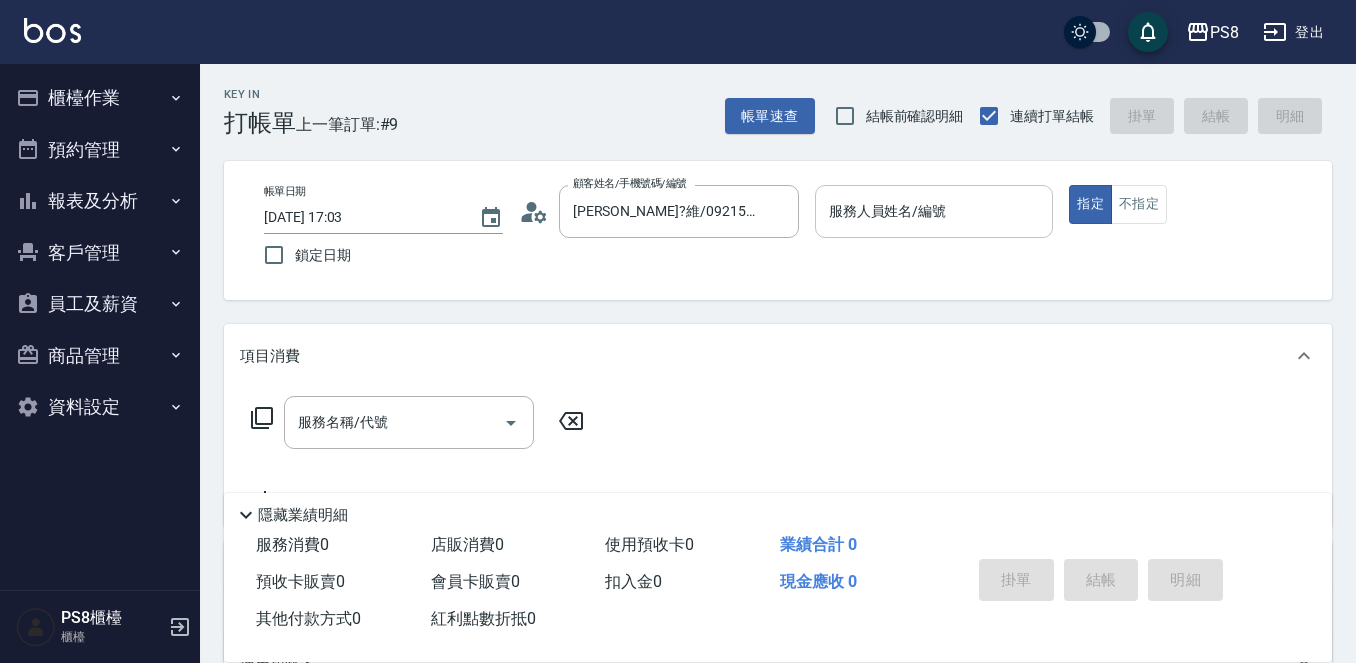 click on "服務人員姓名/編號" at bounding box center [934, 211] 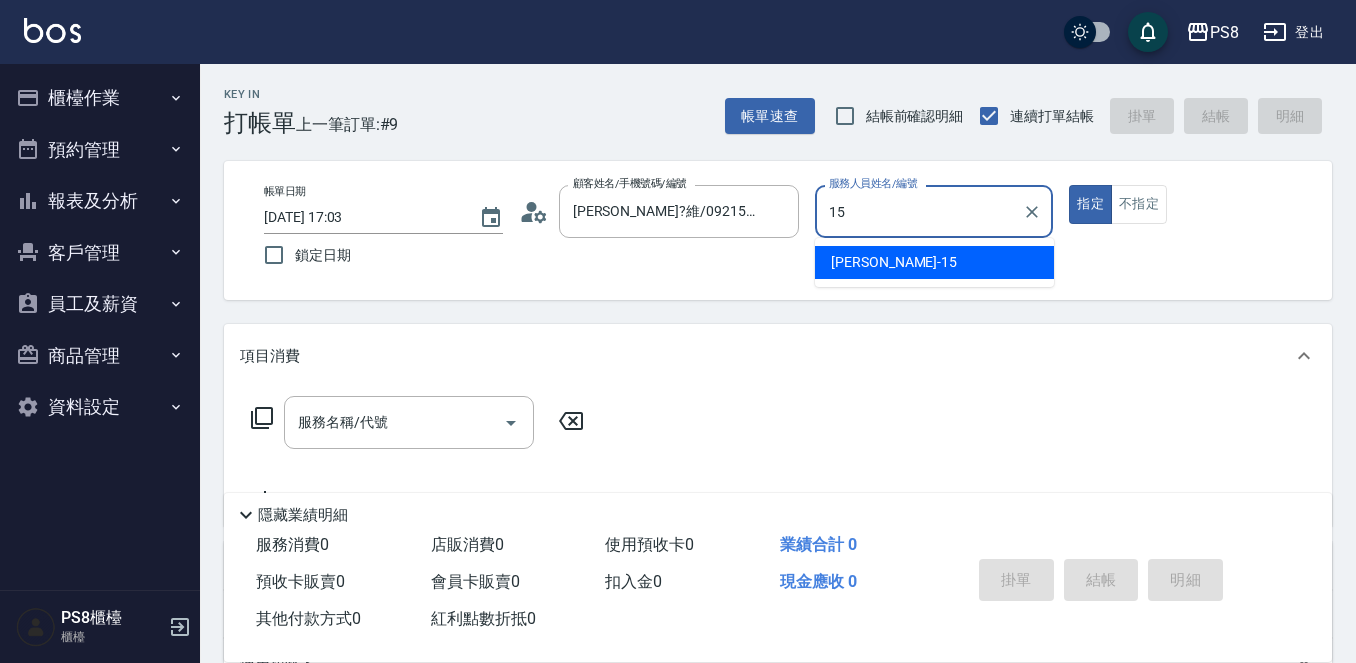 type on "EMMA-15" 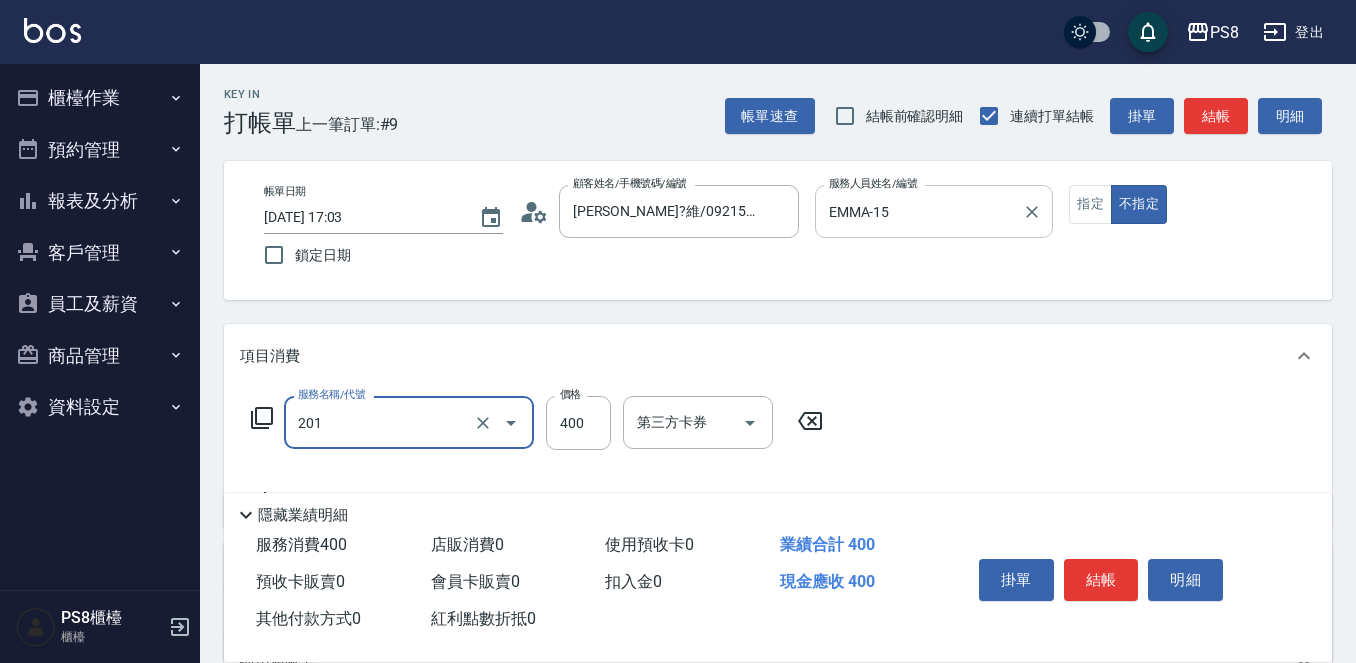 type on "洗剪400(201)" 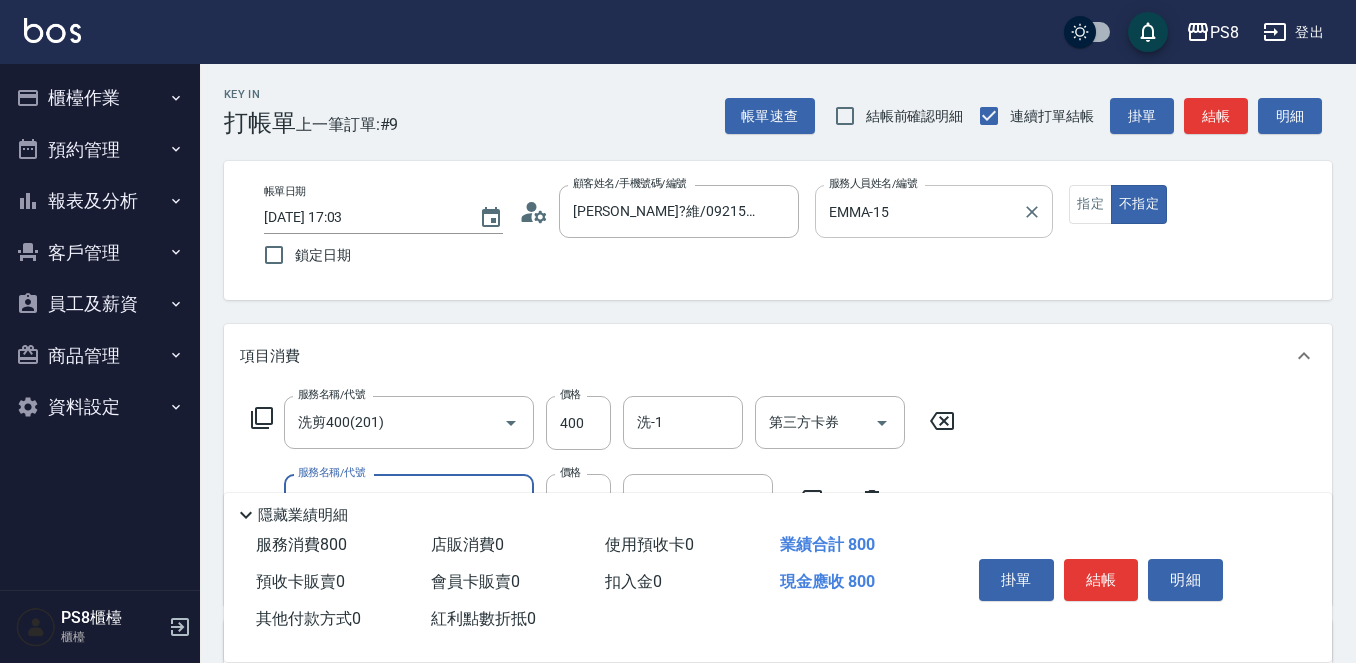 type on "精油洗髮(102)" 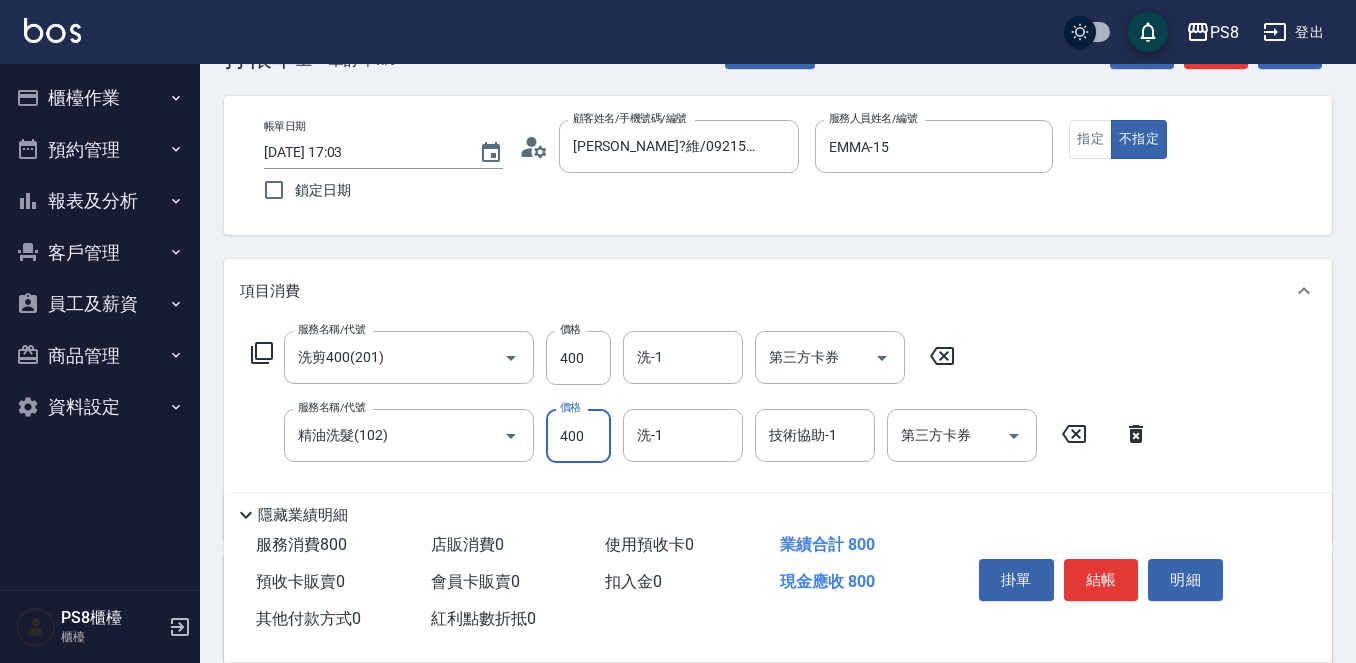 scroll, scrollTop: 100, scrollLeft: 0, axis: vertical 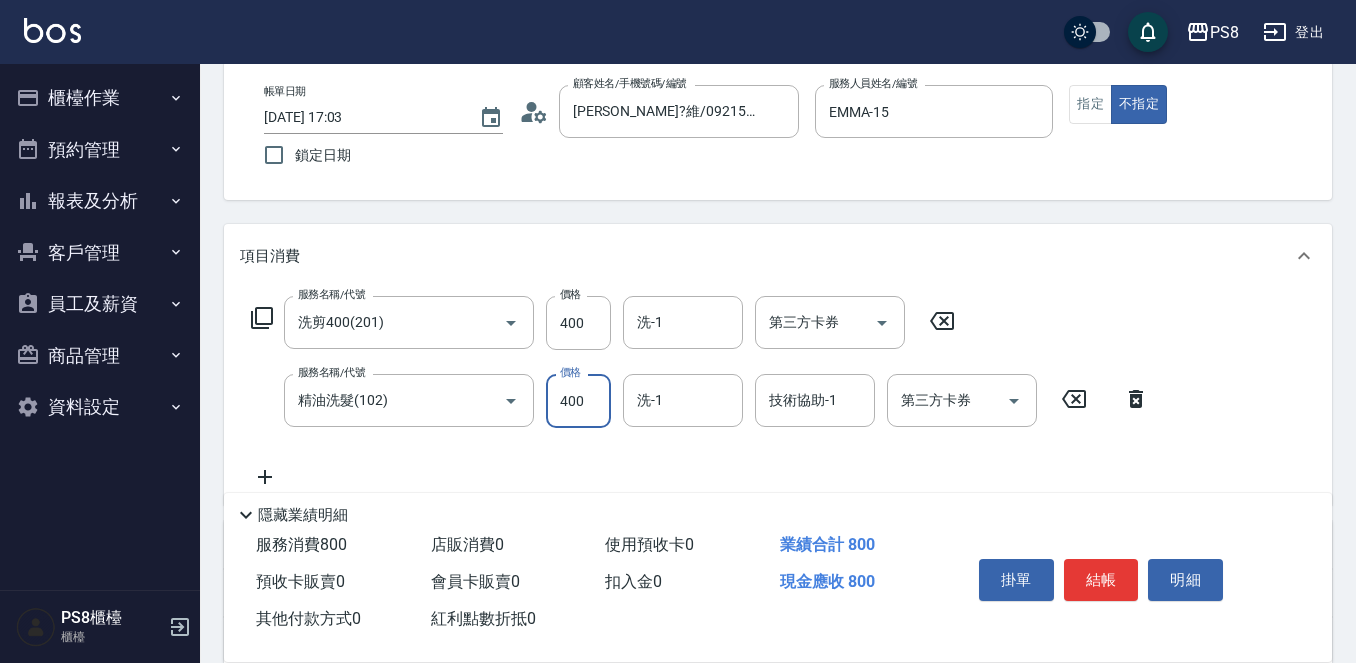 click on "Key In 打帳單 上一筆訂單:#9 帳單速查 結帳前確認明細 連續打單結帳 掛單 結帳 明細 帳單日期 [DATE] 17:03 鎖定日期 顧客姓名/手機號碼/編號 [PERSON_NAME]?維/0921543463/ 顧客姓名/手機號碼/編號 服務人員姓名/編號 EMMA-15 服務人員姓名/編號 指定 不指定 項目消費 服務名稱/代號 洗剪400(201) 服務名稱/代號 價格 400 價格 洗-1 洗-1 第三方卡券 第三方卡券 服務名稱/代號 精油洗髮(102) 服務名稱/代號 價格 400 價格 洗-1 洗-1 技術協助-1 技術協助-1 第三方卡券 第三方卡券 店販銷售 服務人員姓名/編號 服務人員姓名/編號 商品代號/名稱 商品代號/名稱 預收卡販賣 卡券名稱/代號 卡券名稱/代號 使用預收卡 卡券代號/名稱 卡券代號/名稱 其他付款方式 入金可用餘額: 0 其他付款方式 其他付款方式 入金剩餘： 0元 0 ​ 整筆扣入金 0元 異動入金 備註及來源 備註 備註 訂單來源 ​ 訂單來源 800 0 0" at bounding box center [778, 458] 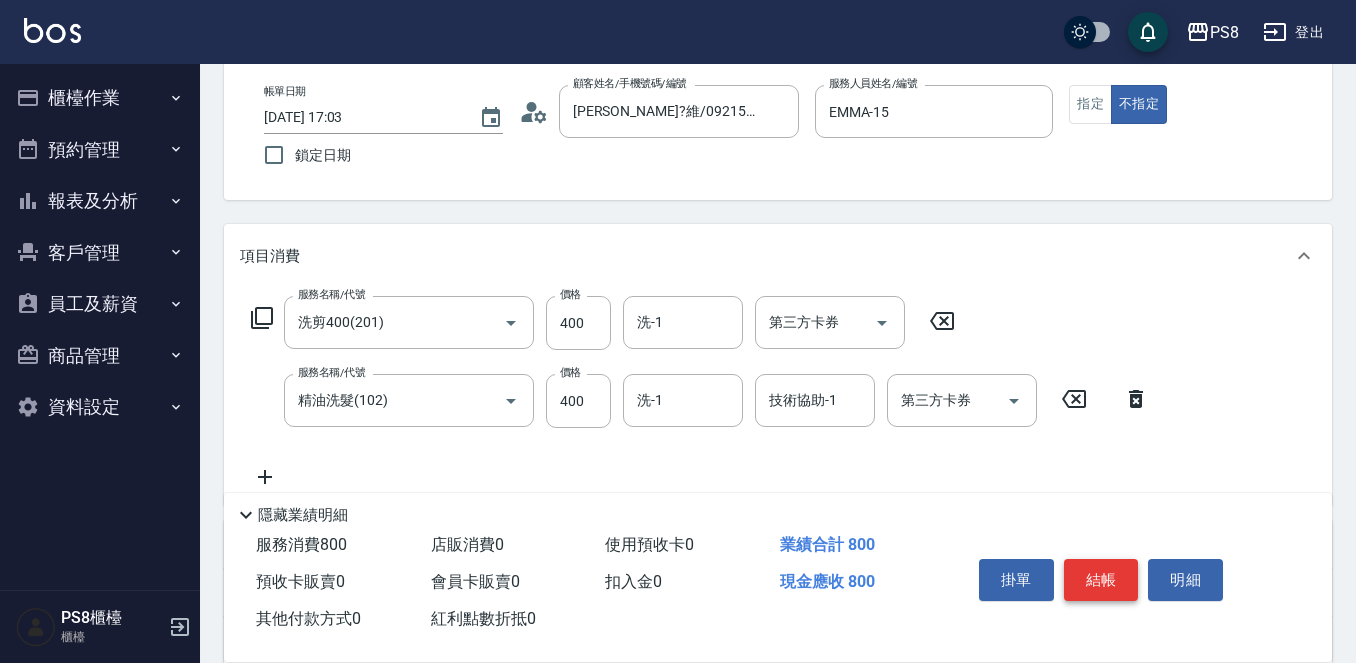 click on "結帳" at bounding box center (1101, 580) 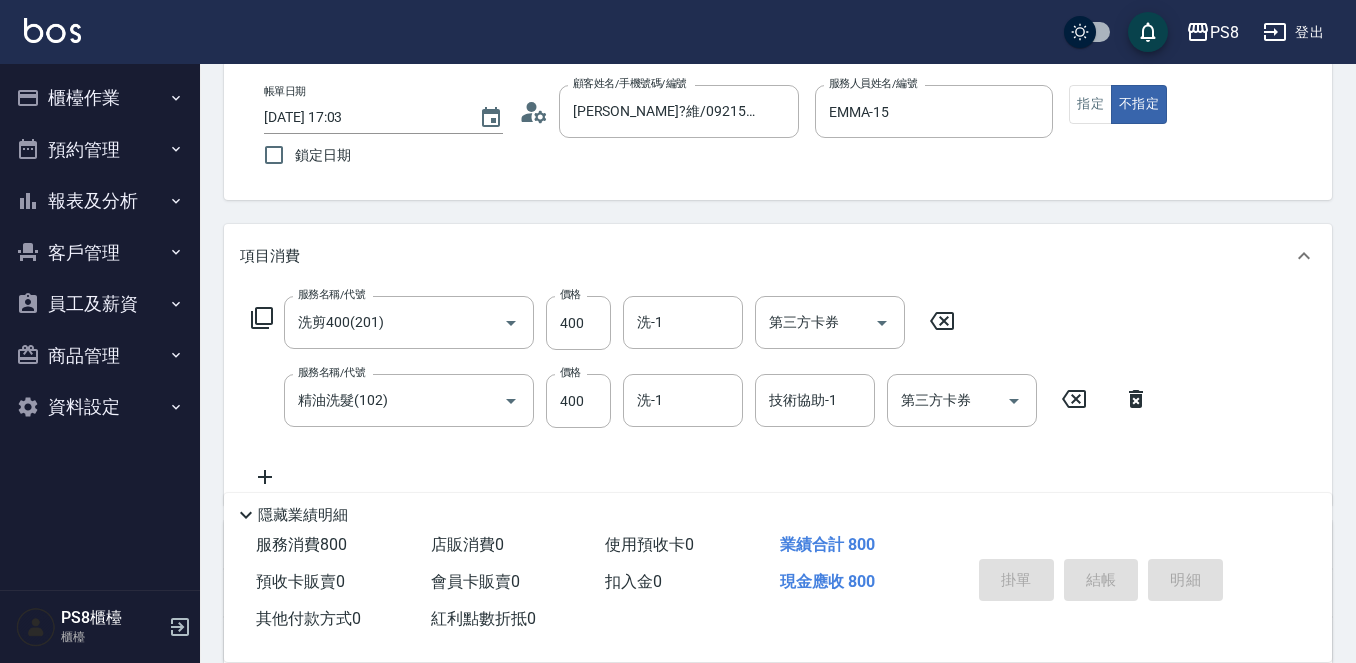 type on "[DATE] 17:04" 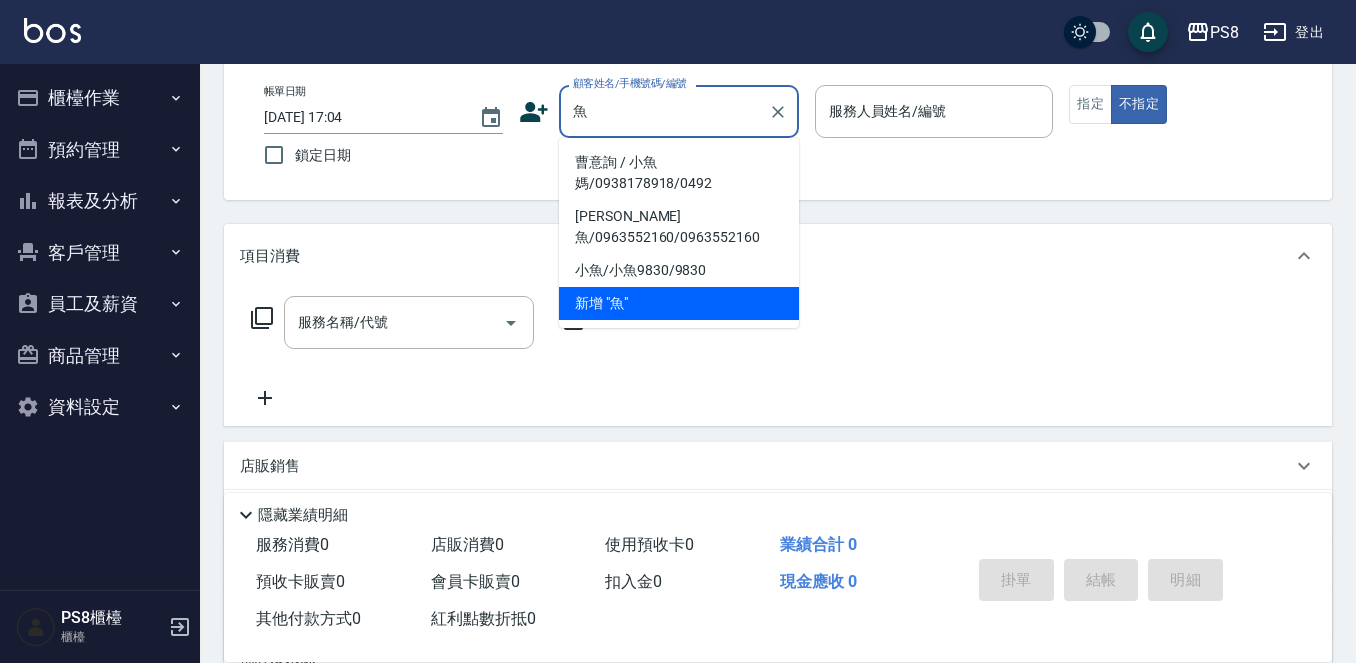 click on "曹意詢 / 小魚媽/0938178918/0492" at bounding box center (679, 173) 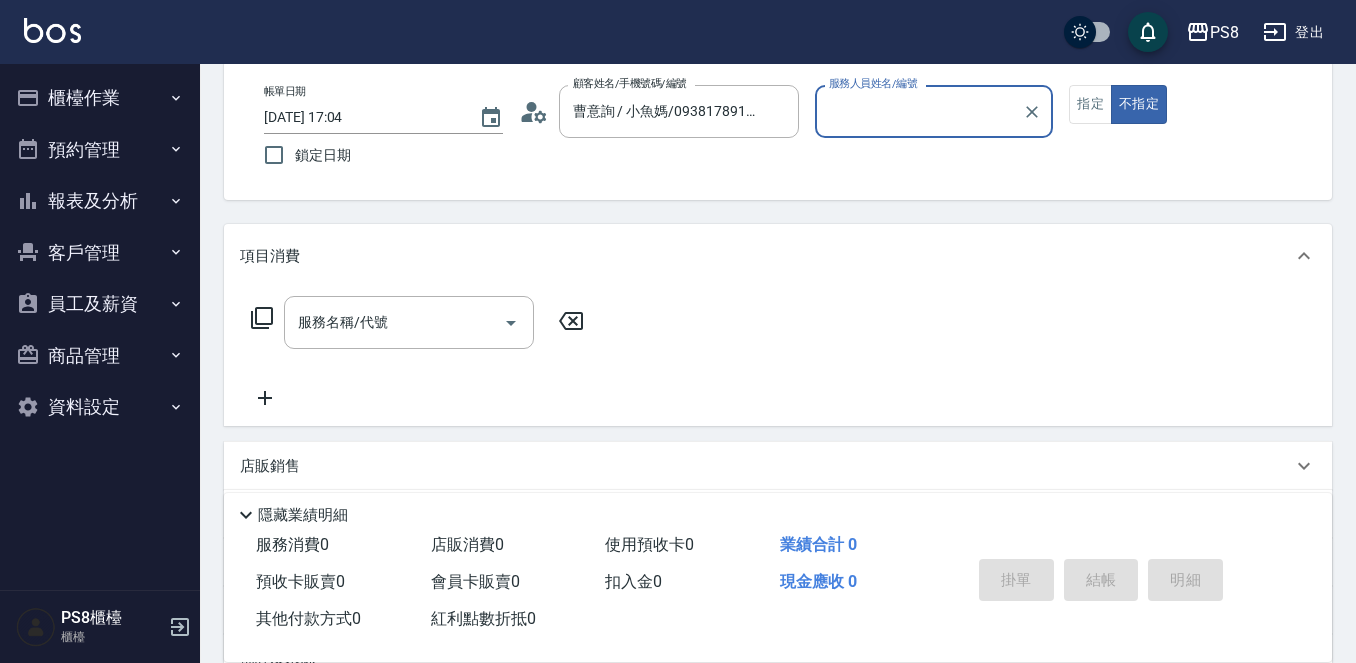 type on "EMMA-15" 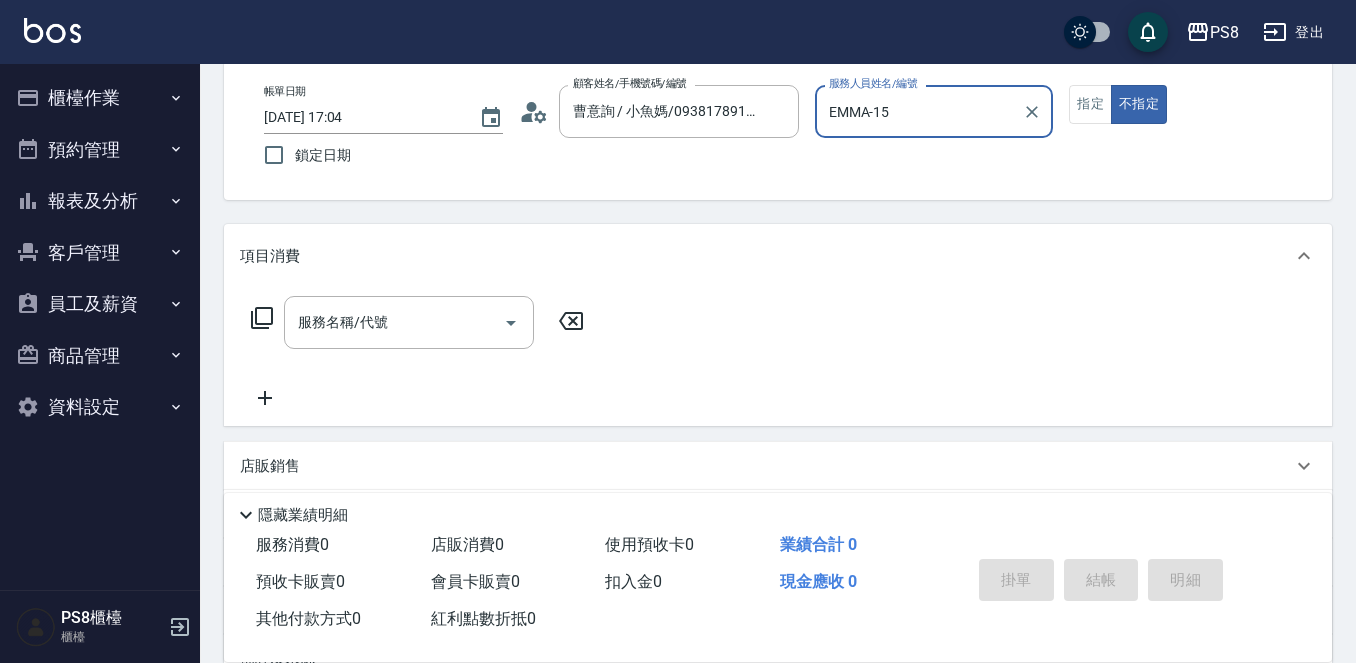 click on "不指定" at bounding box center (1139, 104) 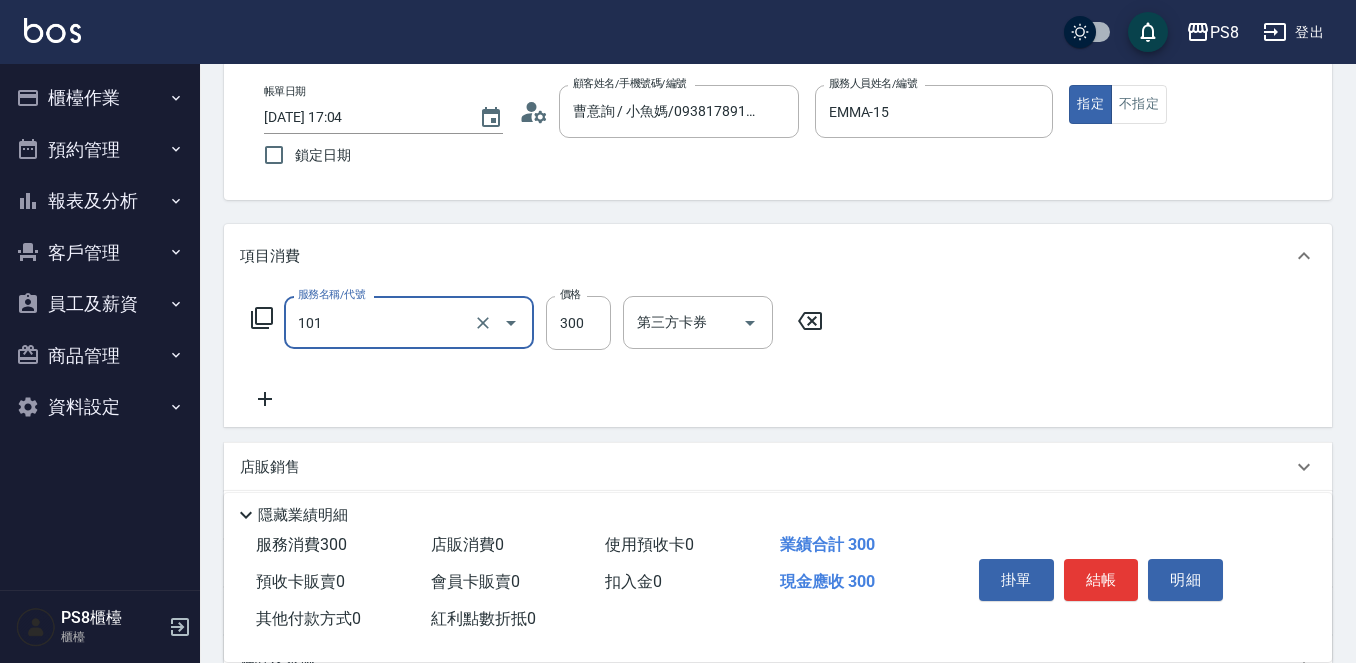 type on "洗髮(101)" 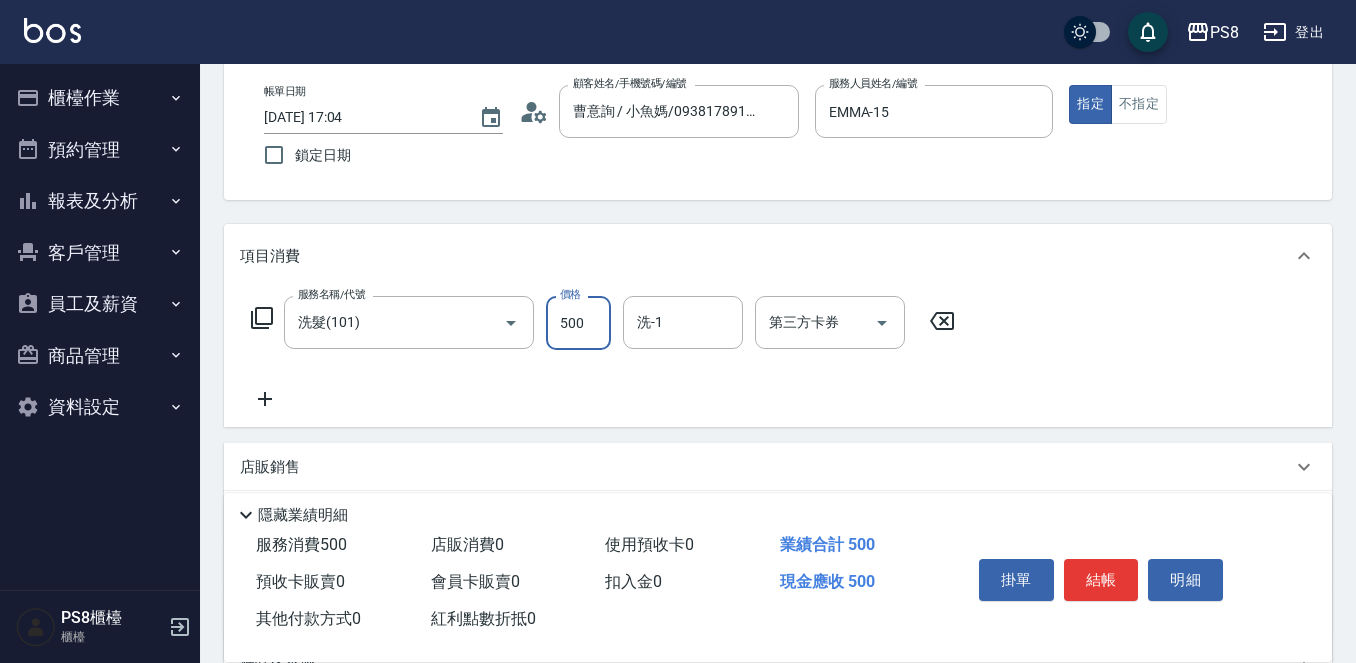 type on "500" 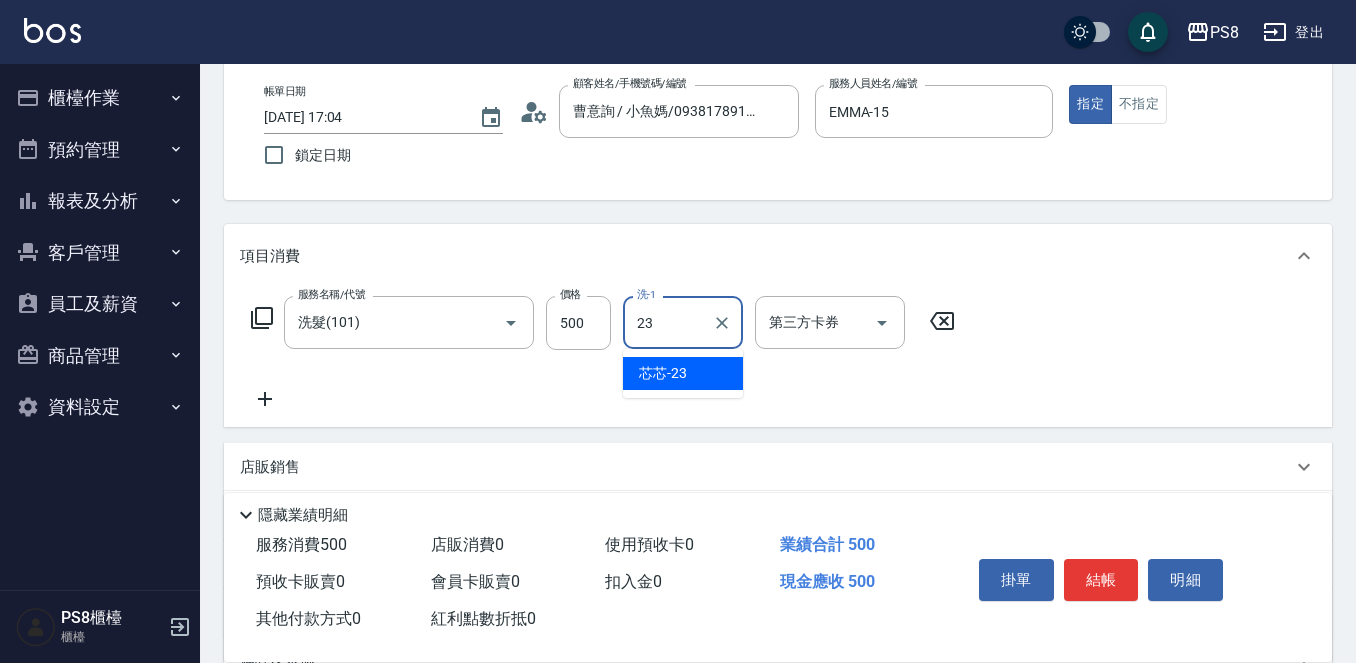 type on "芯芯-23" 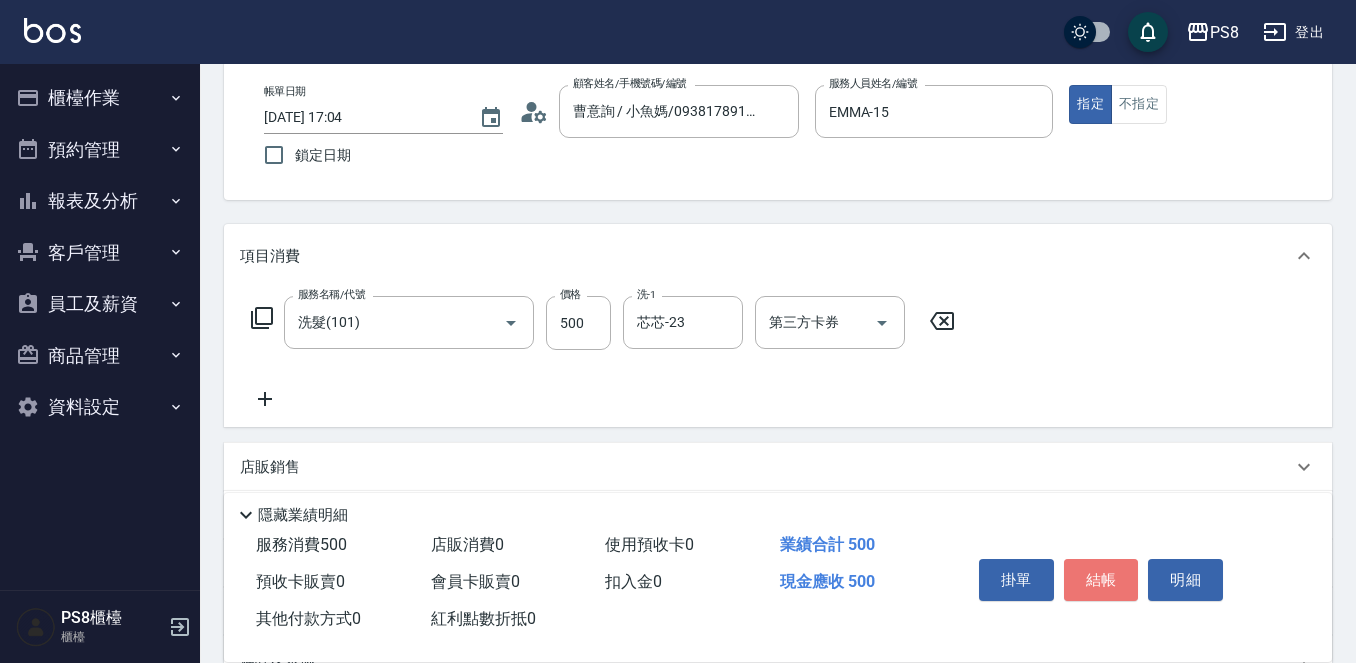 click on "結帳" at bounding box center [1101, 580] 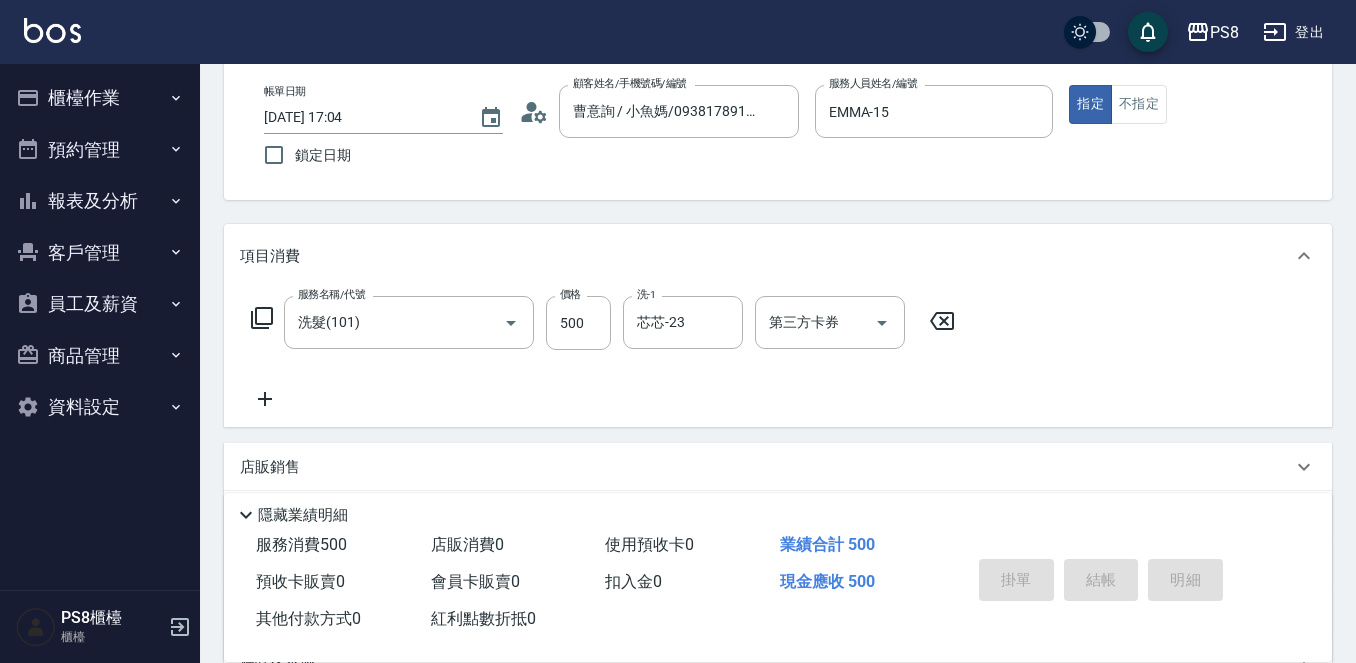 type 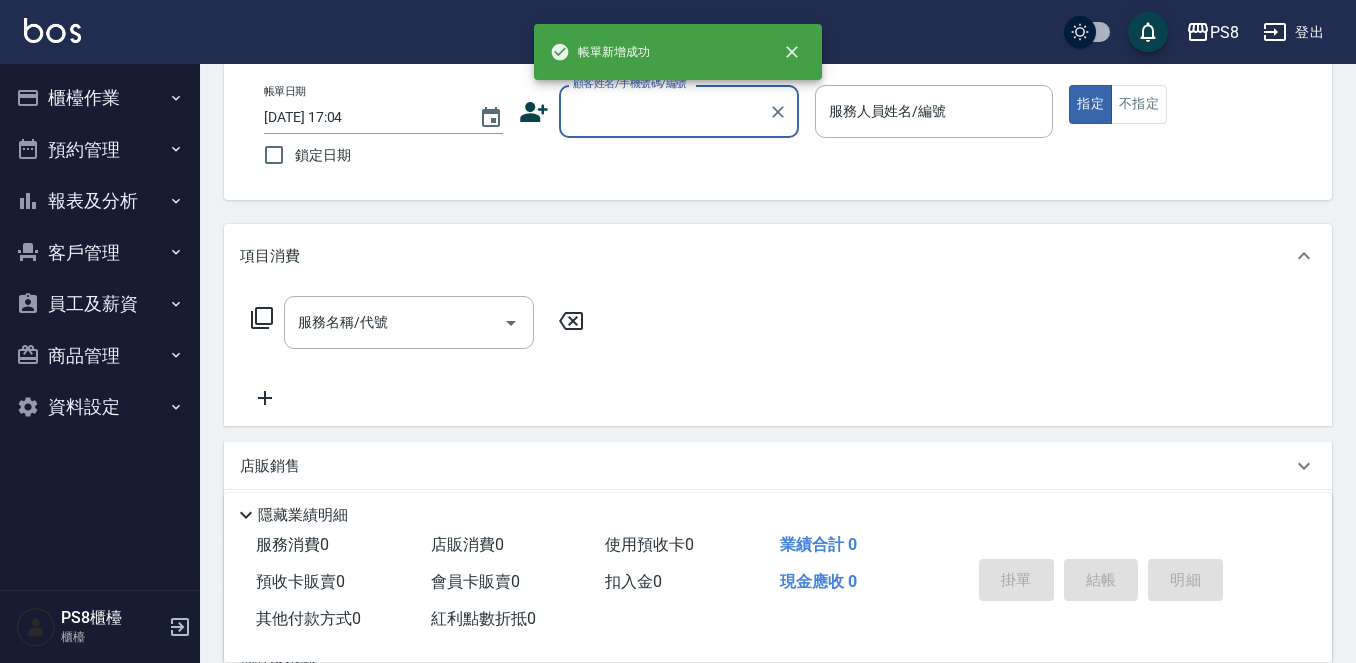 scroll, scrollTop: 0, scrollLeft: 0, axis: both 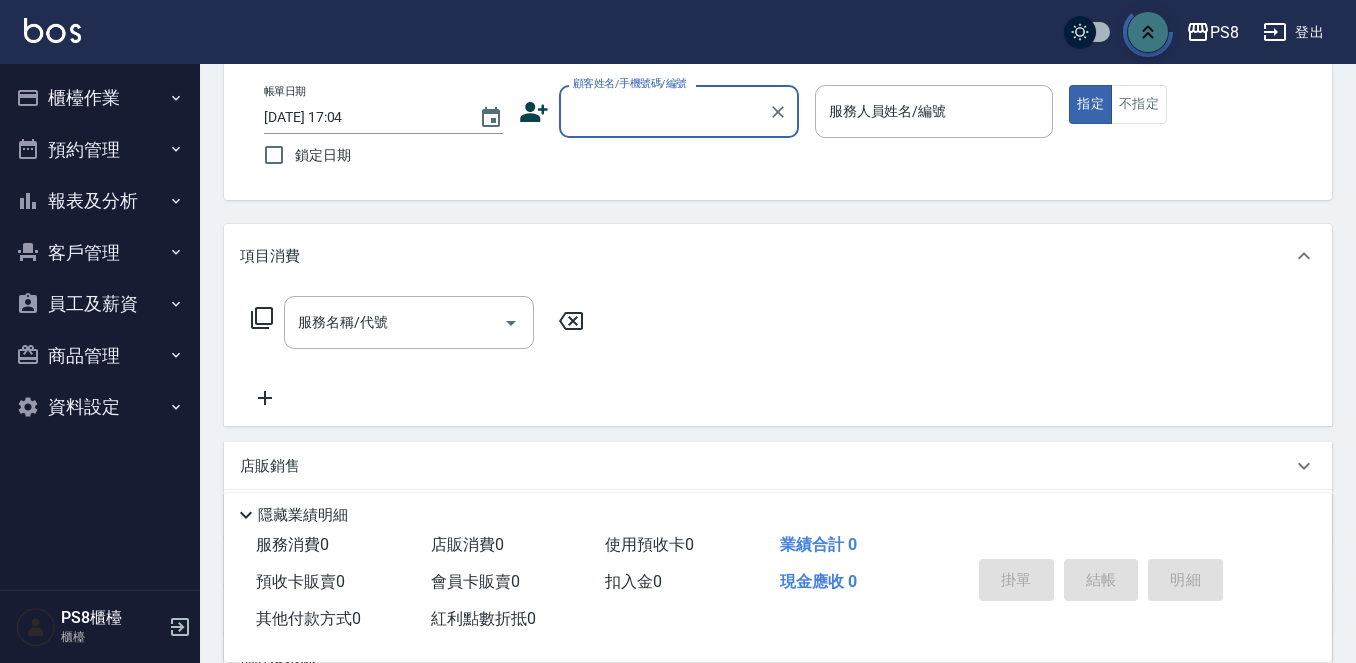 click on "櫃檯作業" at bounding box center (100, 98) 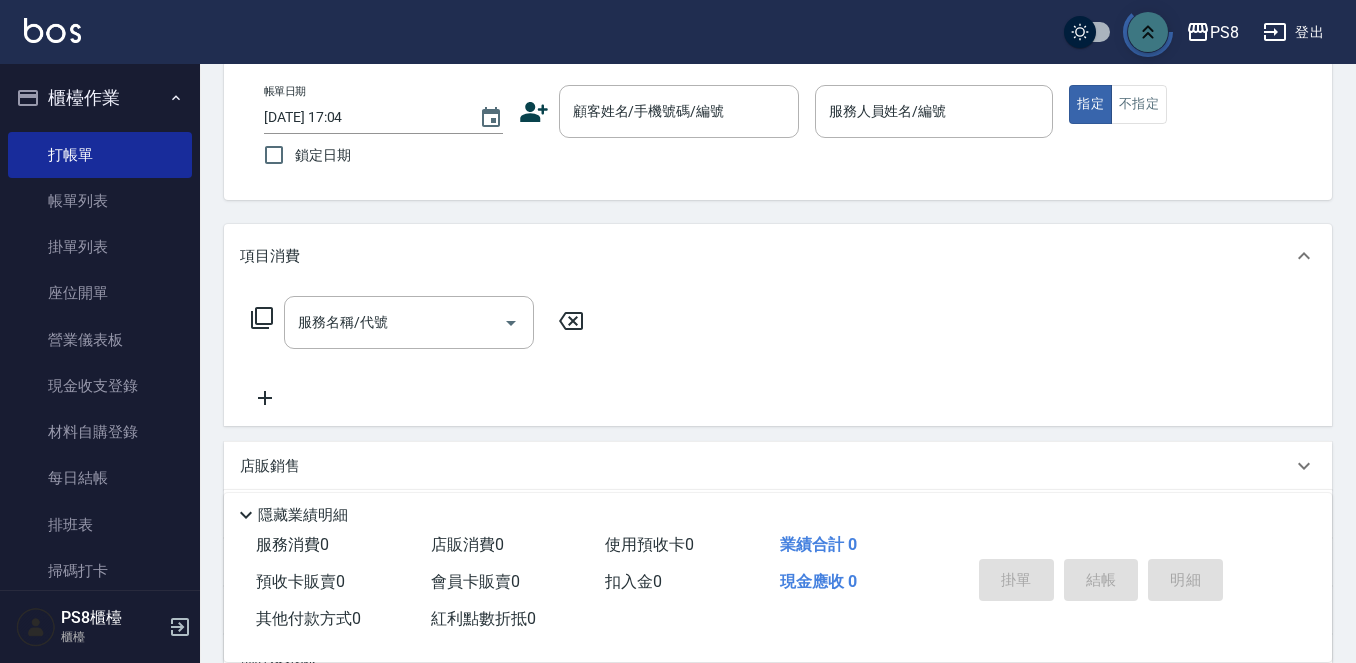 click on "帳單列表" at bounding box center [100, 201] 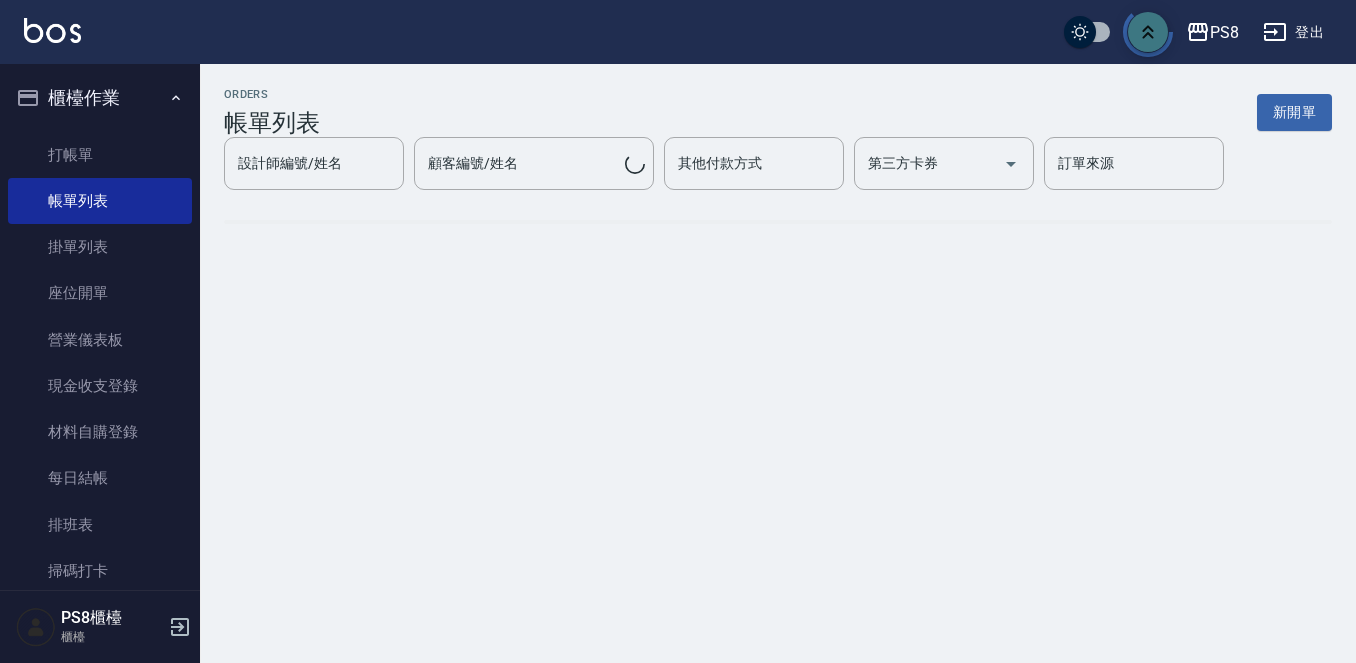 scroll, scrollTop: 0, scrollLeft: 0, axis: both 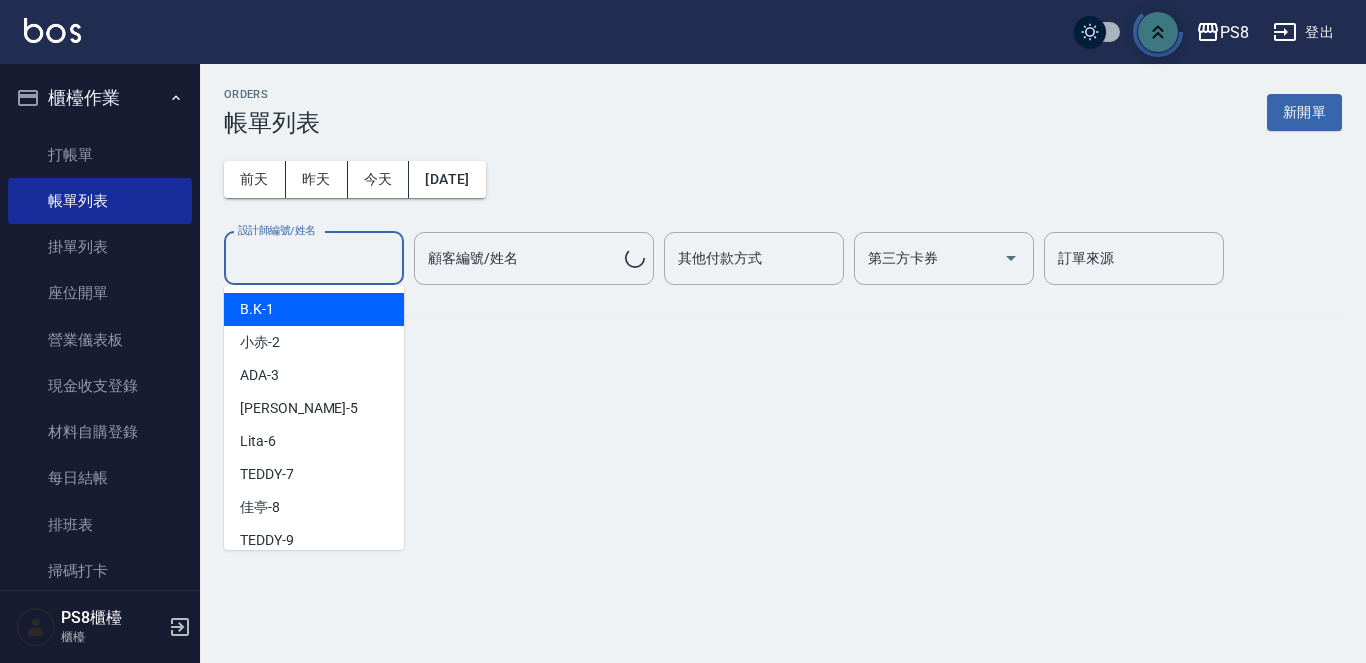 click on "設計師編號/姓名" at bounding box center [314, 258] 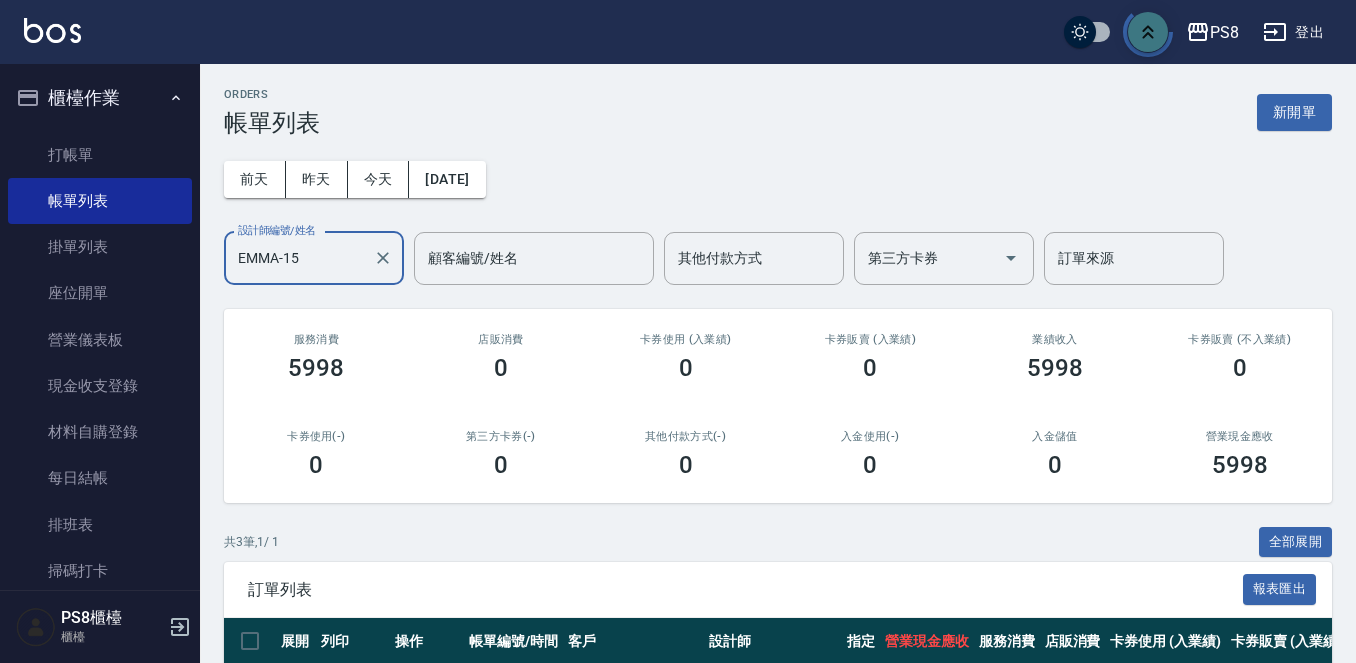 type on "EMMA-15" 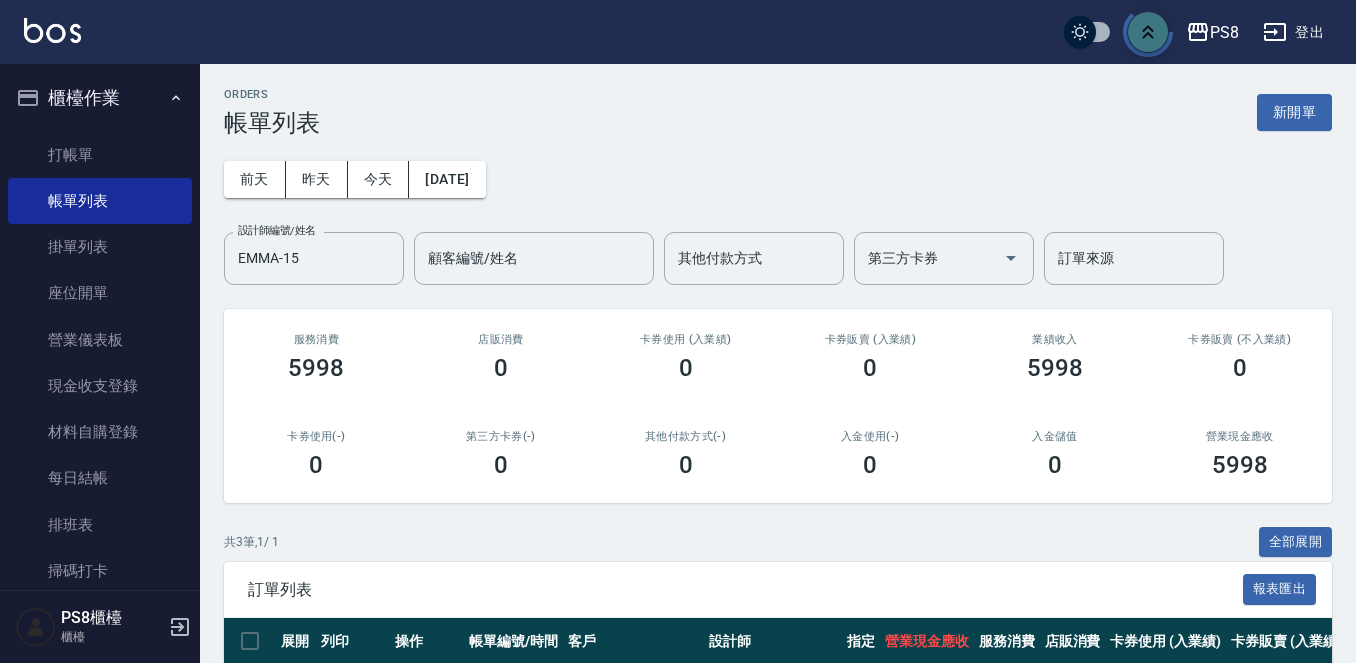 click on "[DATE] [DATE] [DATE] [DATE] 設計師編號/姓名 [PERSON_NAME]-15 設計師編號/姓名 顧客編號/姓名 顧客編號/姓名 其他付款方式 其他付款方式 第三方卡券 第三方卡券 訂單來源 訂單來源" at bounding box center (778, 211) 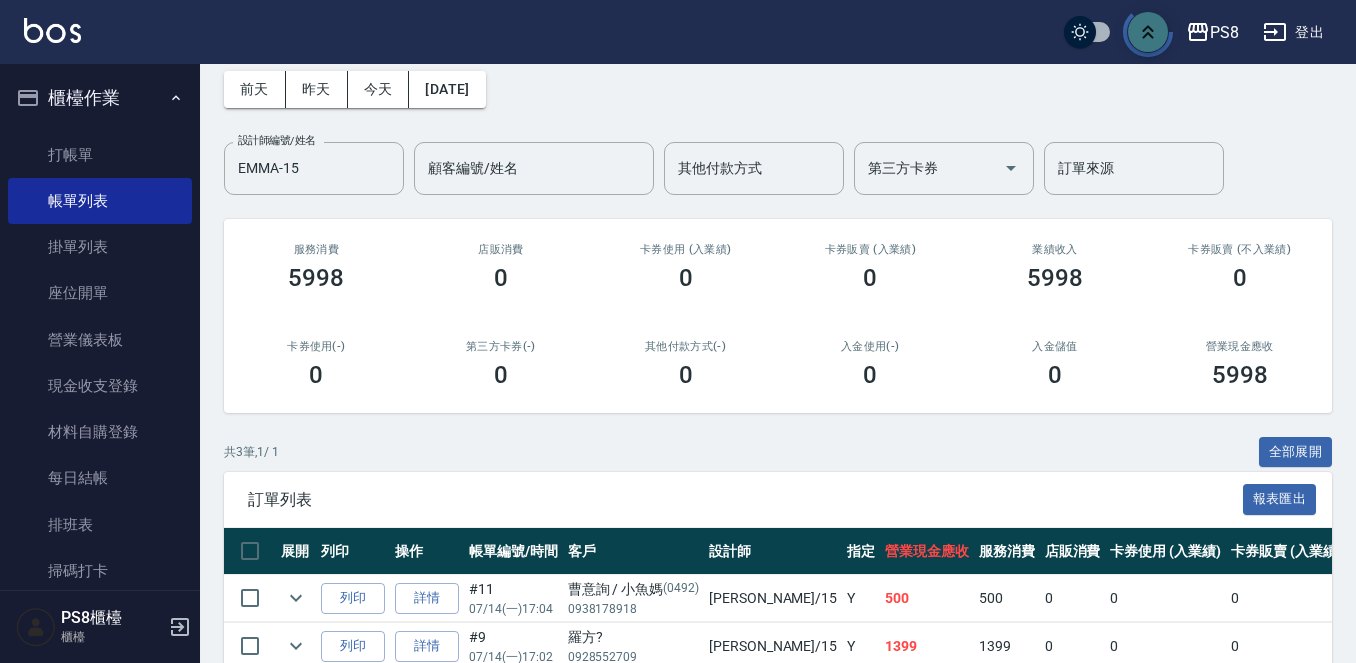 scroll, scrollTop: 241, scrollLeft: 0, axis: vertical 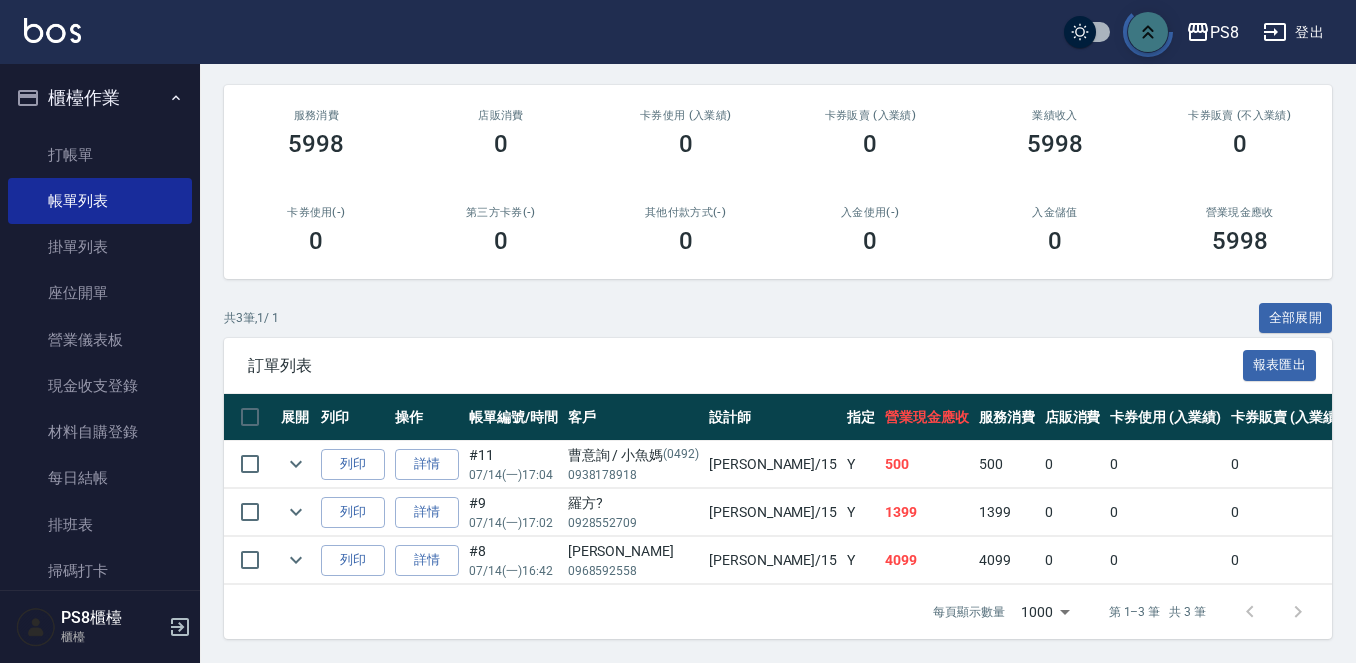 click on "櫃檯作業" at bounding box center [100, 98] 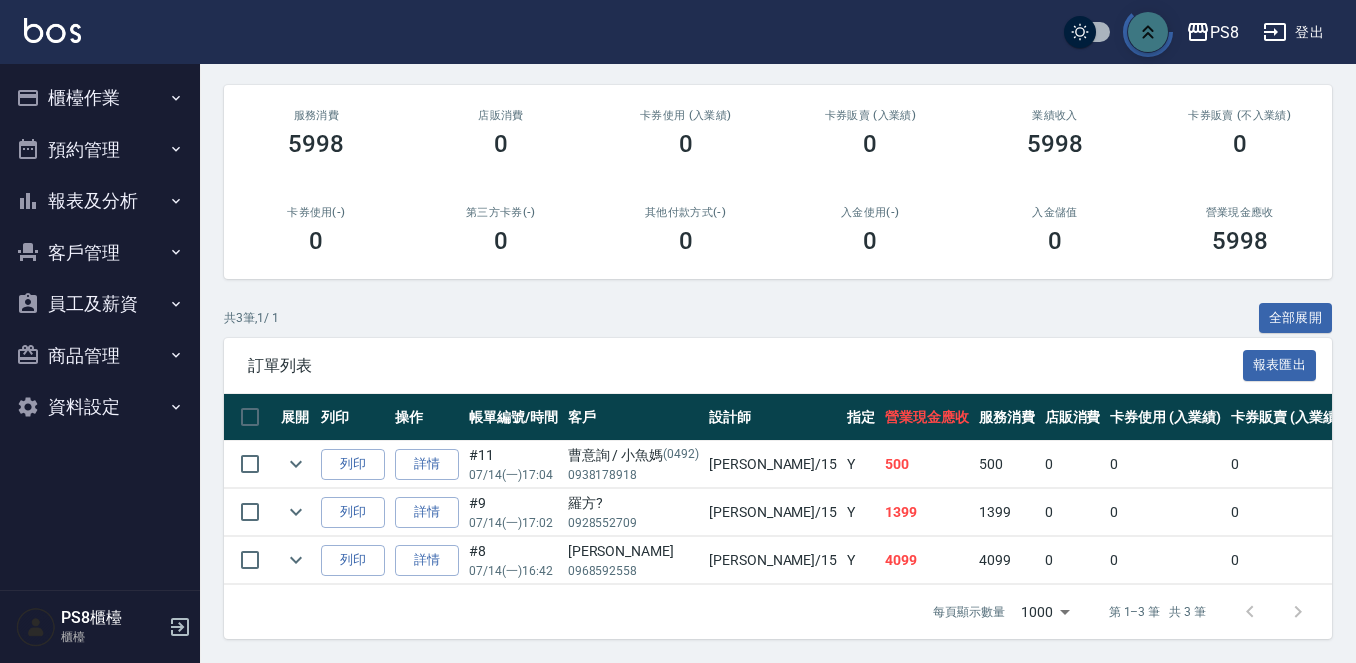 click on "報表及分析" at bounding box center [100, 201] 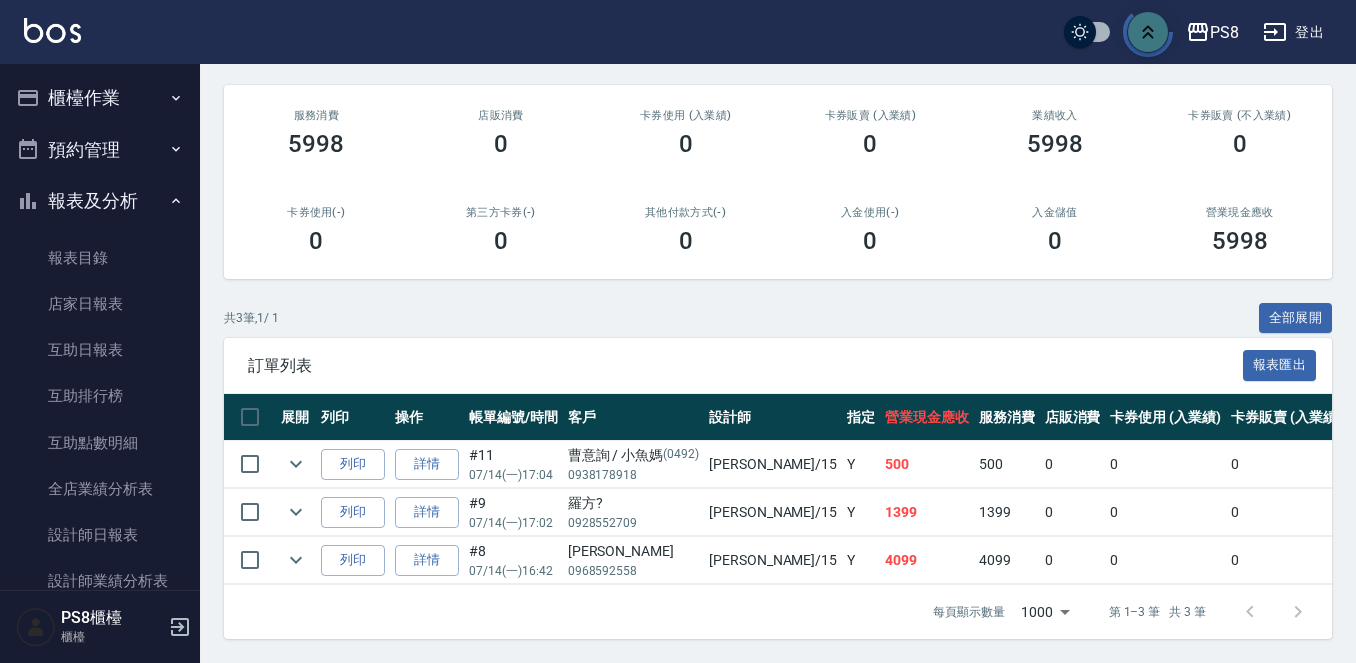 click on "報表及分析" at bounding box center [100, 201] 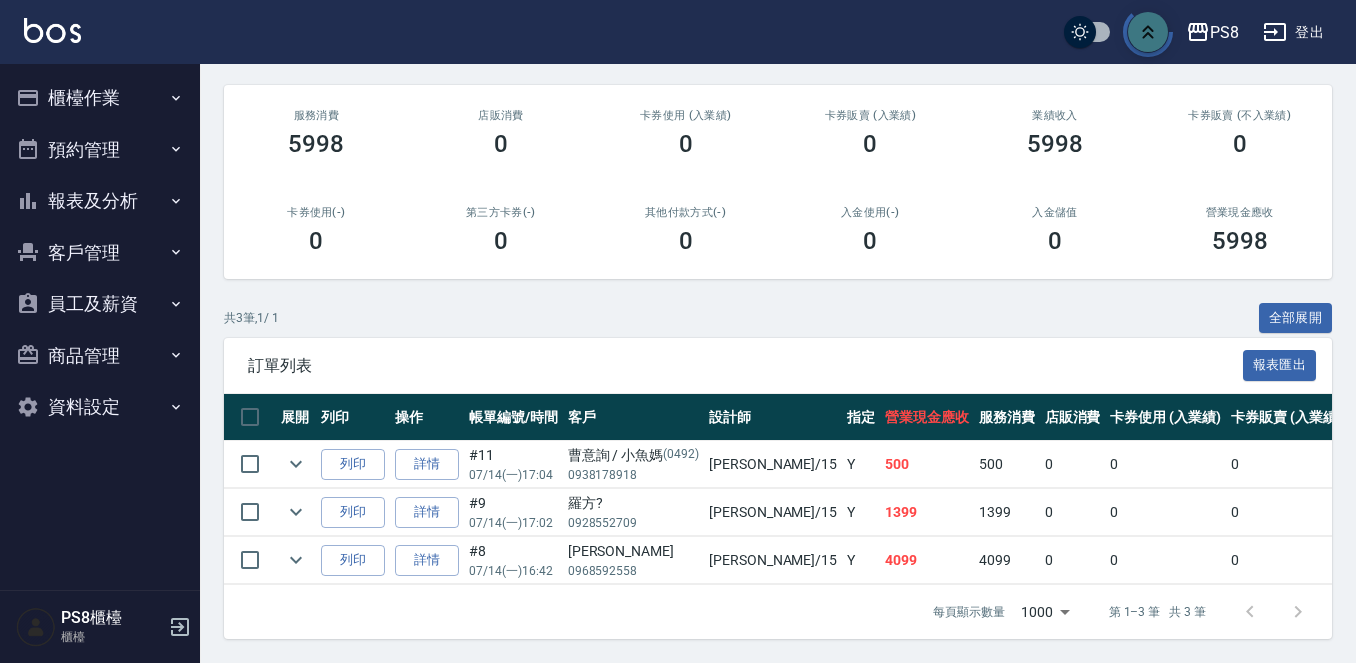 click on "櫃檯作業" at bounding box center [100, 98] 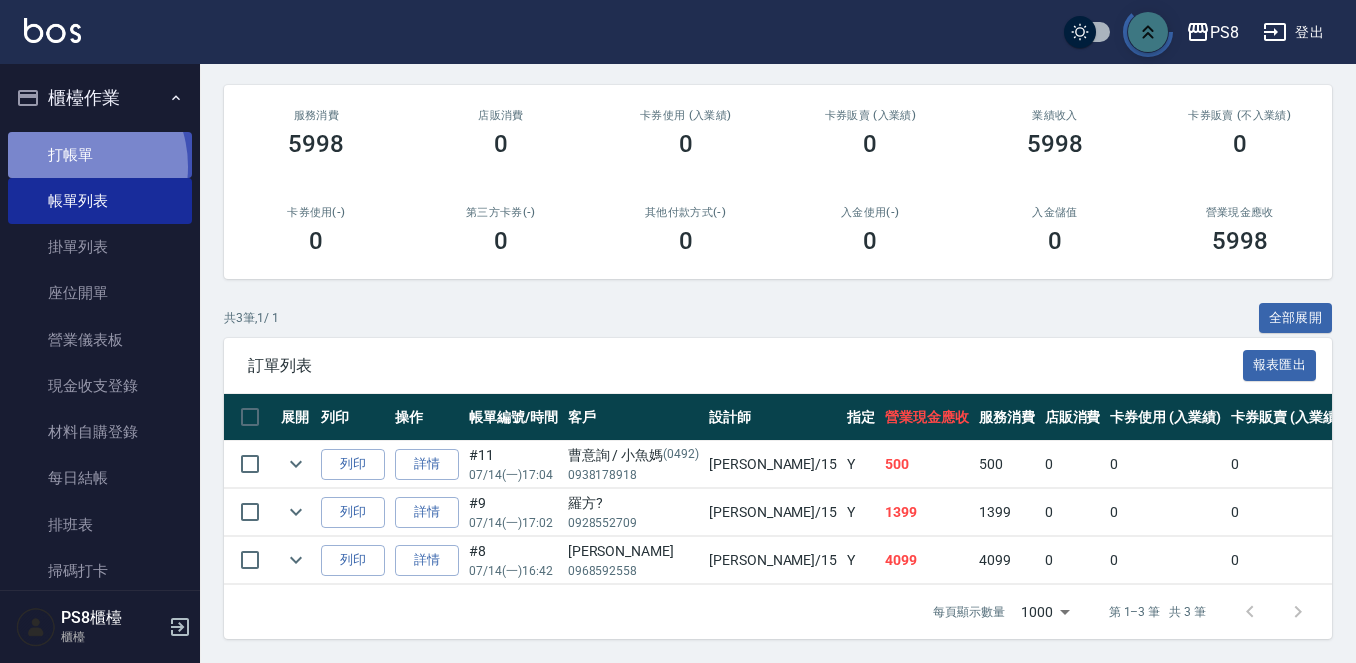 click on "打帳單" at bounding box center (100, 155) 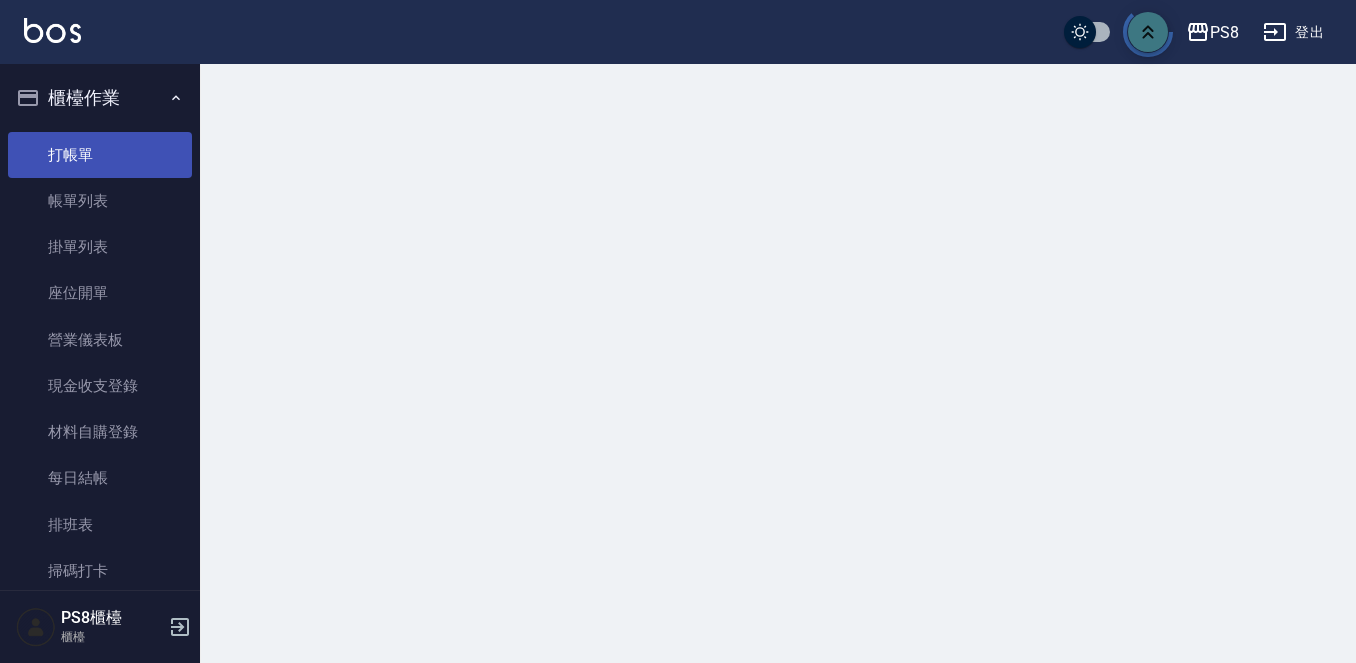 scroll, scrollTop: 0, scrollLeft: 0, axis: both 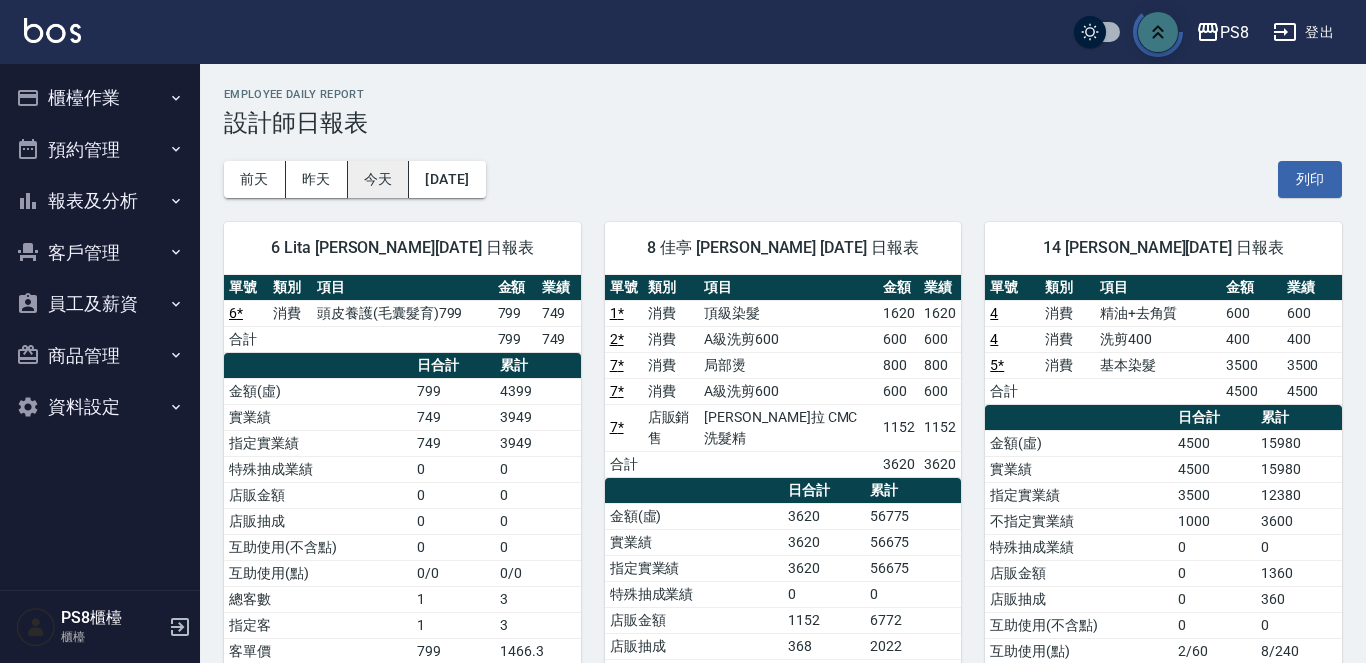 click on "昨天" at bounding box center (317, 179) 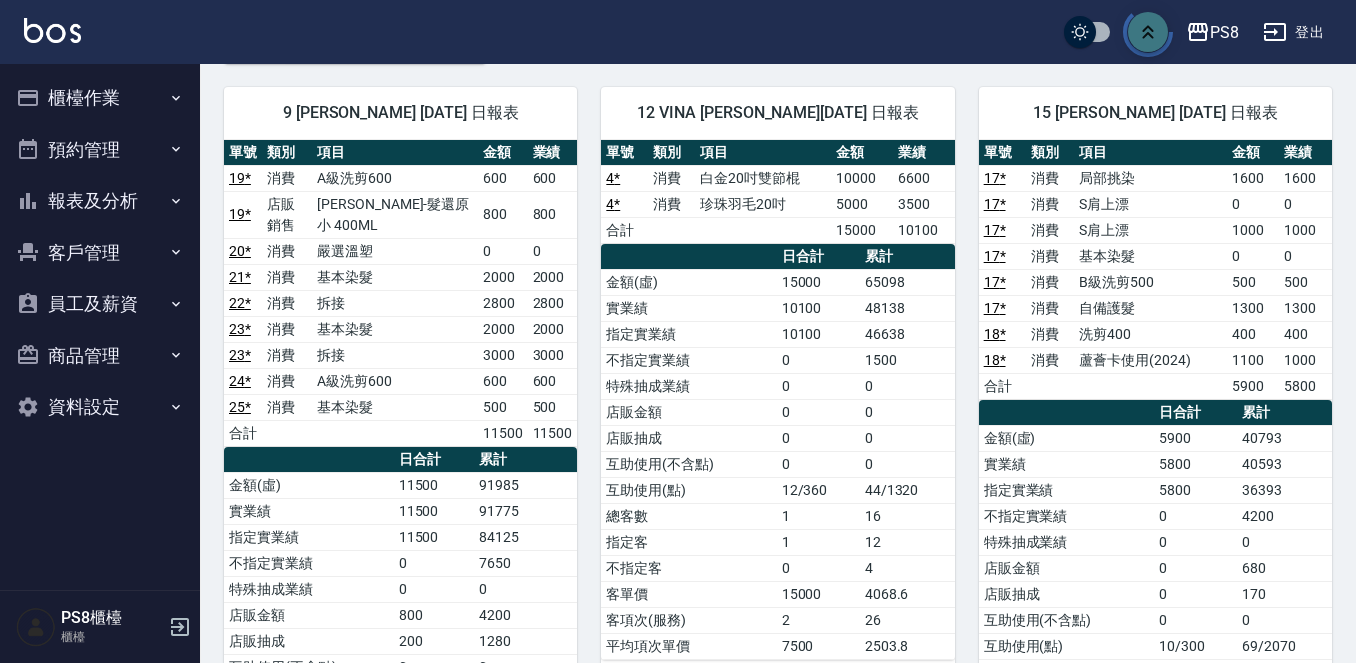 scroll, scrollTop: 0, scrollLeft: 0, axis: both 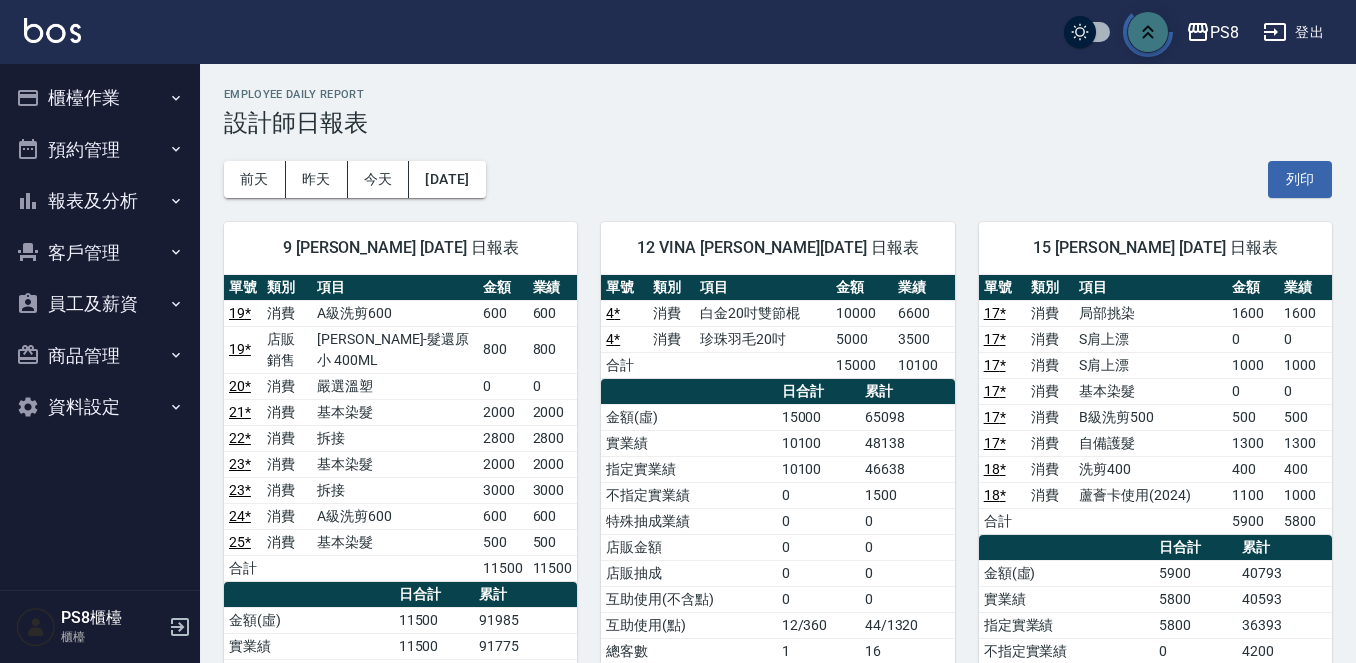 drag, startPoint x: 380, startPoint y: 159, endPoint x: 392, endPoint y: 160, distance: 12.0415945 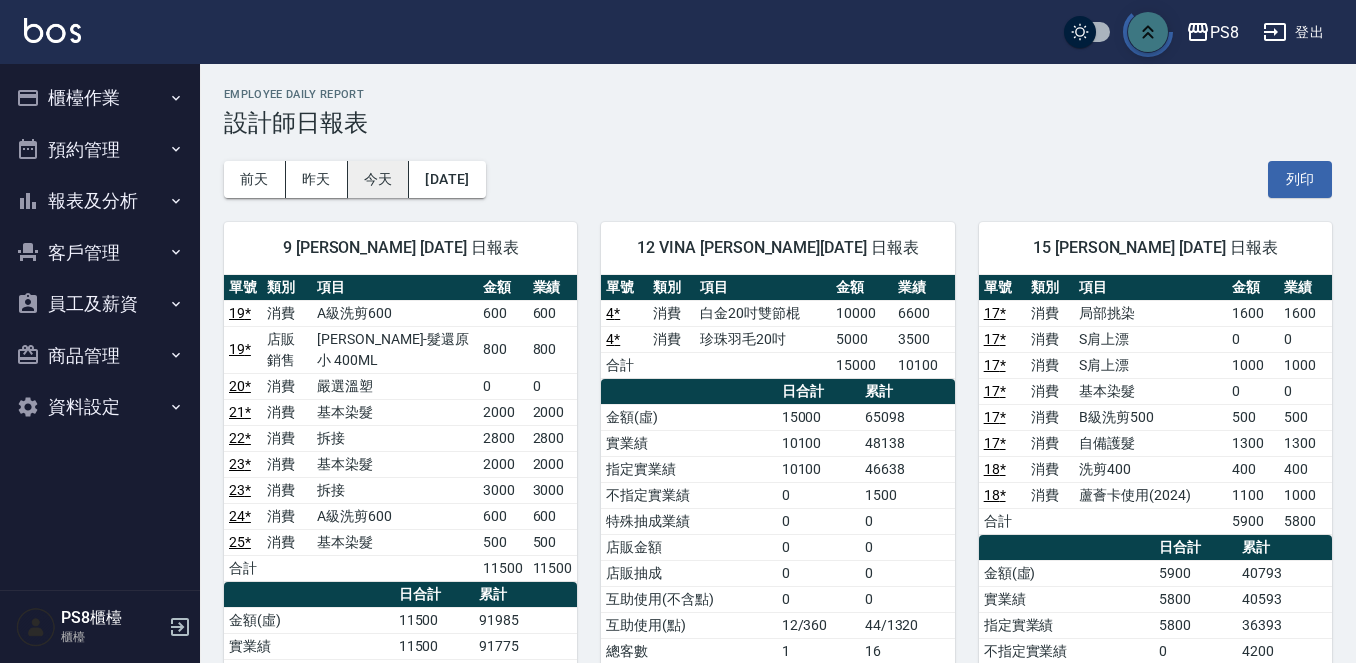 click on "今天" at bounding box center (379, 179) 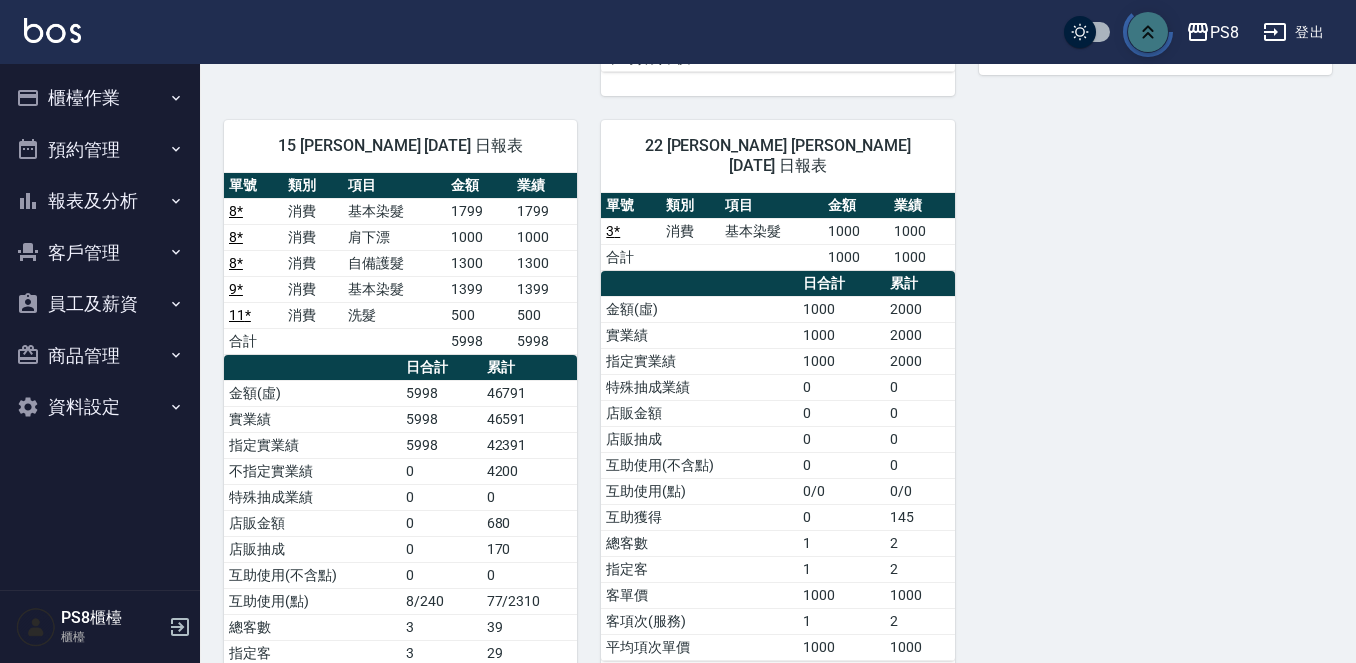 scroll, scrollTop: 805, scrollLeft: 0, axis: vertical 